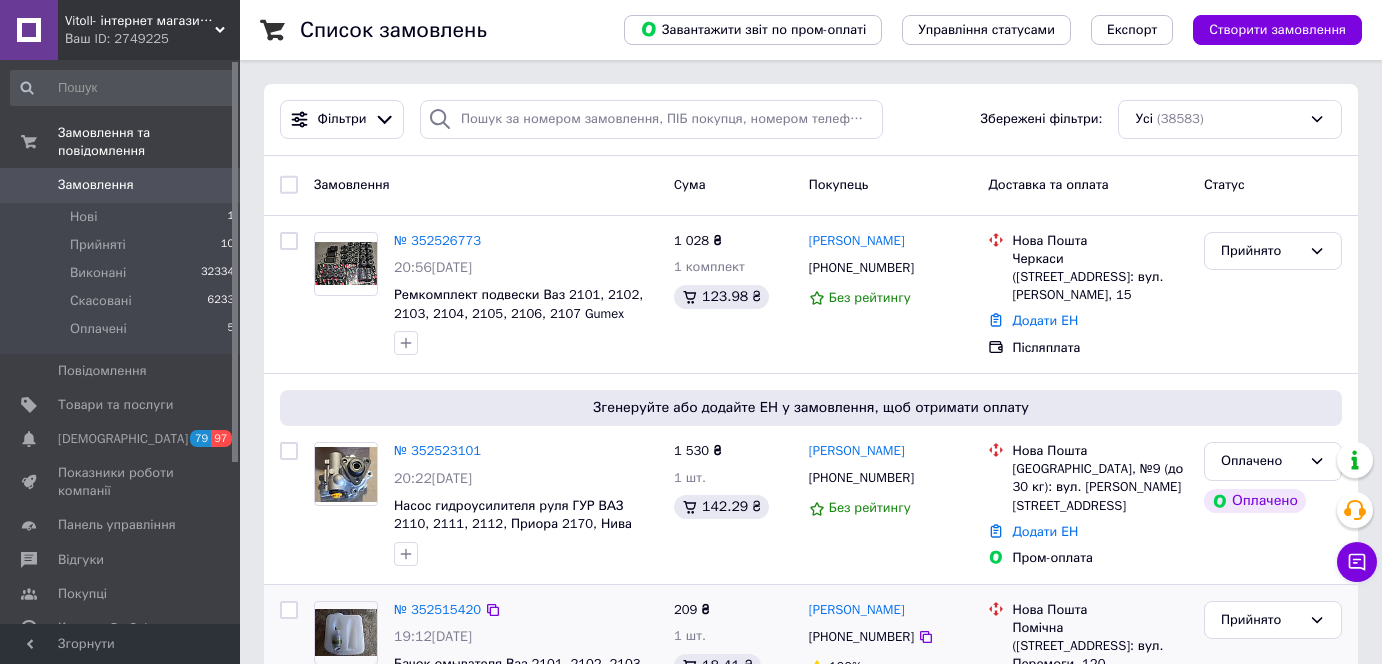 scroll, scrollTop: 0, scrollLeft: 0, axis: both 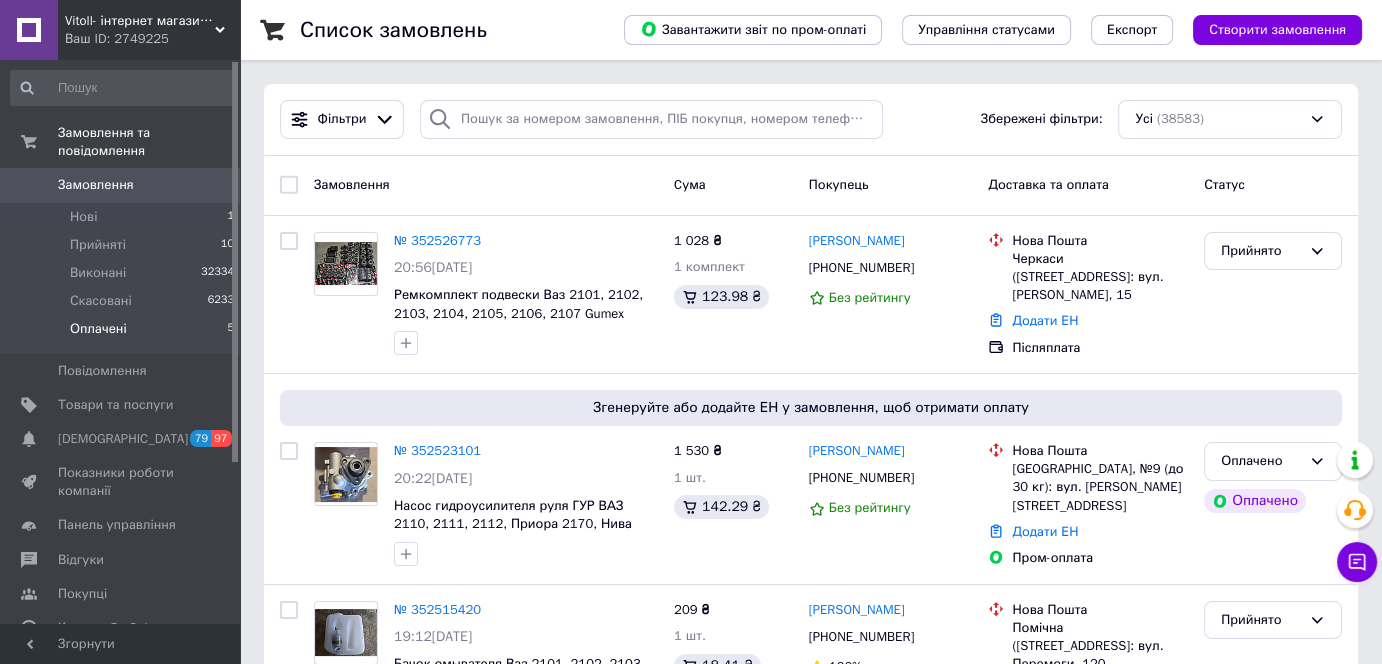 click on "Оплачені 5" at bounding box center (123, 334) 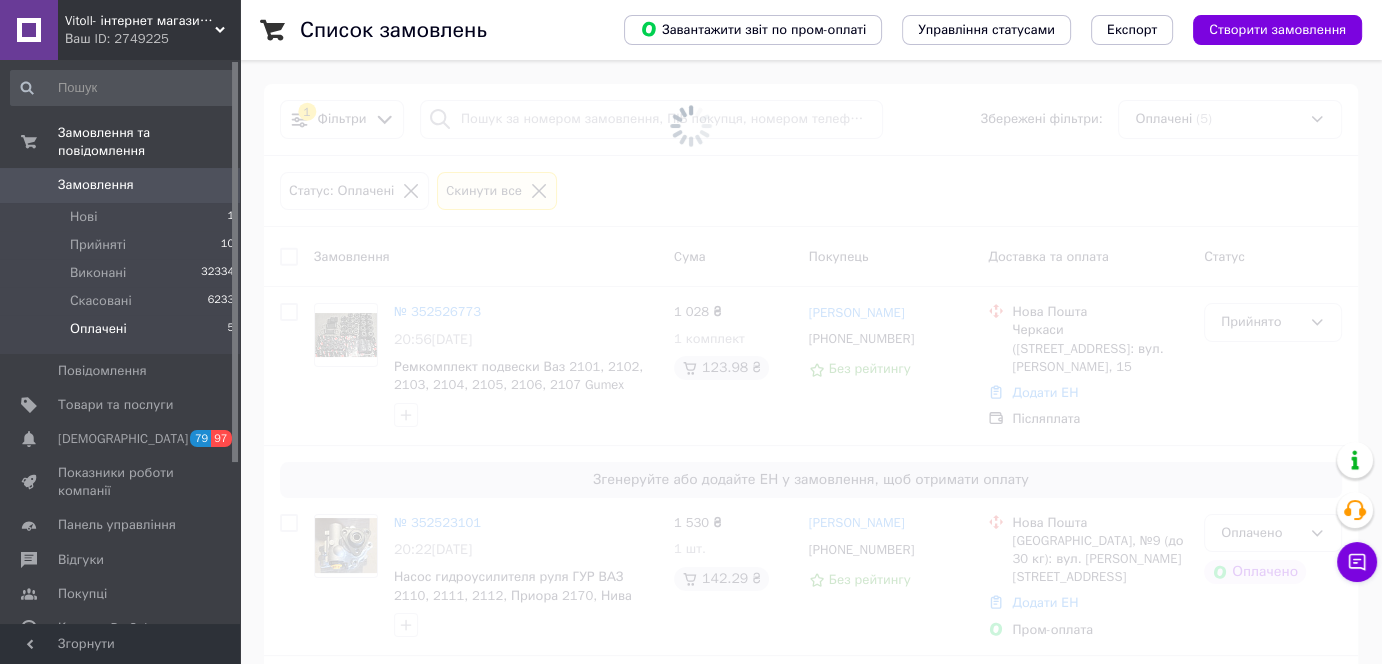 click on "Оплачені" at bounding box center (98, 329) 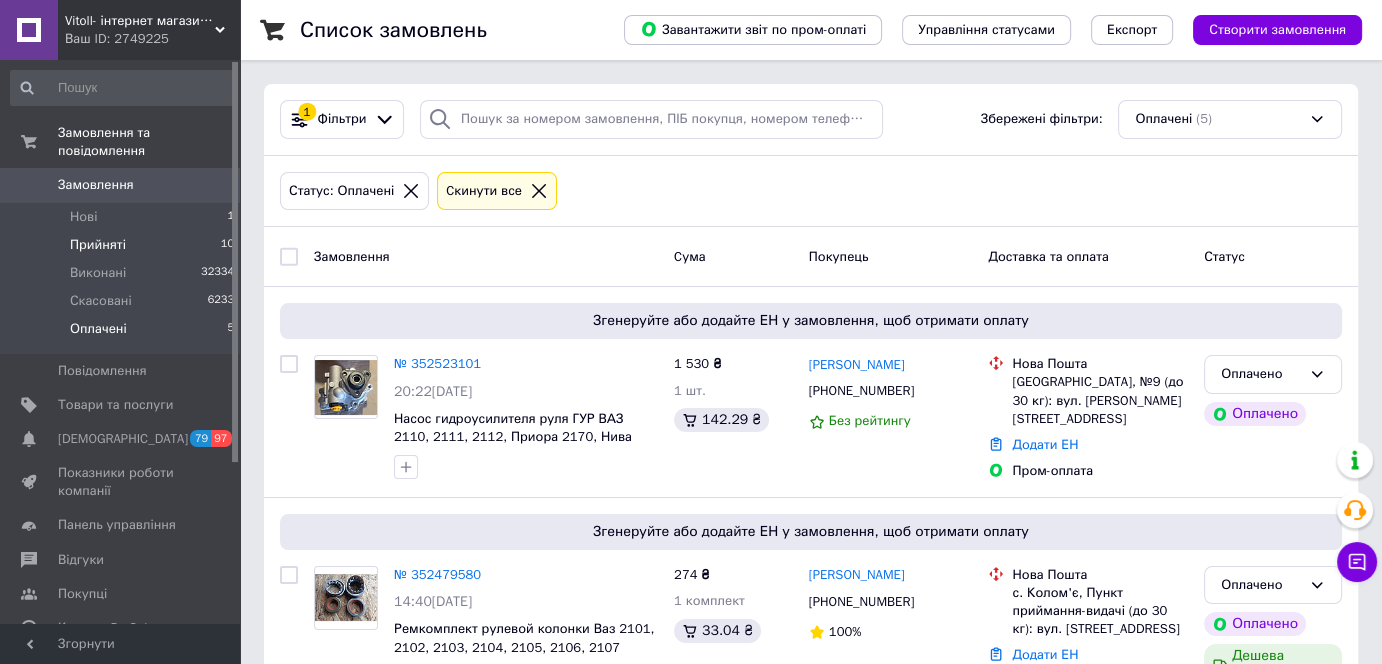 click on "Прийняті 10" at bounding box center (123, 245) 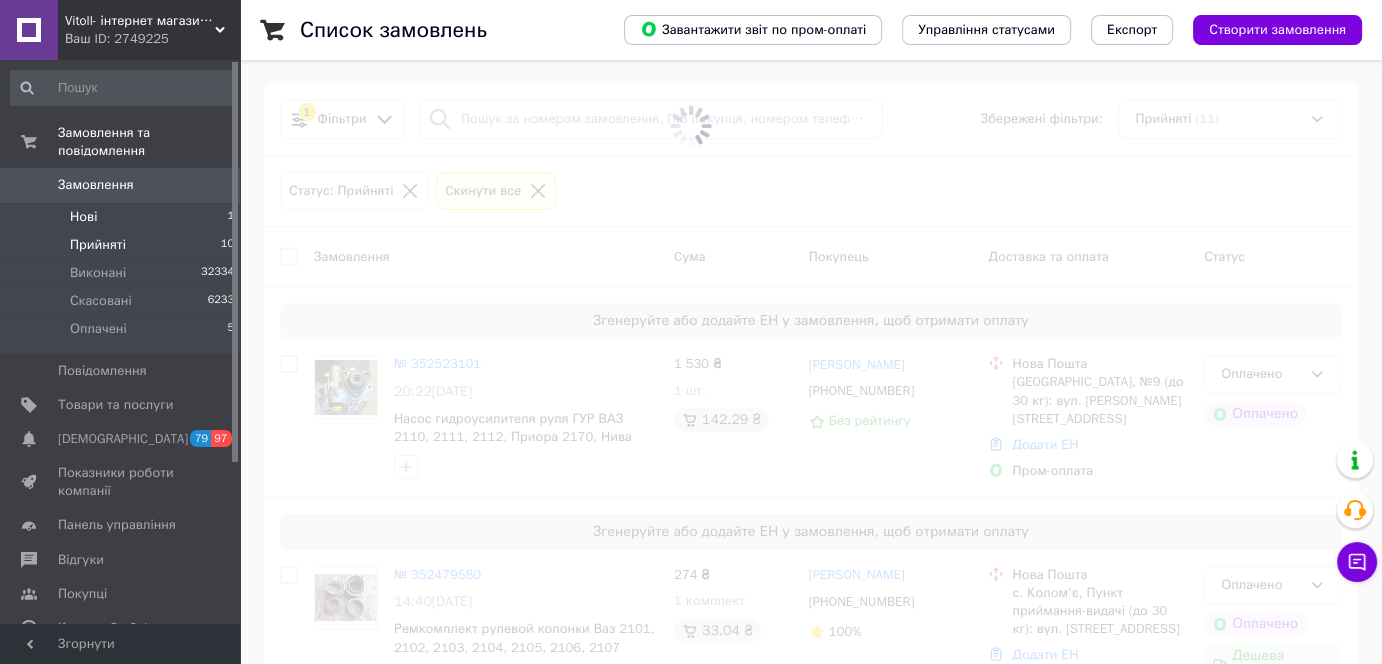 click on "Нові 1" at bounding box center (123, 217) 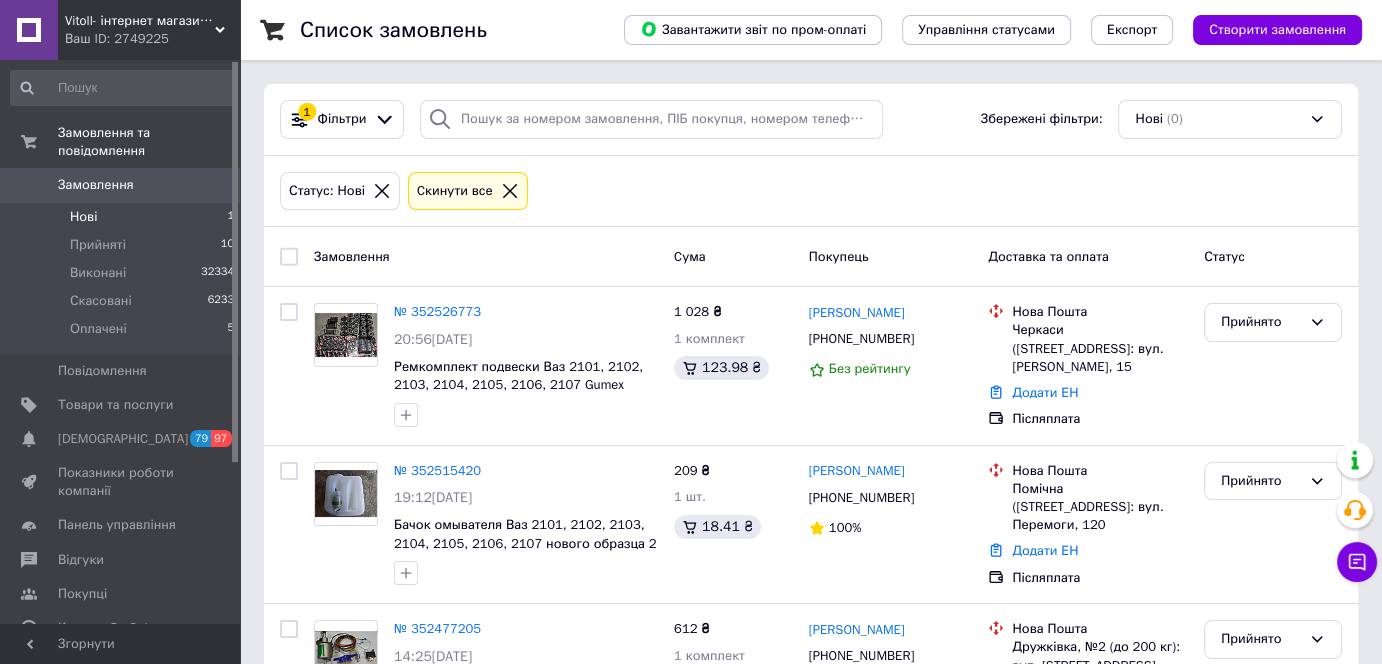click on "Нові 1" at bounding box center (123, 217) 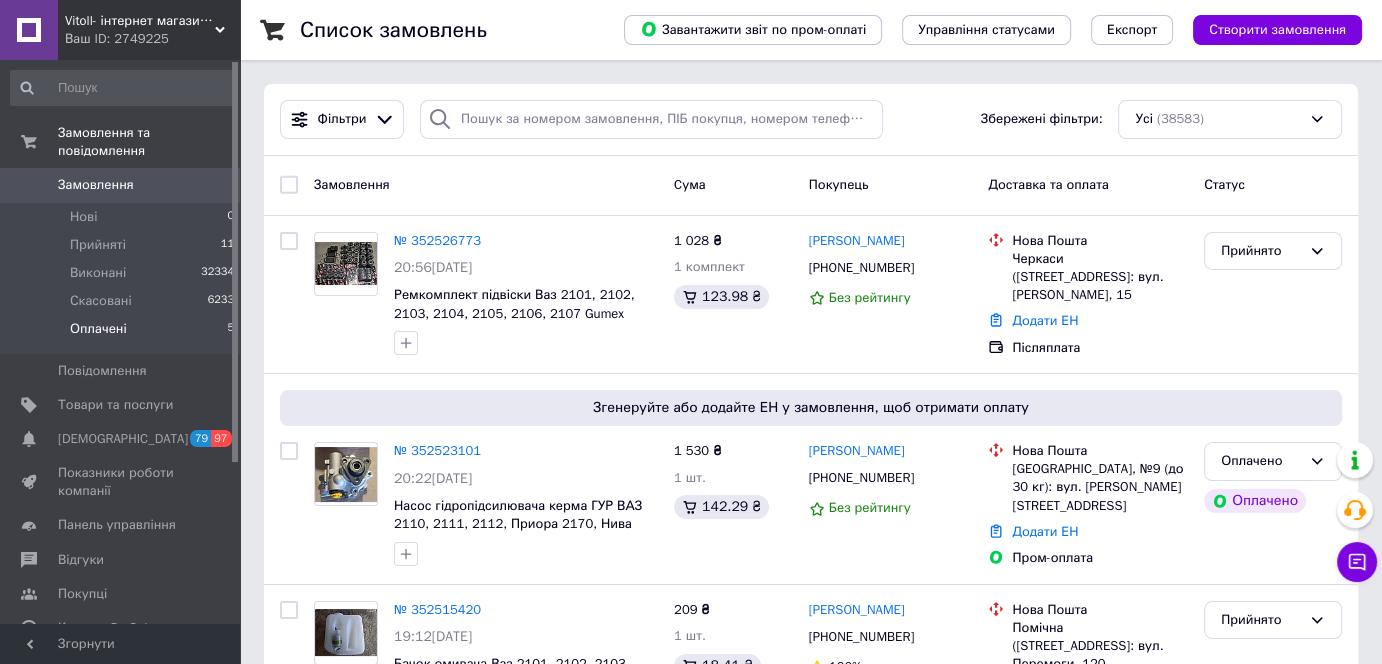 click on "Оплачені" at bounding box center (98, 329) 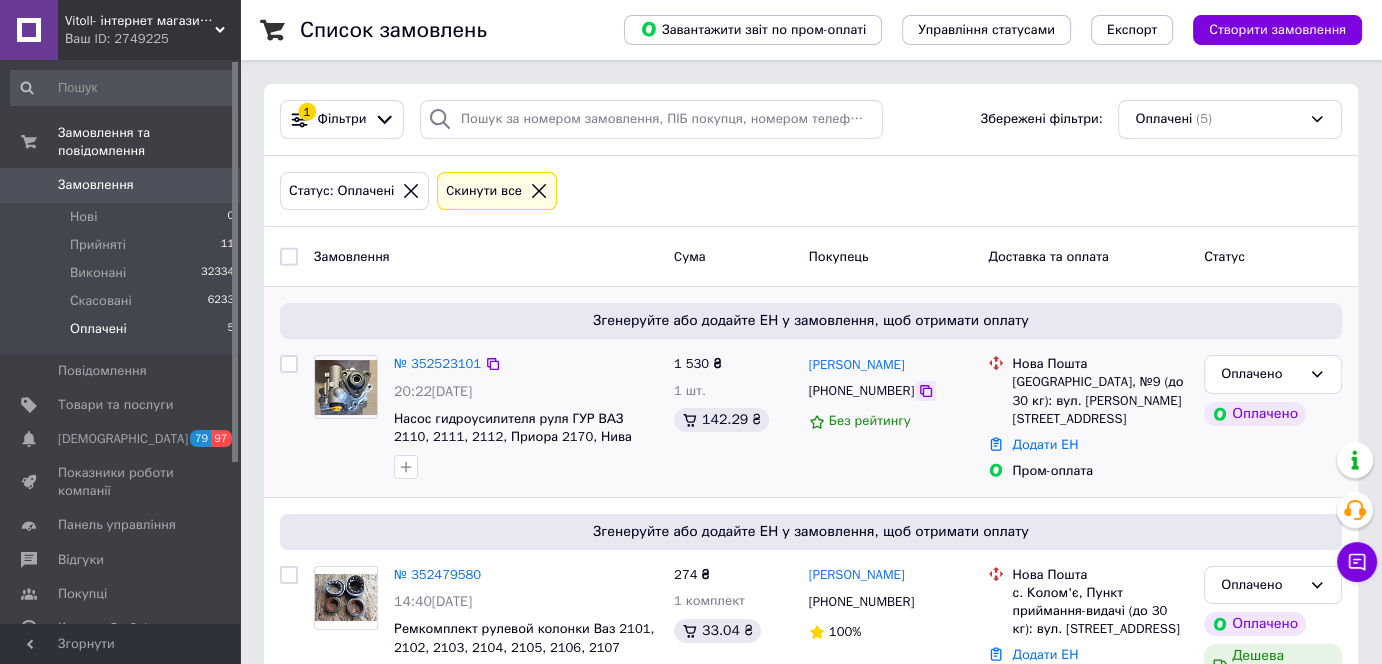 click 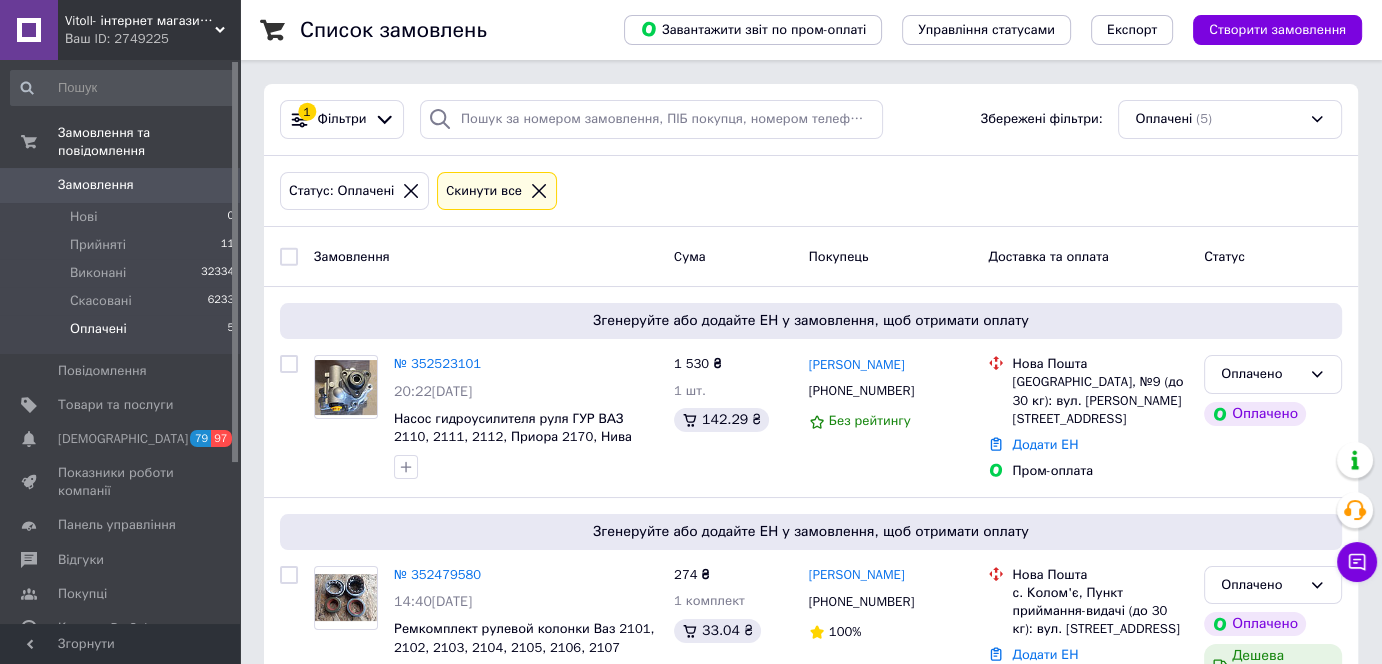 click on "Замовлення Cума Покупець Доставка та оплата Статус" at bounding box center (811, 257) 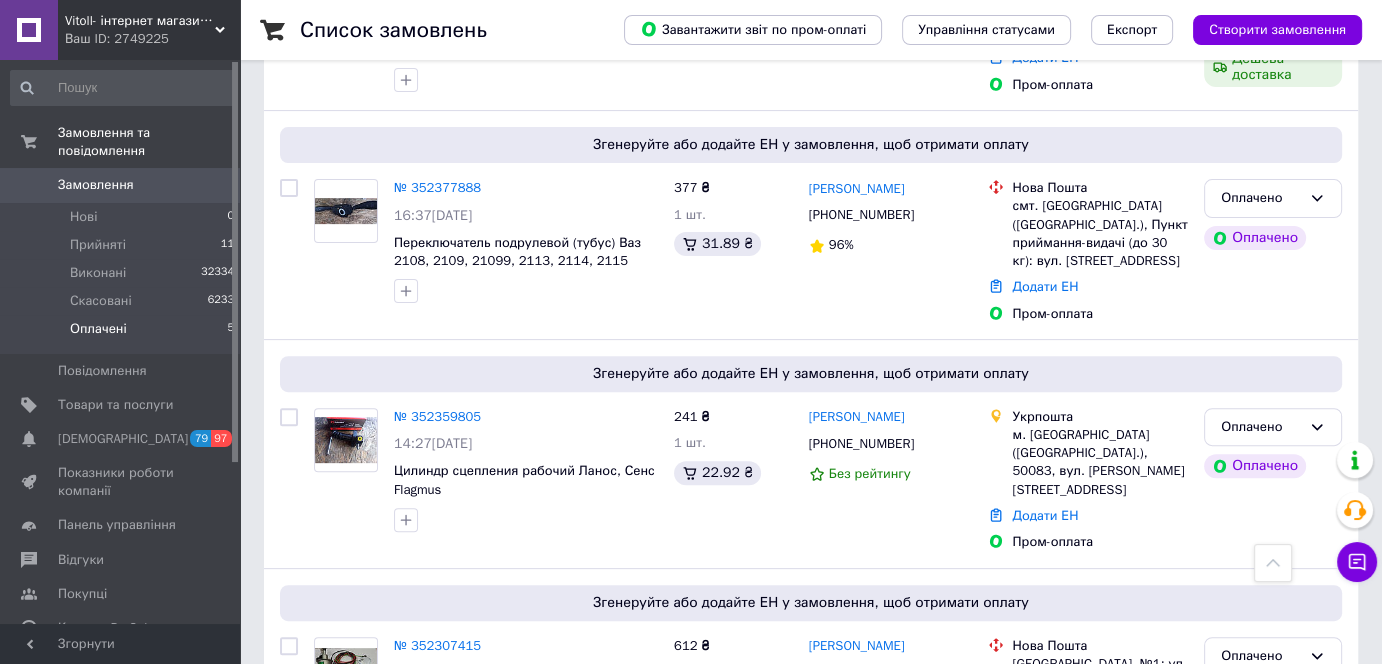 scroll, scrollTop: 613, scrollLeft: 0, axis: vertical 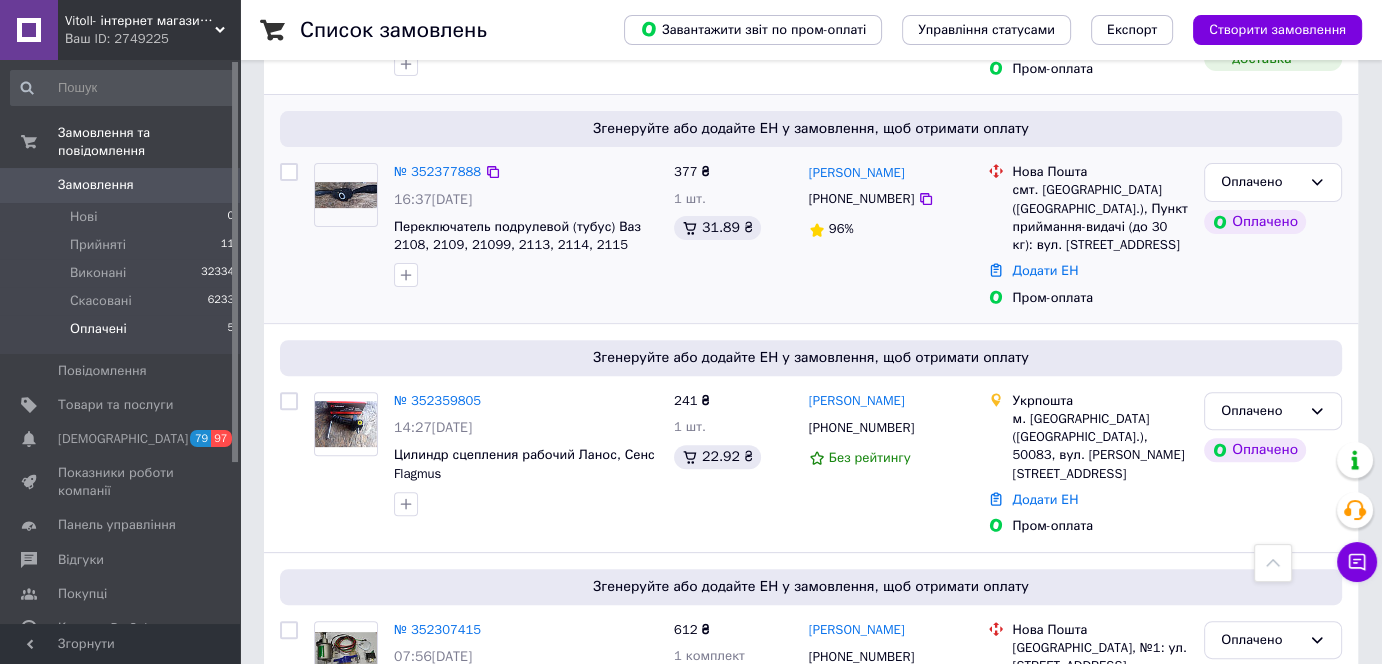 click on "Оплачено Оплачено" at bounding box center [1273, 235] 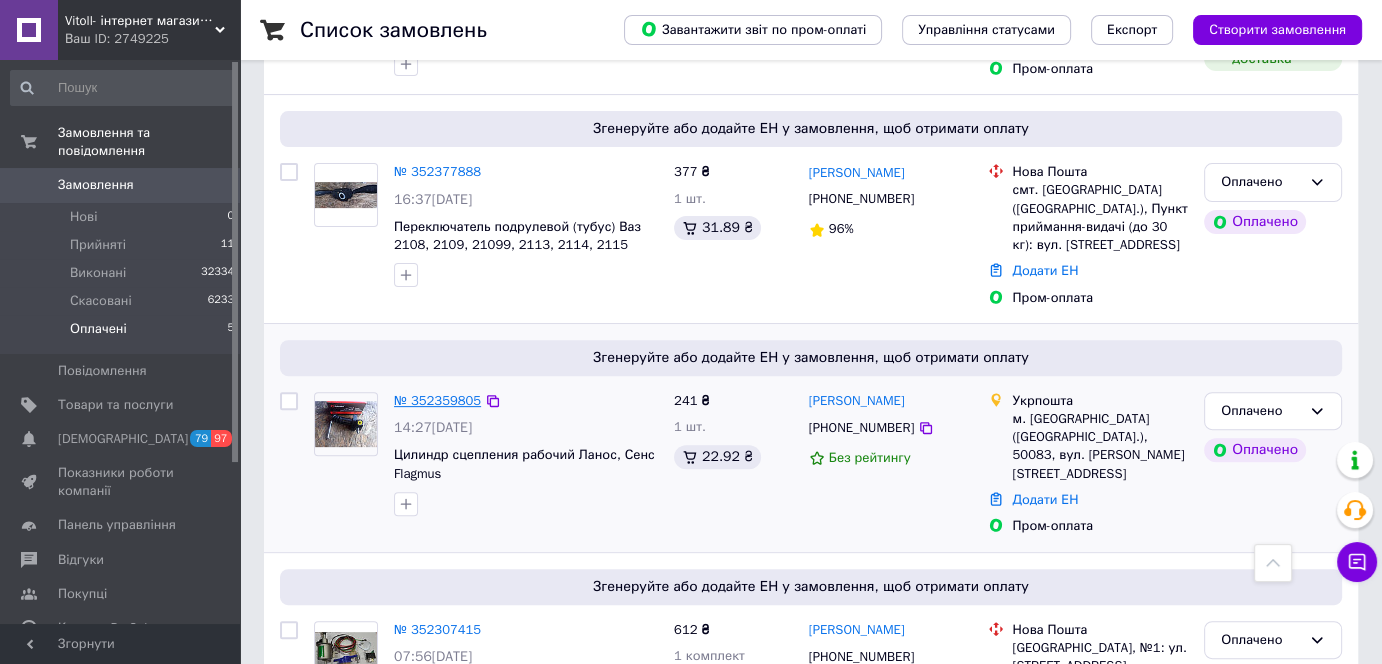 click on "№ 352359805" at bounding box center (437, 400) 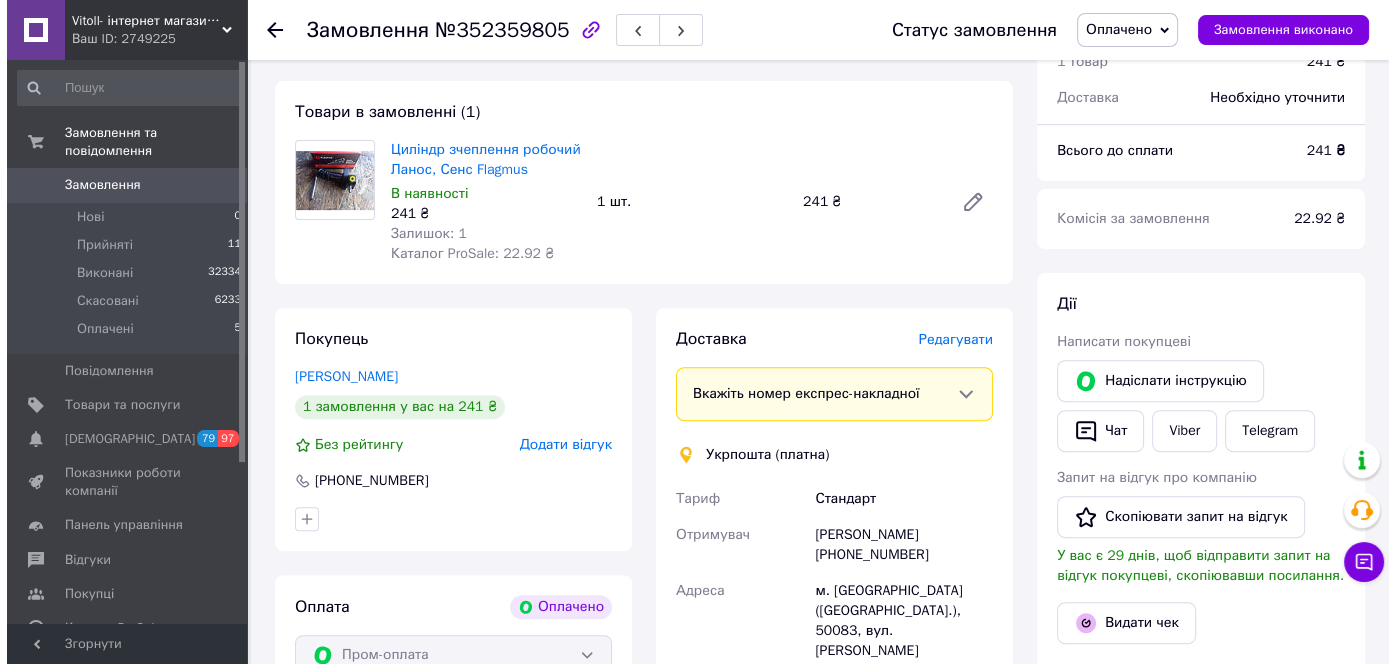 scroll, scrollTop: 636, scrollLeft: 0, axis: vertical 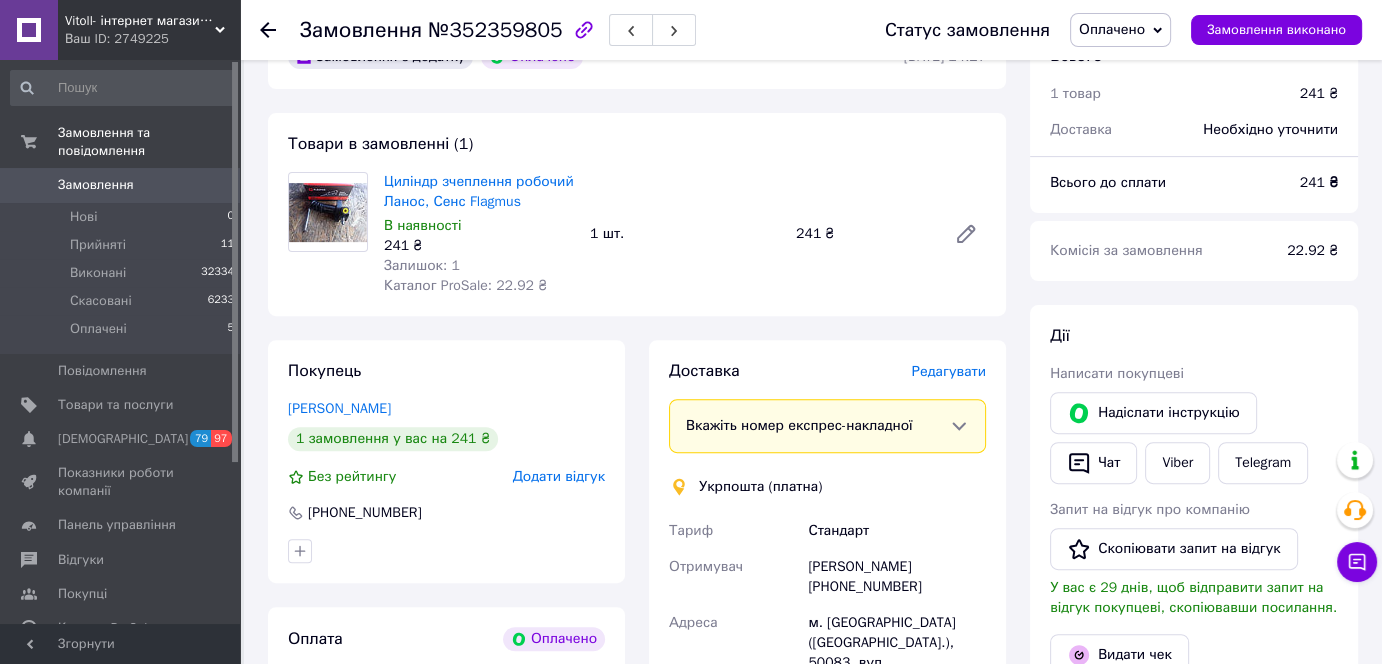 click on "Редагувати" at bounding box center (949, 371) 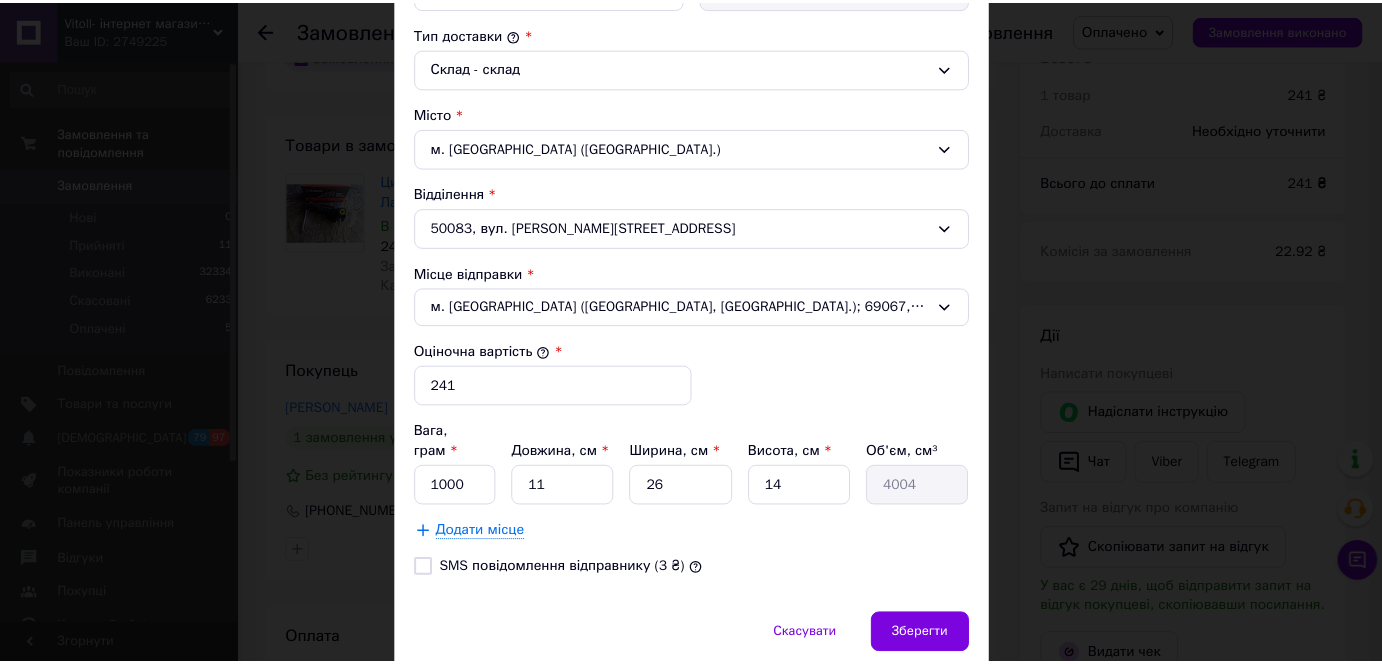 scroll, scrollTop: 580, scrollLeft: 0, axis: vertical 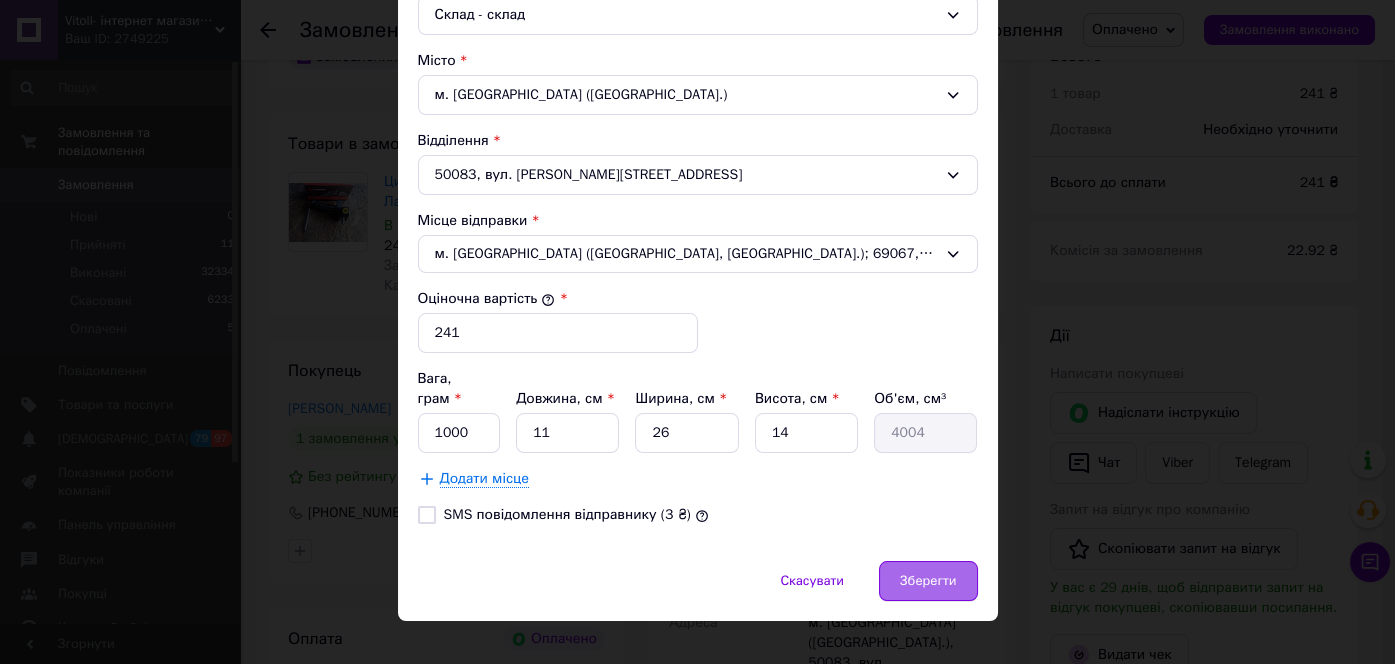 click on "Зберегти" at bounding box center [928, 581] 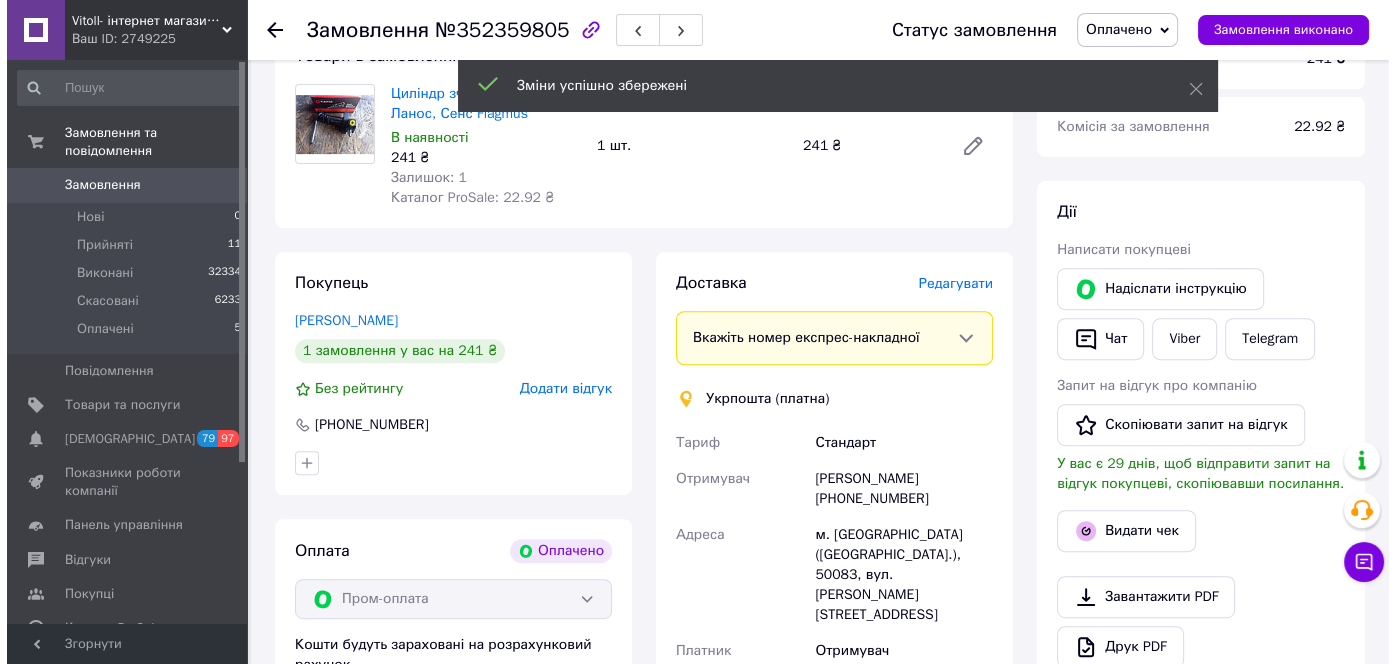 scroll, scrollTop: 909, scrollLeft: 0, axis: vertical 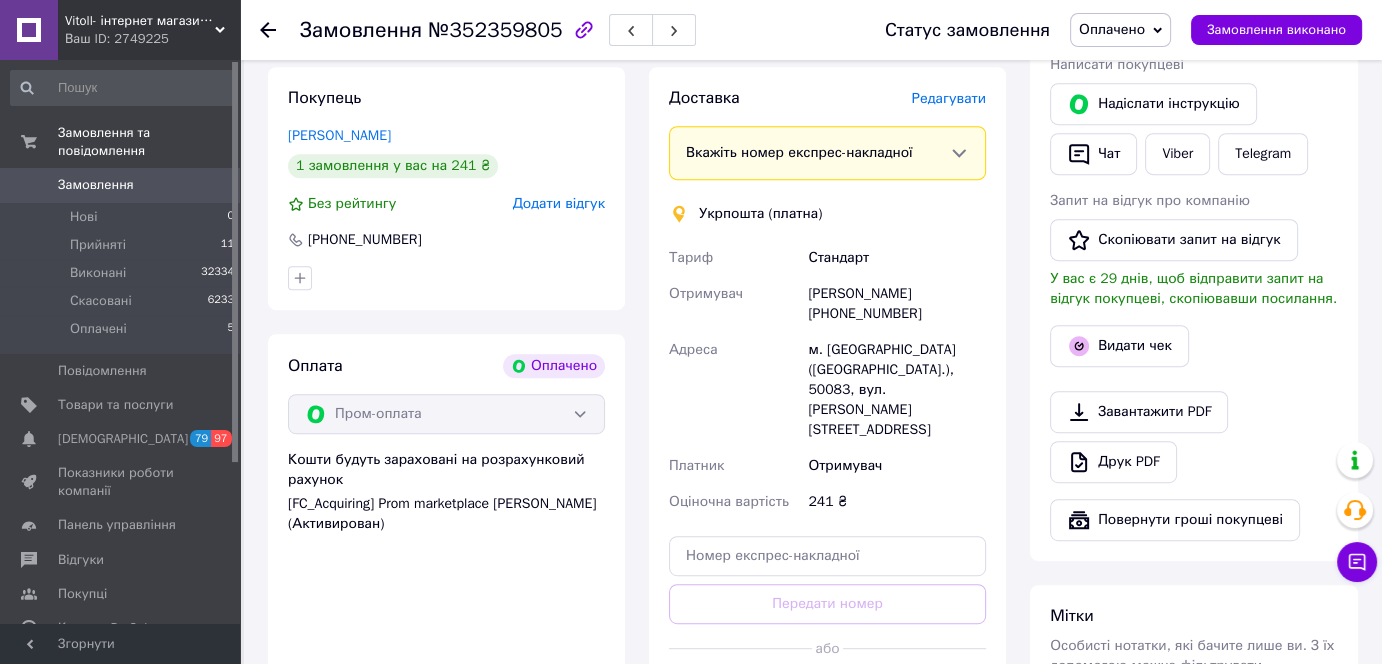 click on "Редагувати" at bounding box center [949, 98] 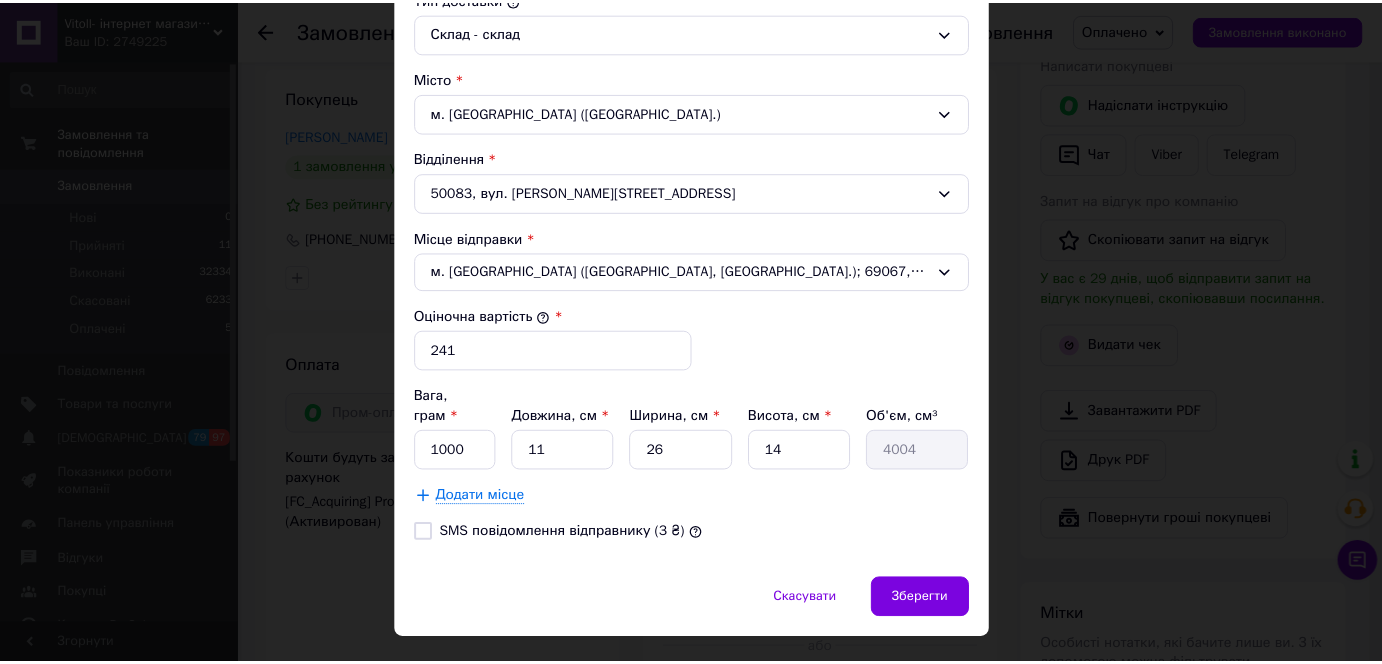scroll, scrollTop: 580, scrollLeft: 0, axis: vertical 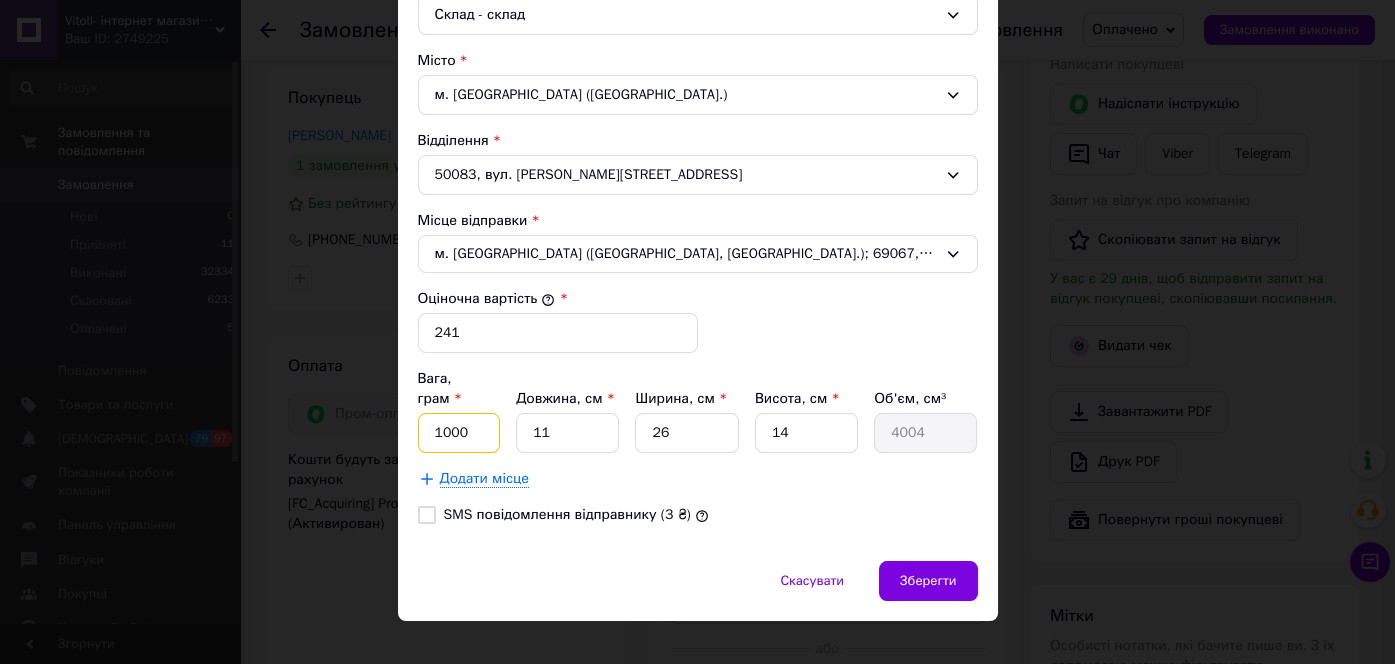 click on "1000" at bounding box center (459, 433) 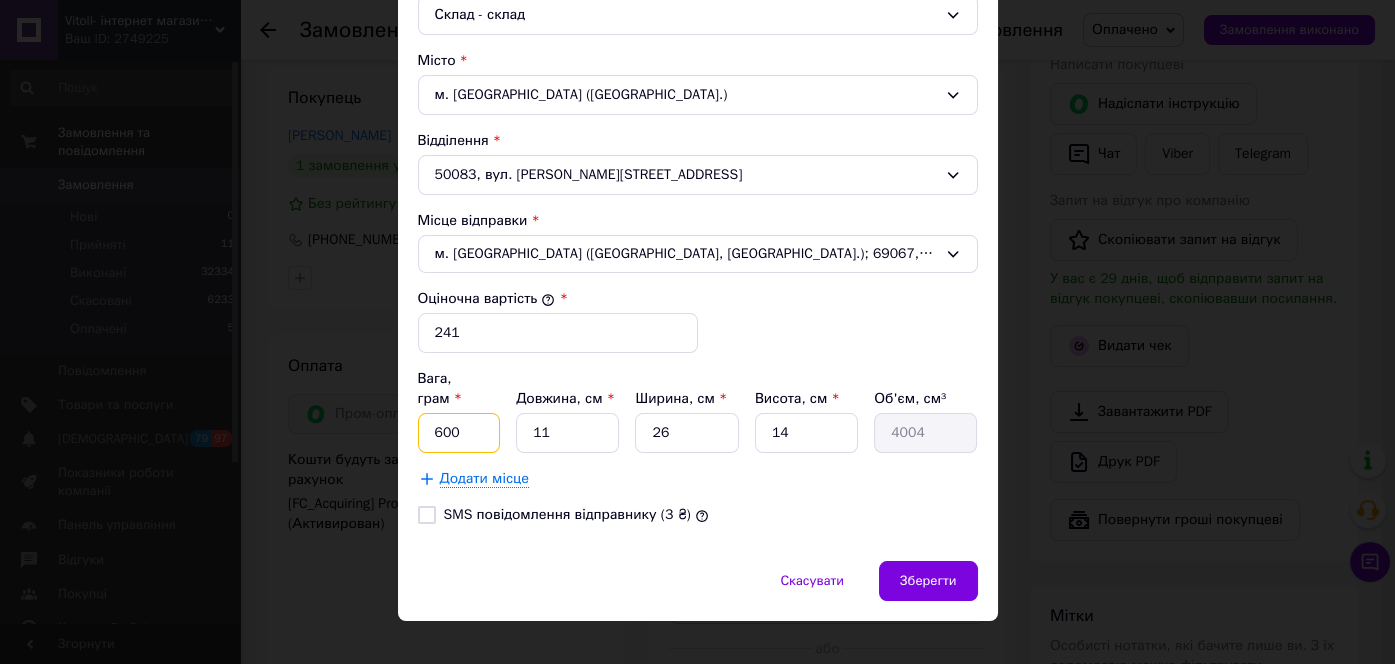 type on "600" 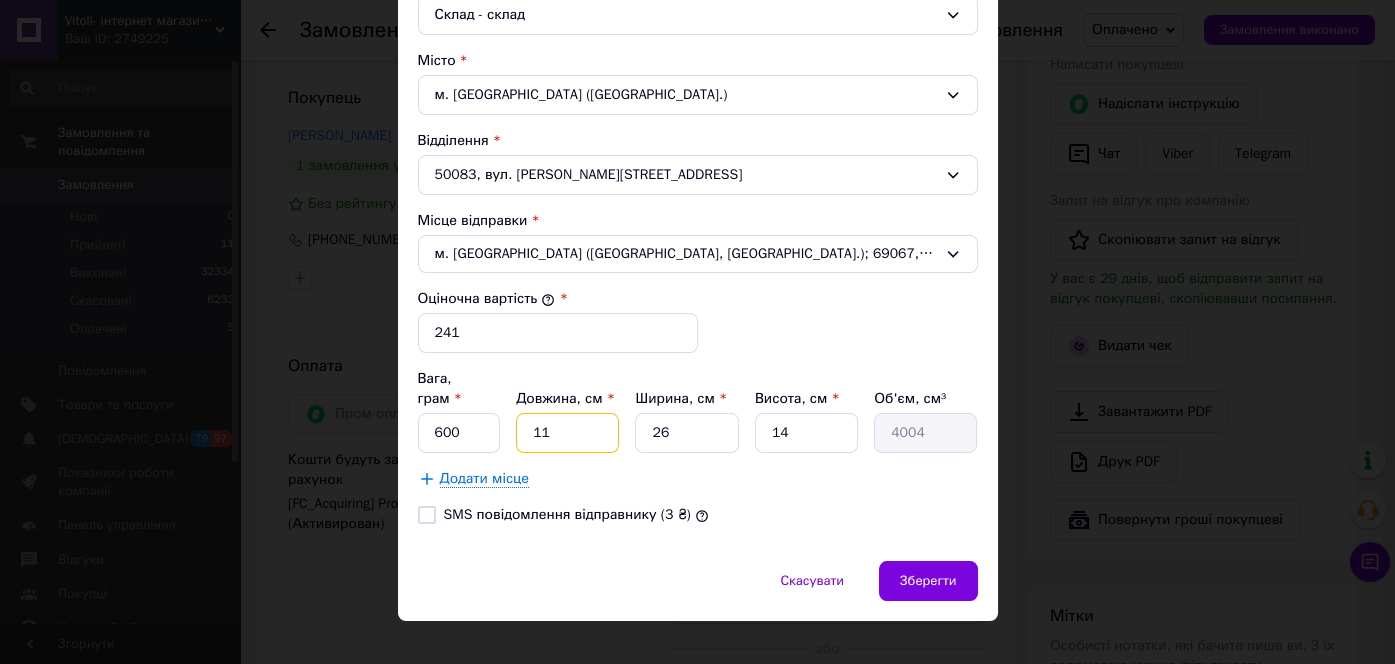 click on "11" at bounding box center [567, 433] 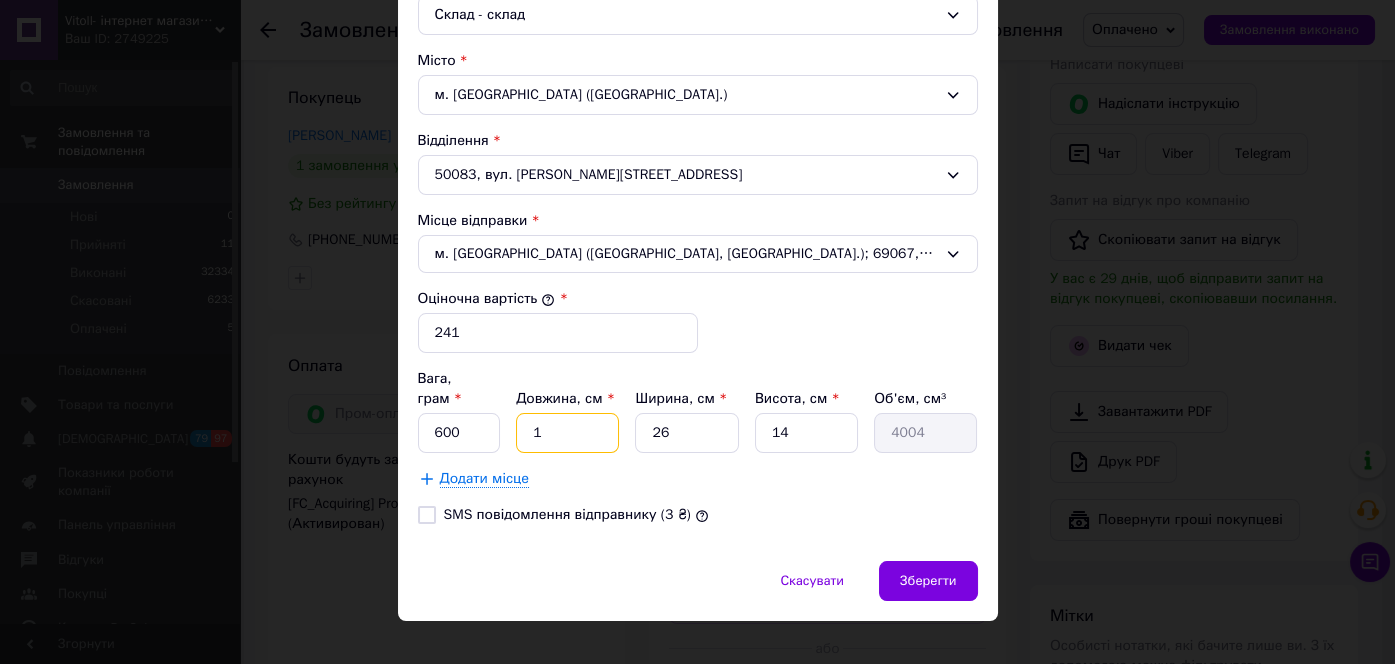type on "364" 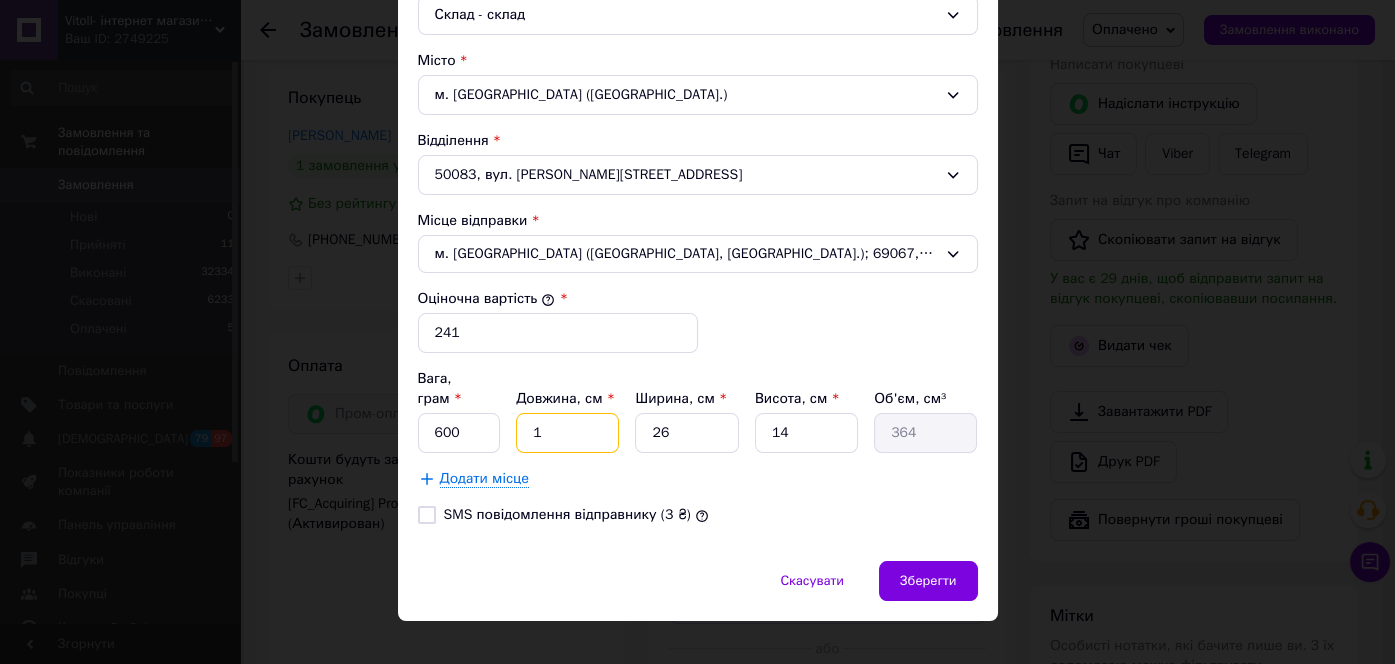 type on "10" 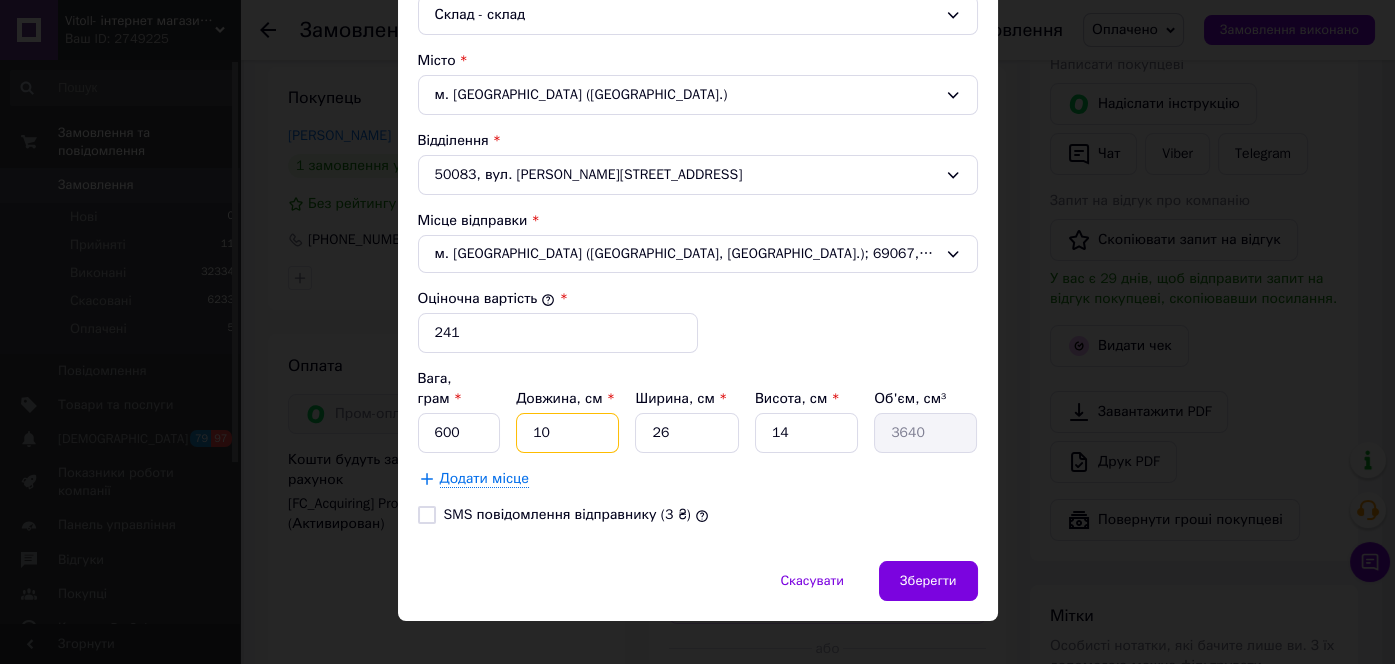 type on "10" 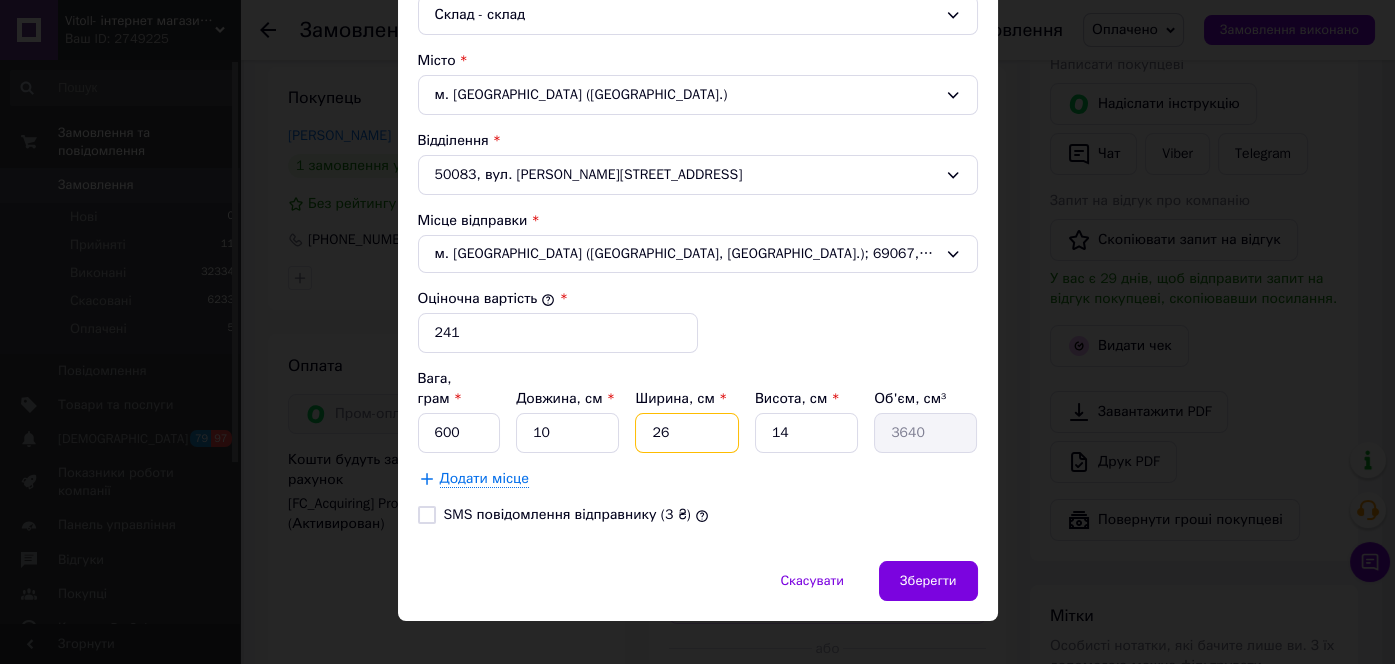 click on "26" at bounding box center [686, 433] 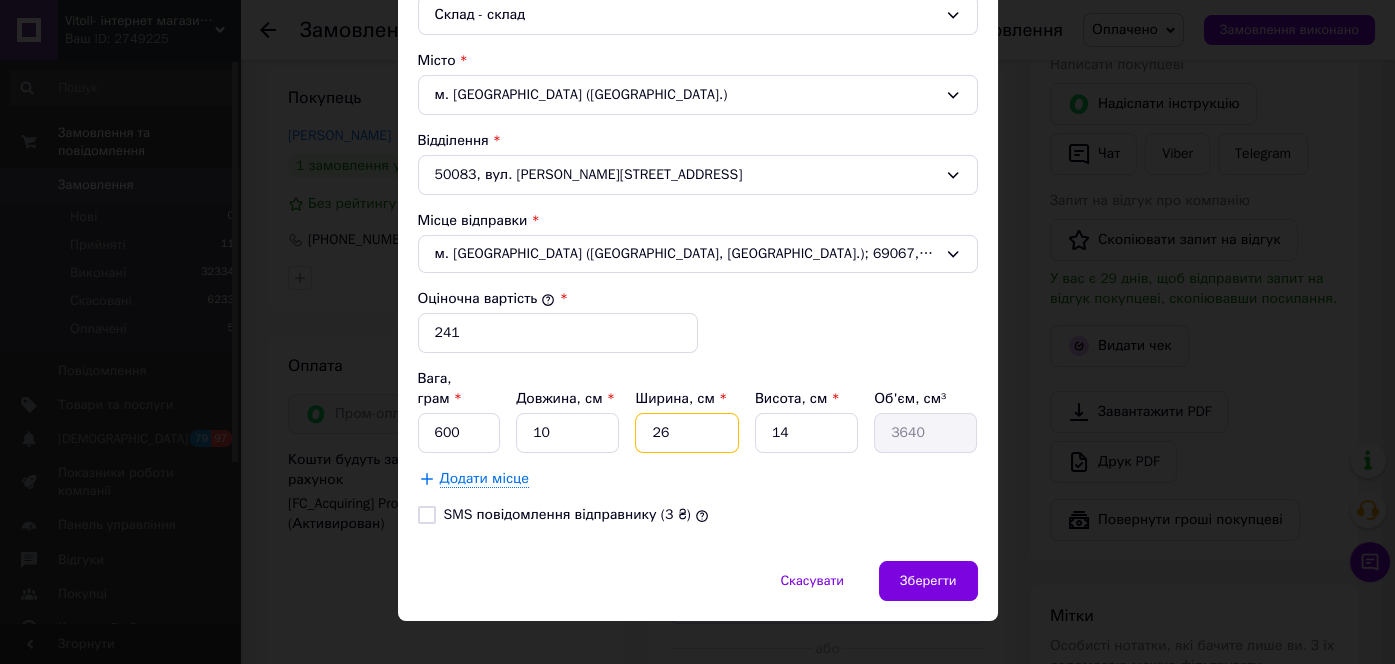 type on "1" 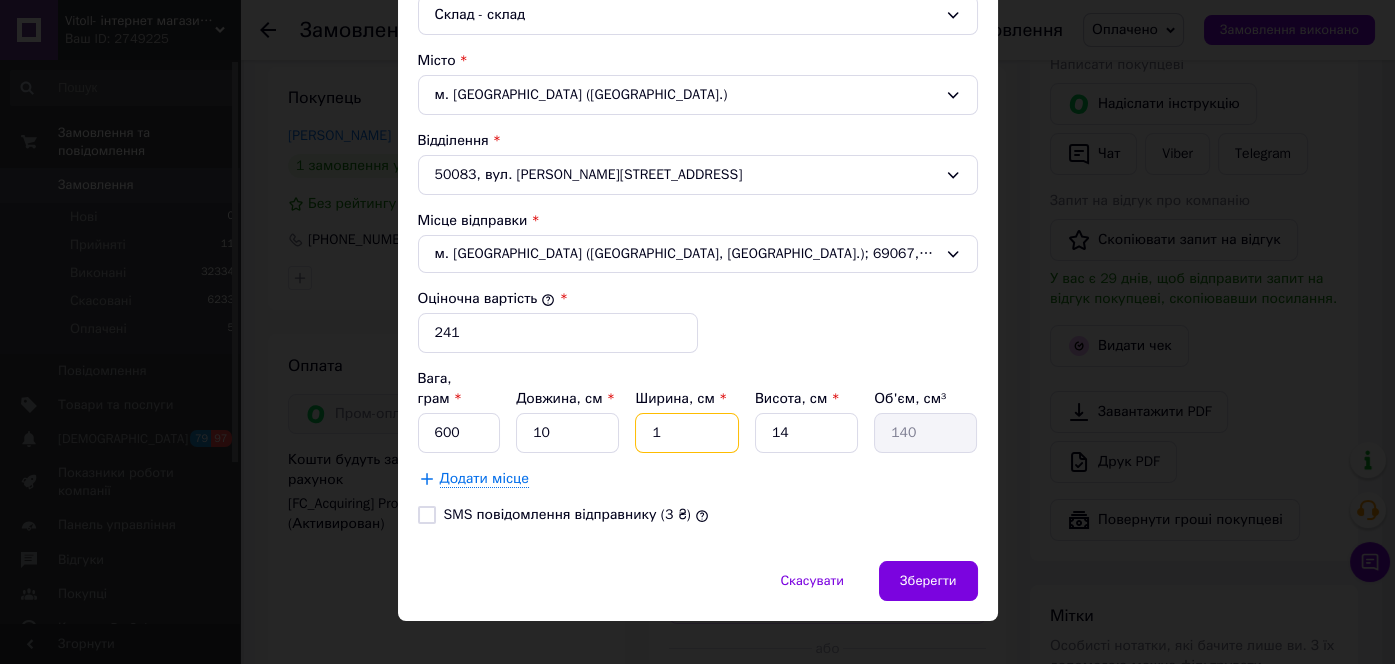 type on "15" 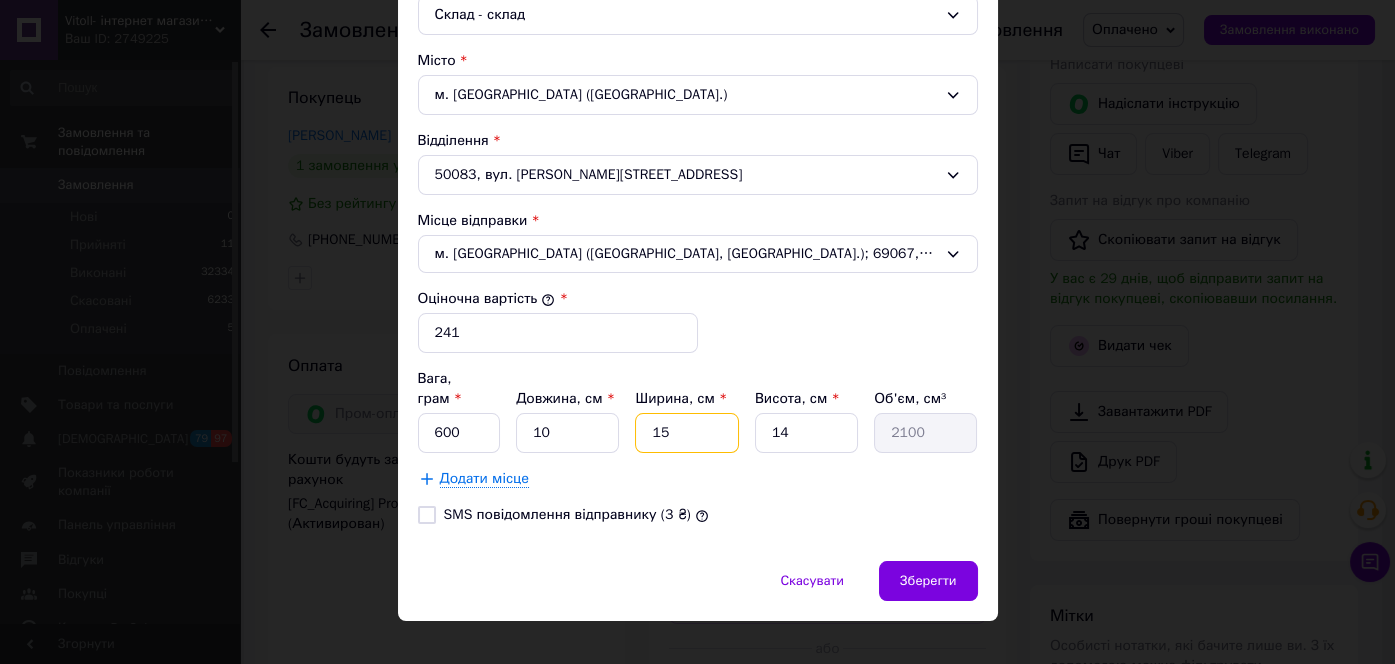 type on "15" 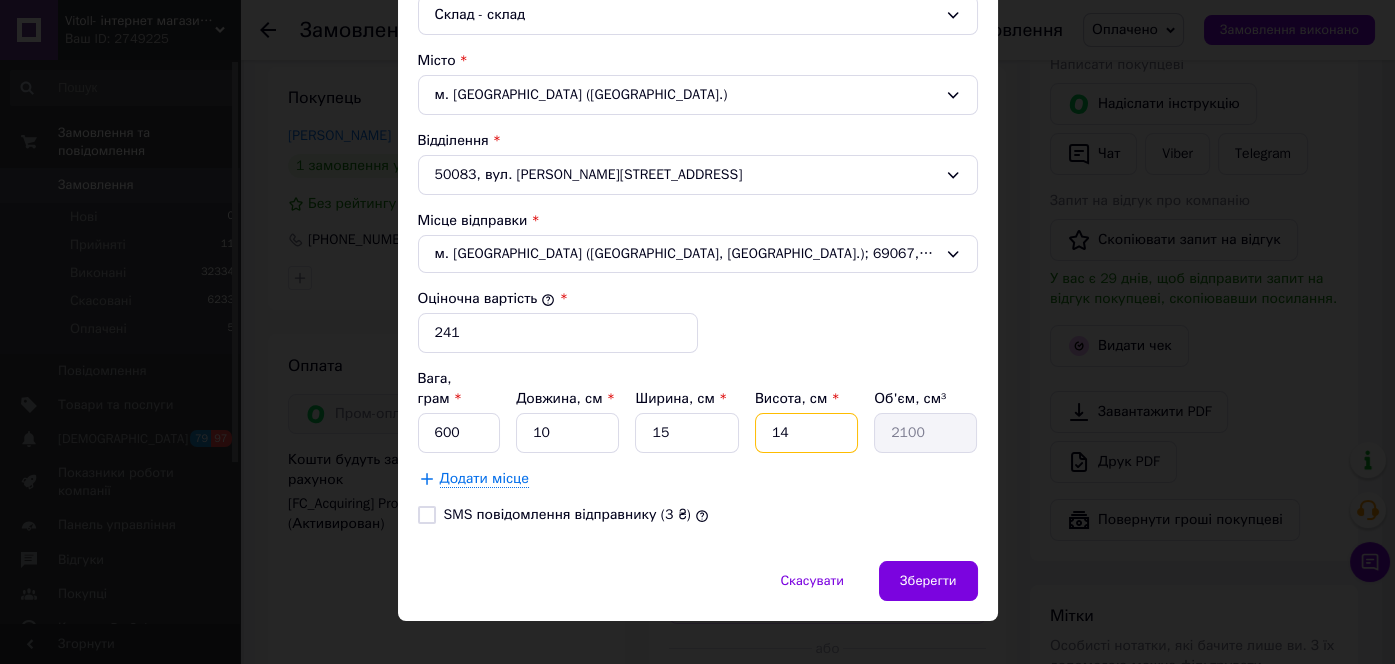 click on "14" at bounding box center [806, 433] 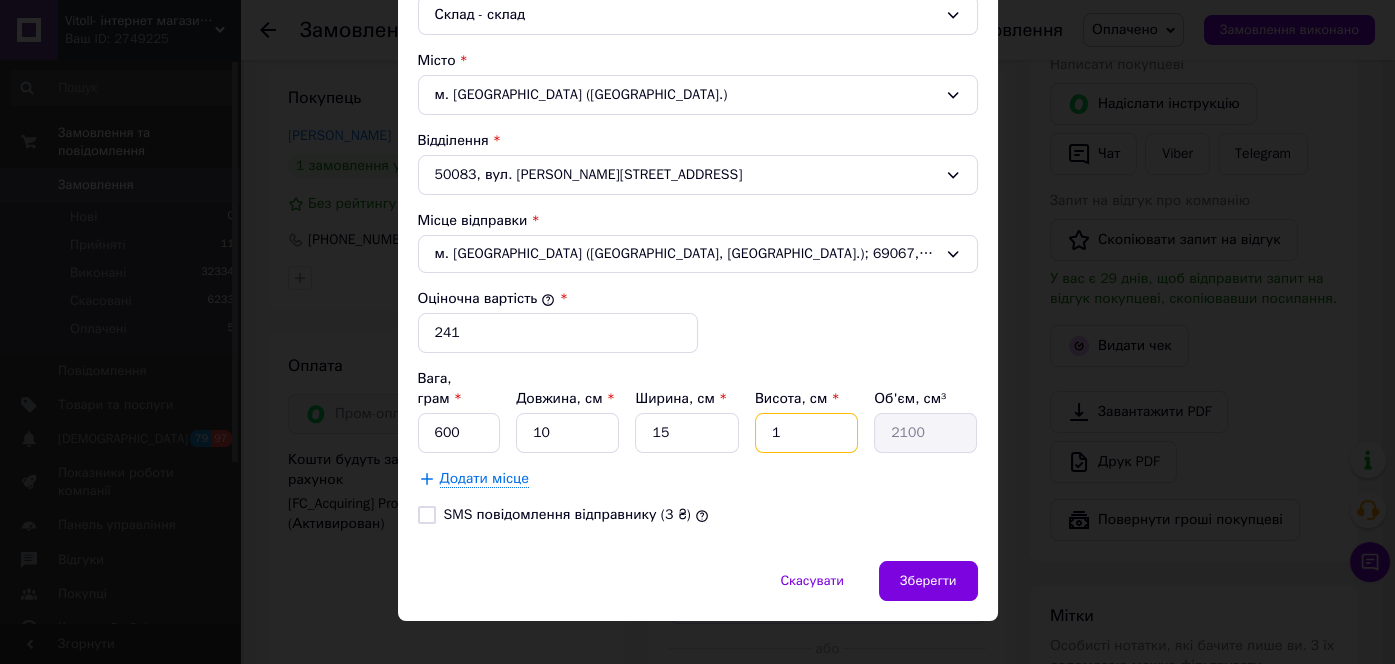 type on "1" 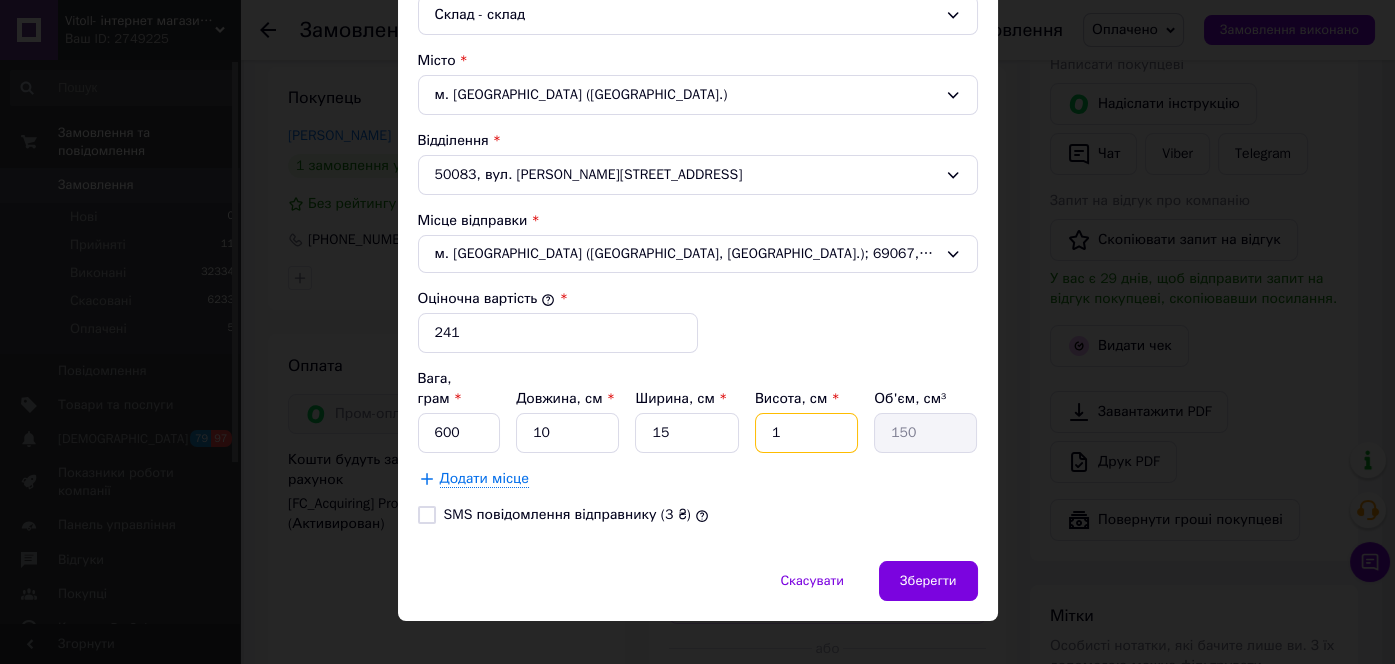 type on "10" 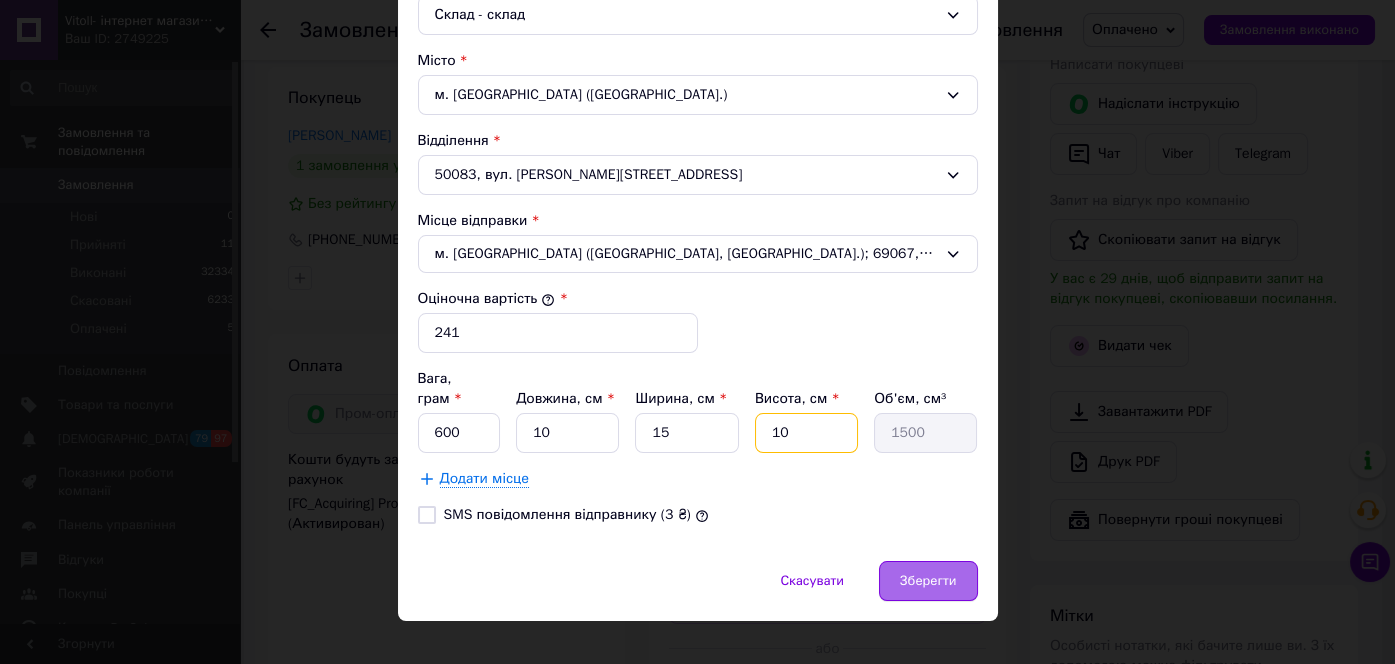 type on "10" 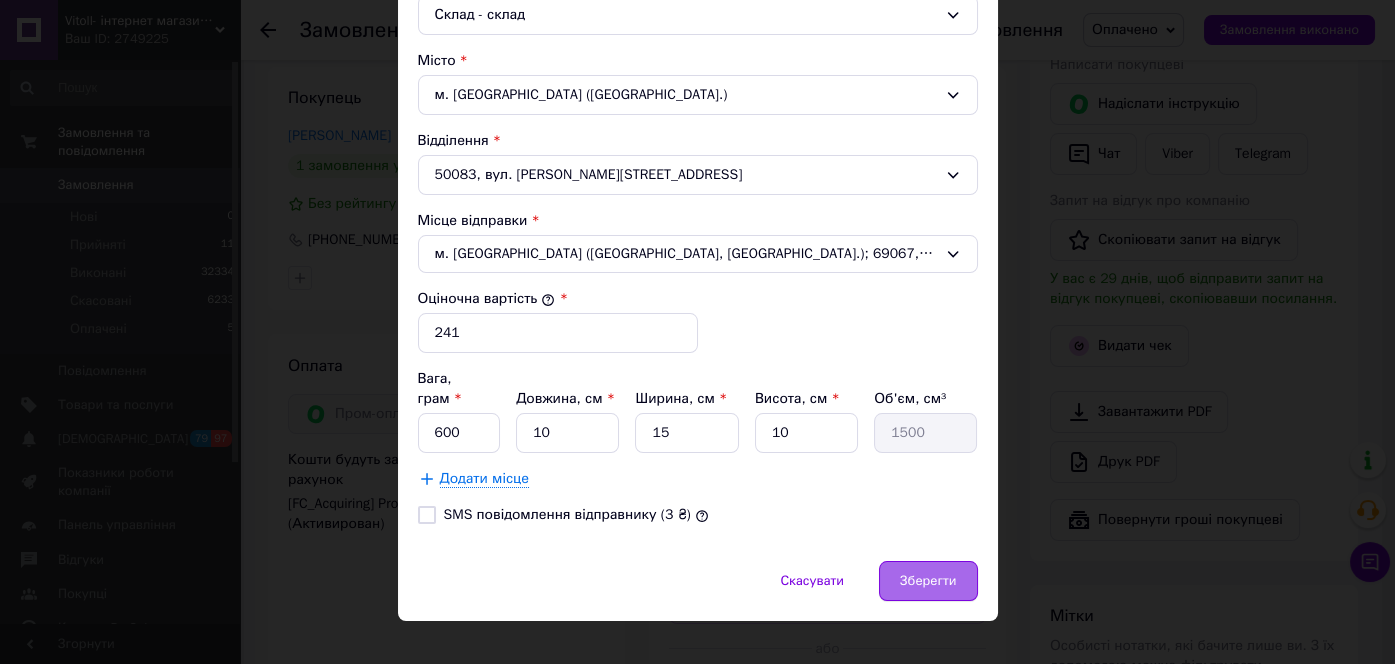 click on "Зберегти" at bounding box center [928, 581] 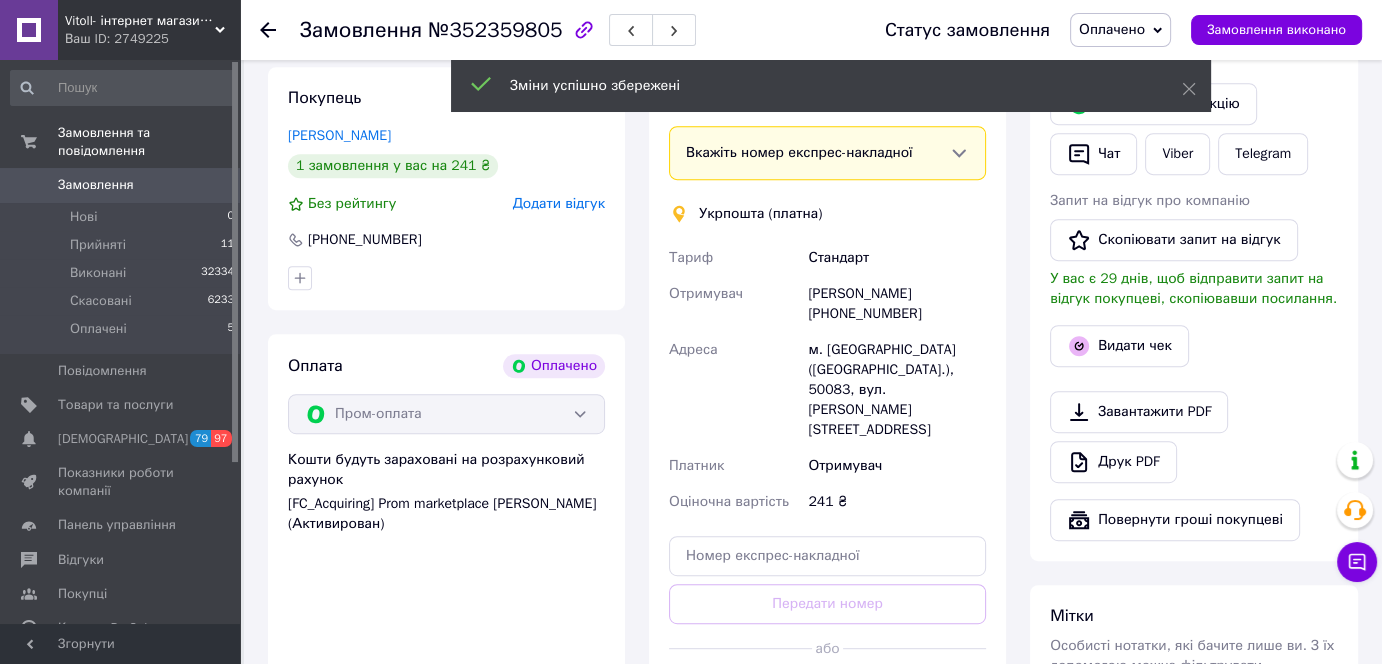 click on "Створити ярлик" at bounding box center [827, 693] 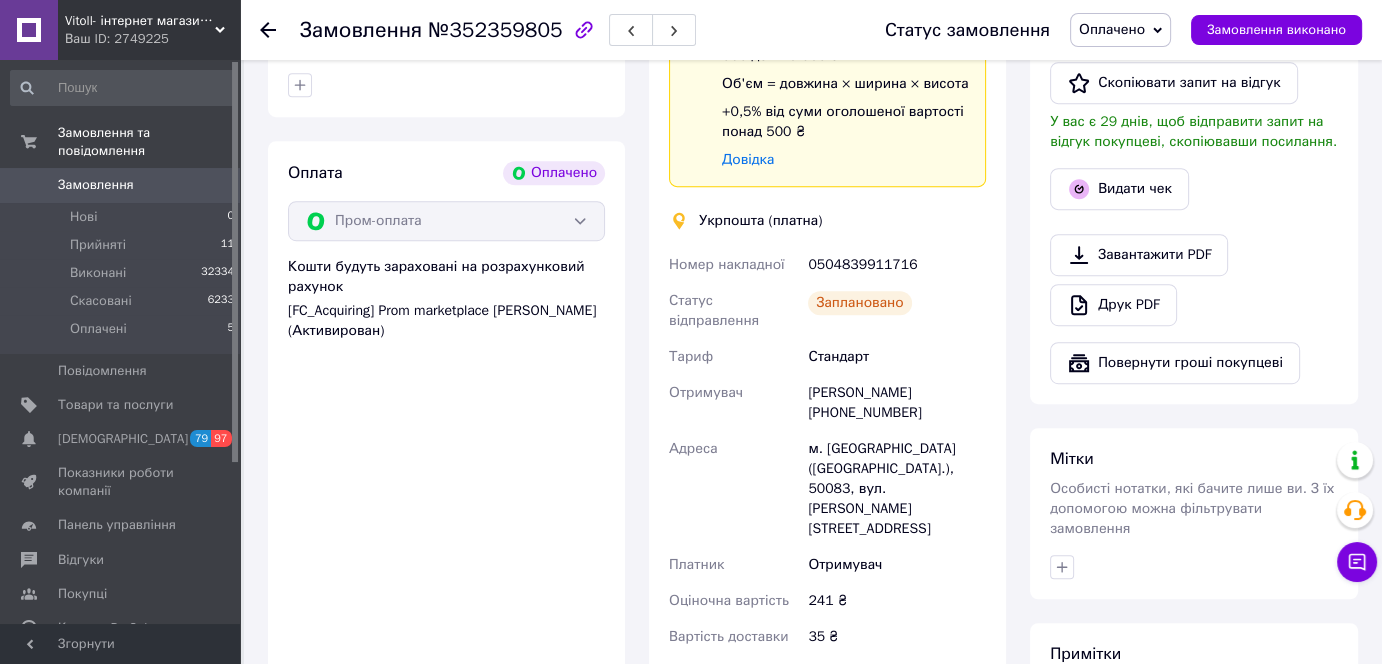 scroll, scrollTop: 1272, scrollLeft: 0, axis: vertical 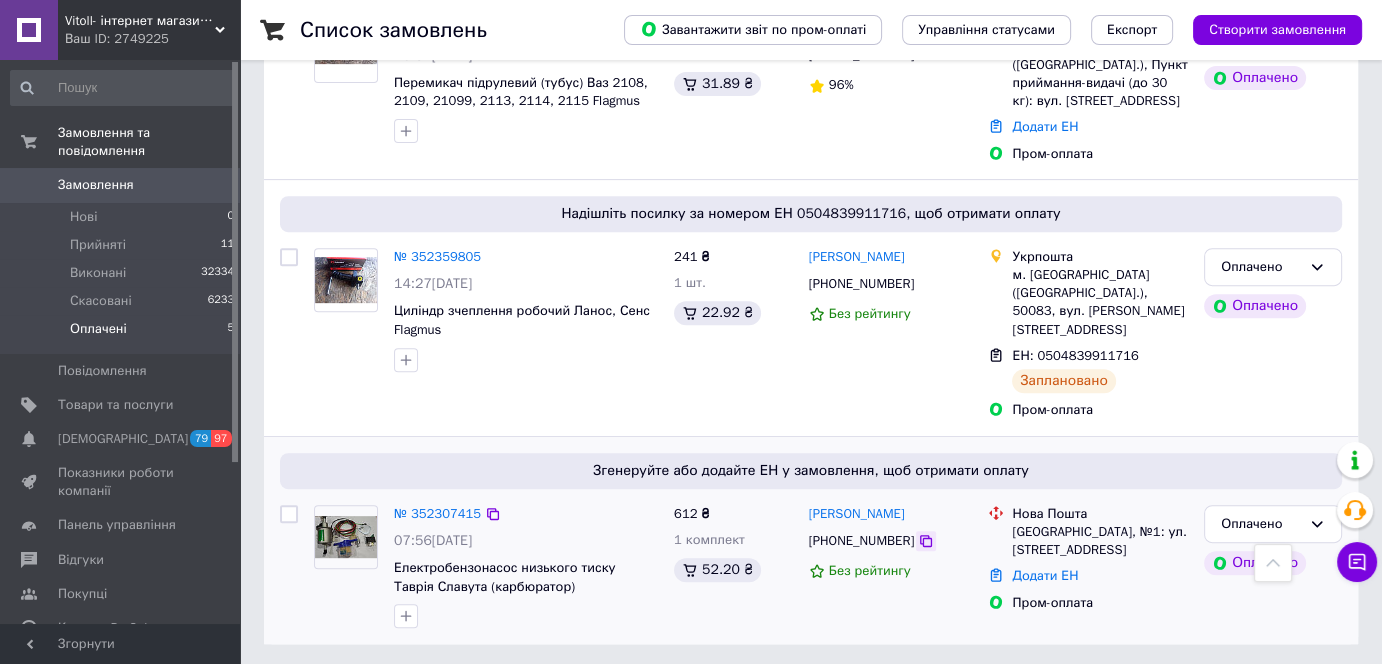 click 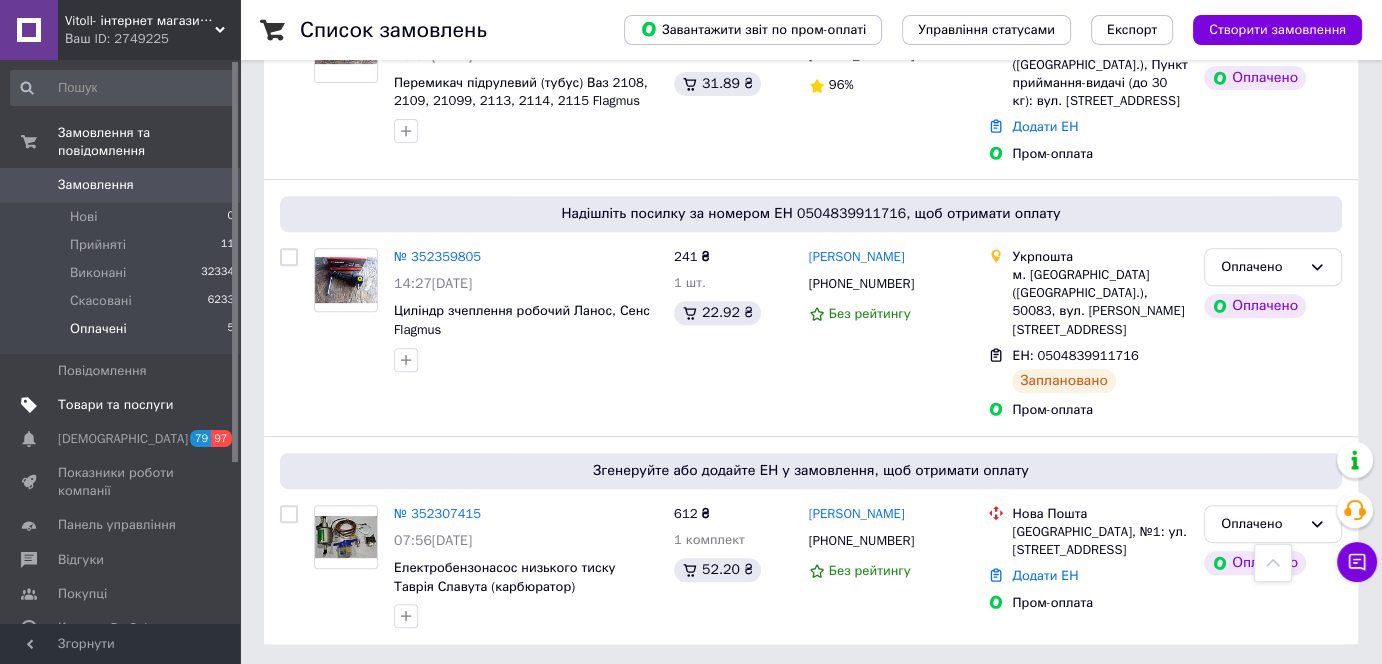click on "Товари та послуги" at bounding box center [115, 405] 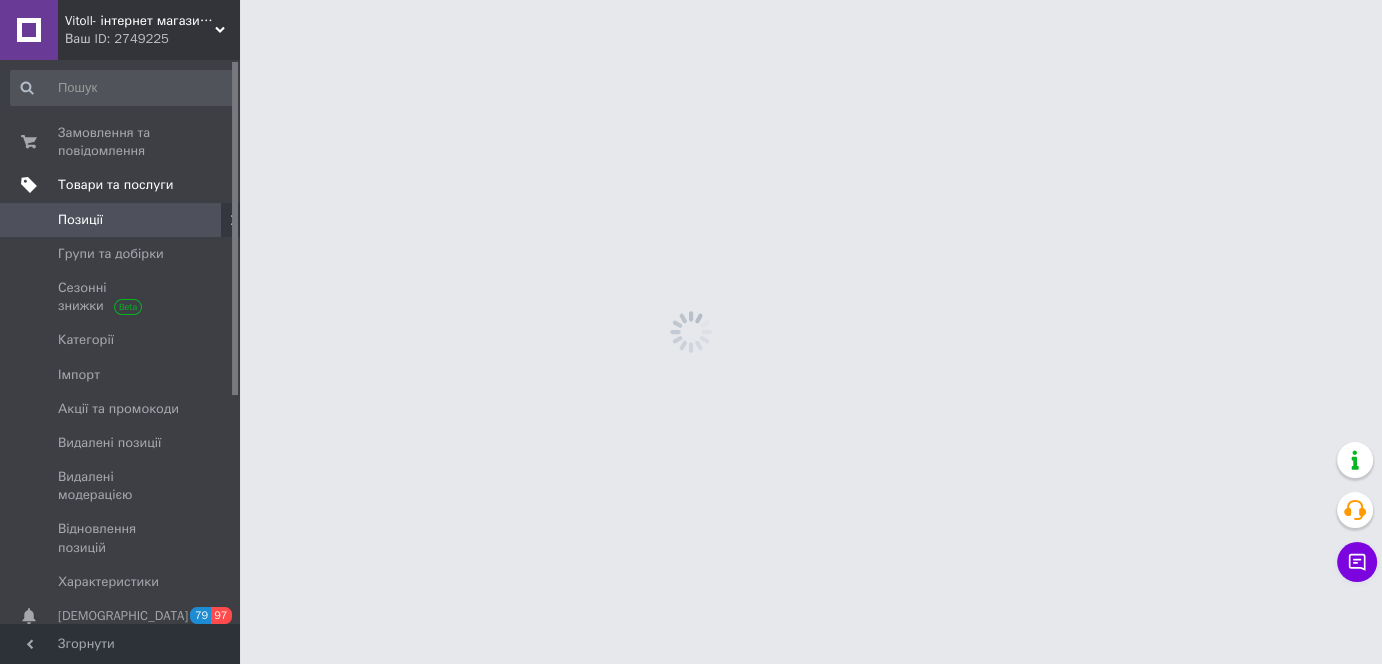 scroll, scrollTop: 0, scrollLeft: 0, axis: both 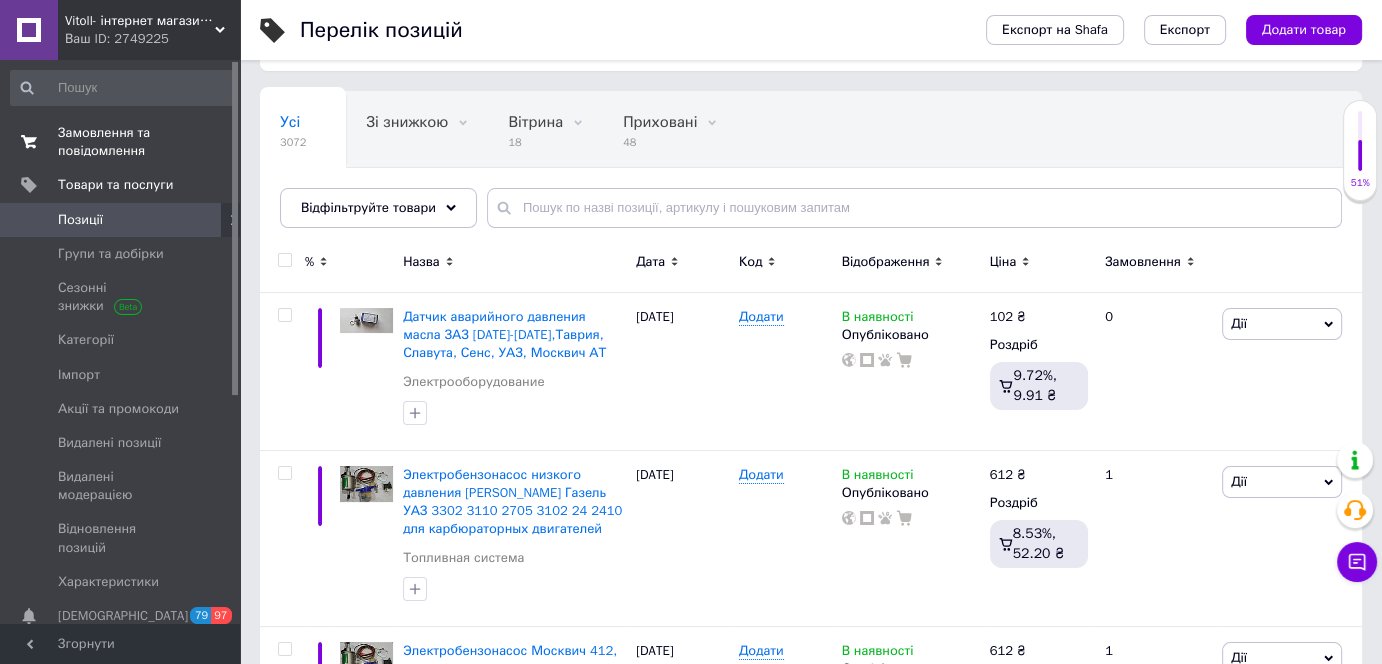 click on "Замовлення та повідомлення" at bounding box center (121, 142) 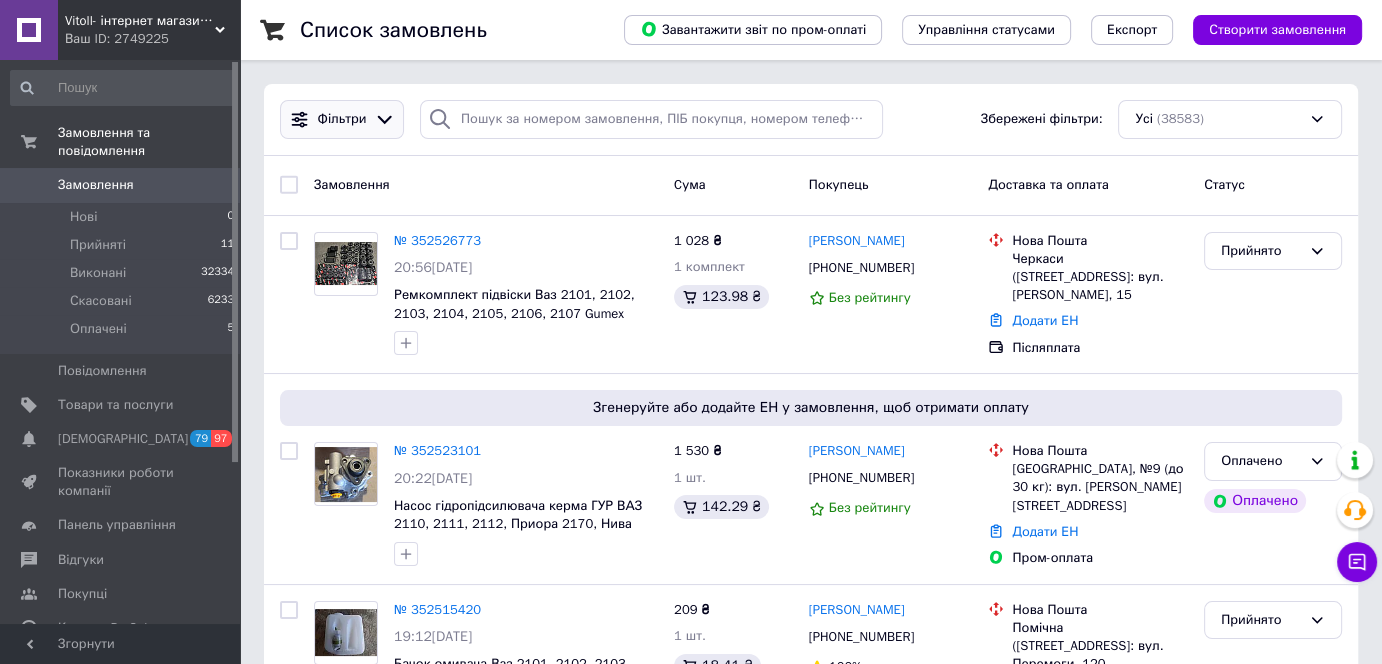 click on "Фільтри" at bounding box center [342, 119] 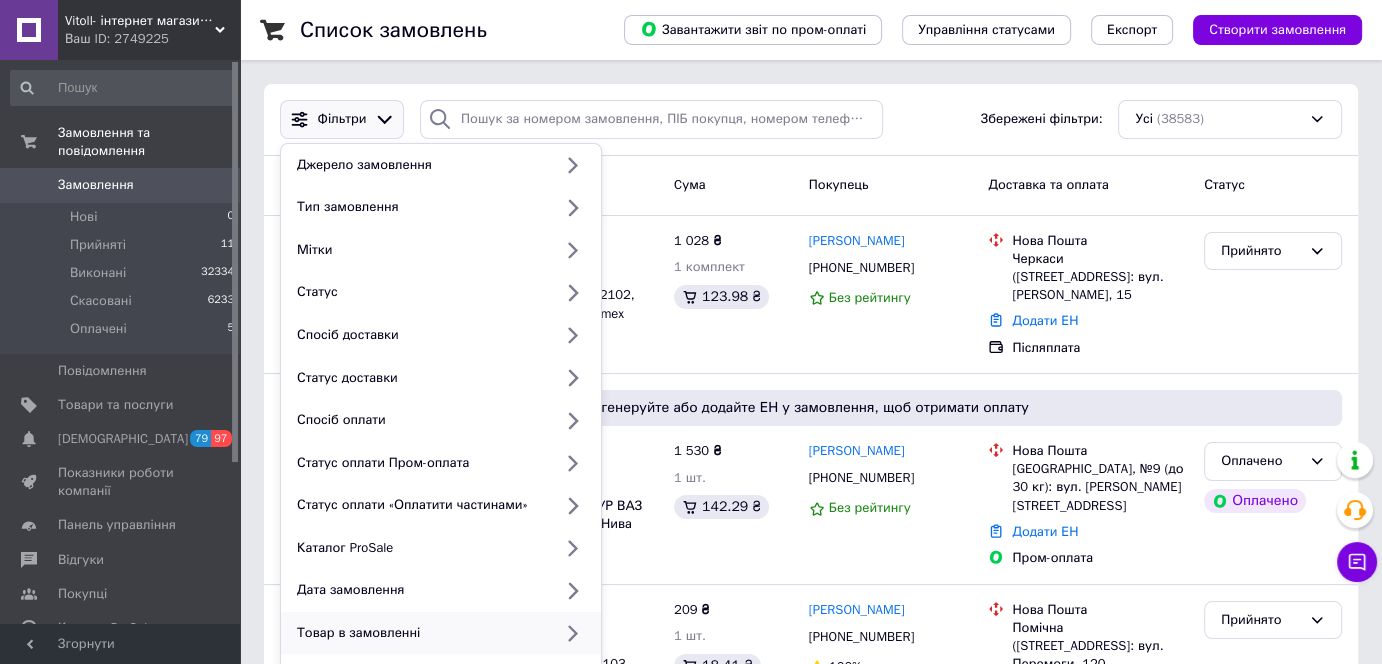 click on "Товар в замовленні" at bounding box center [420, 633] 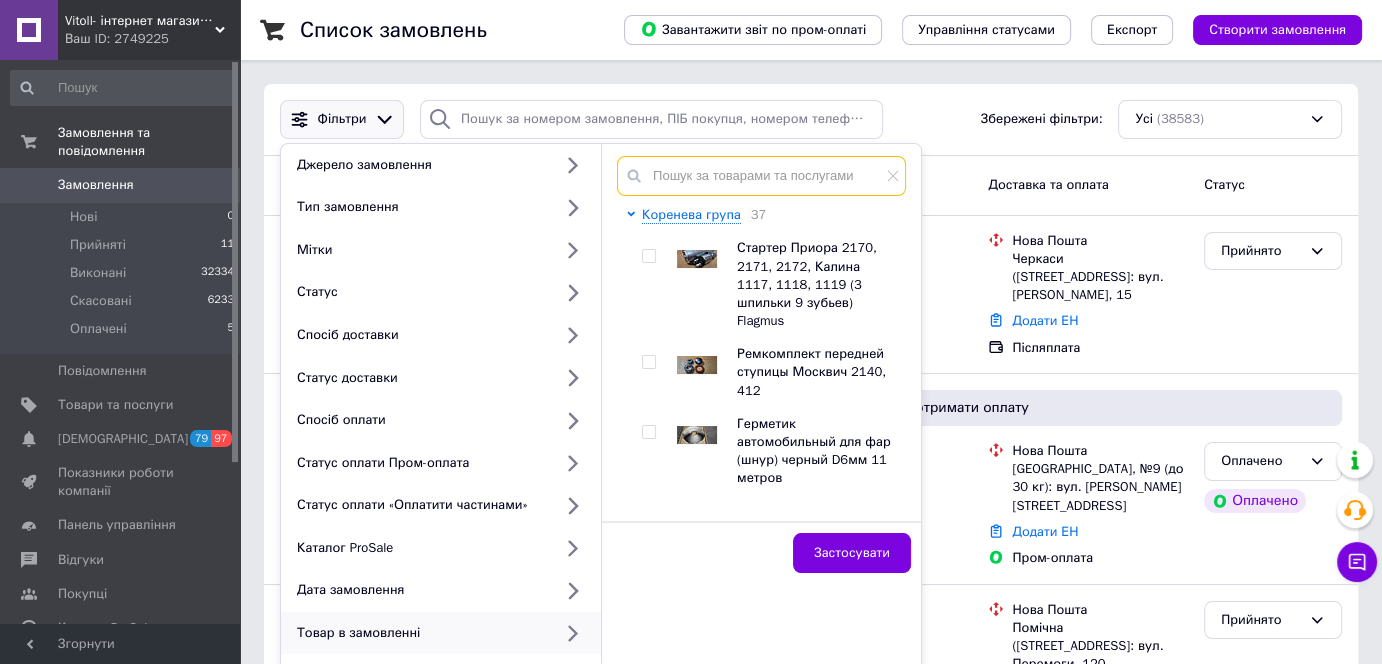click at bounding box center (761, 176) 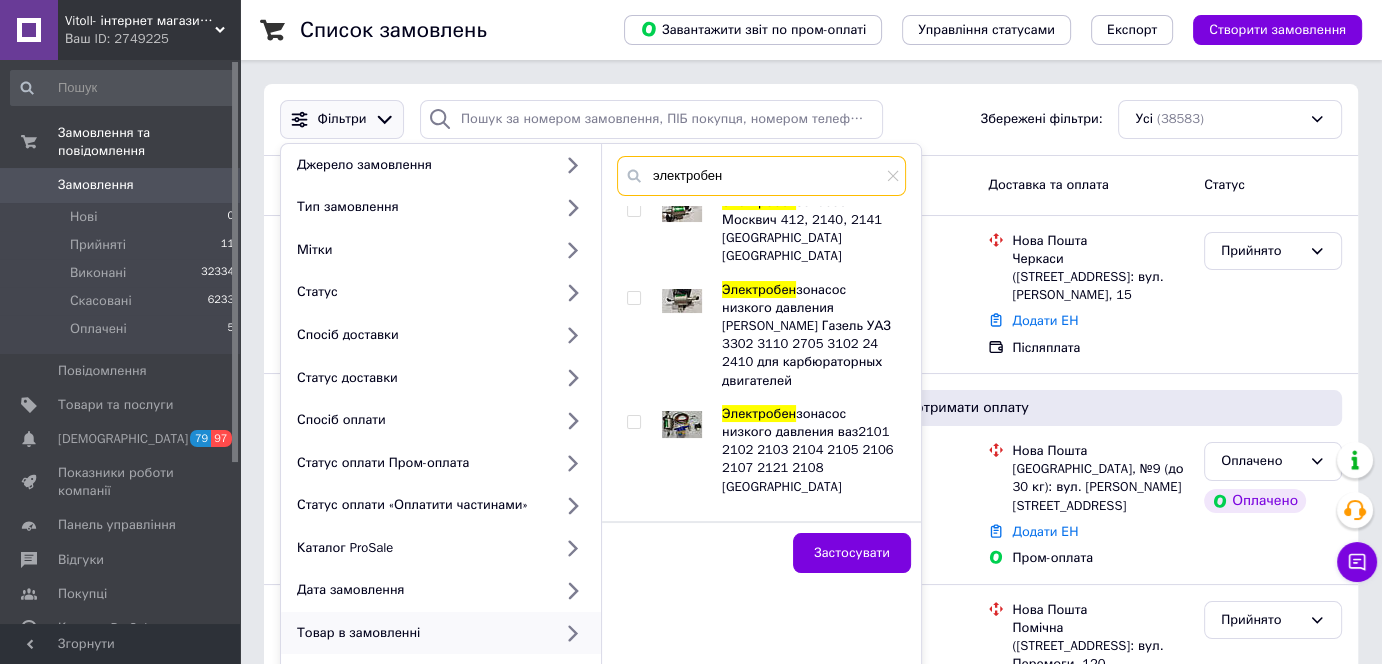 scroll, scrollTop: 3137, scrollLeft: 0, axis: vertical 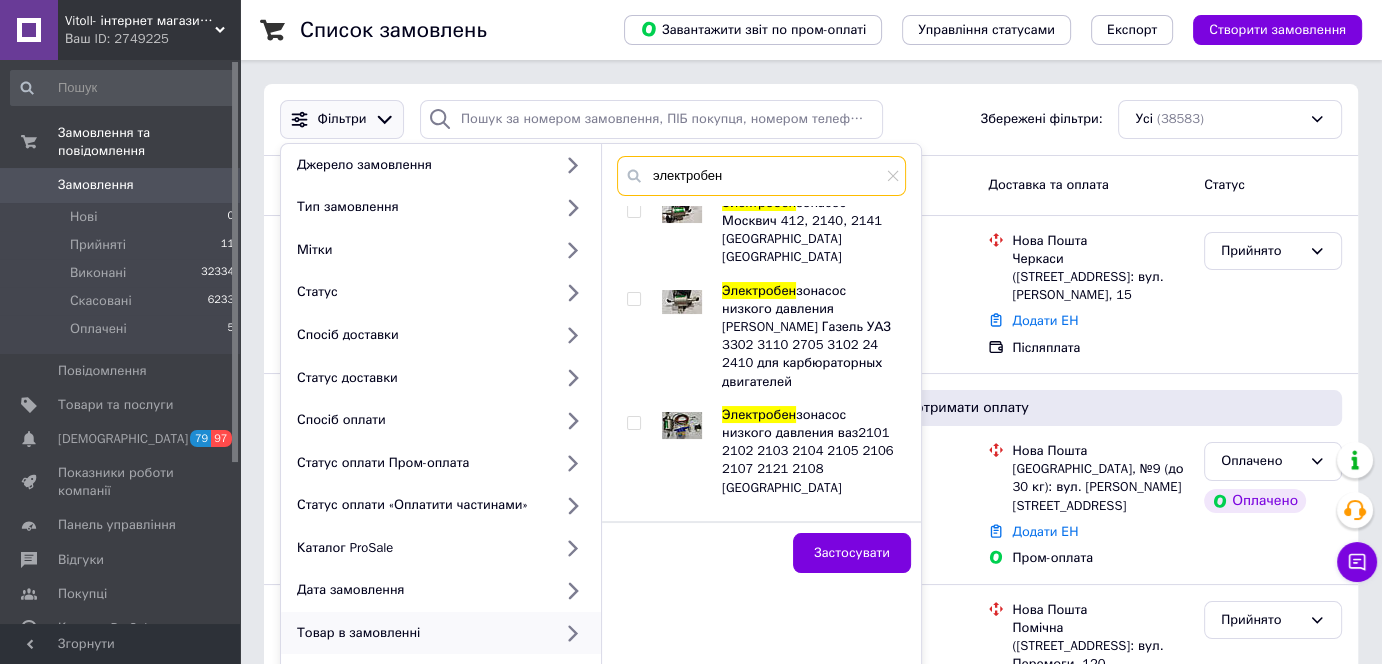 type on "электробен" 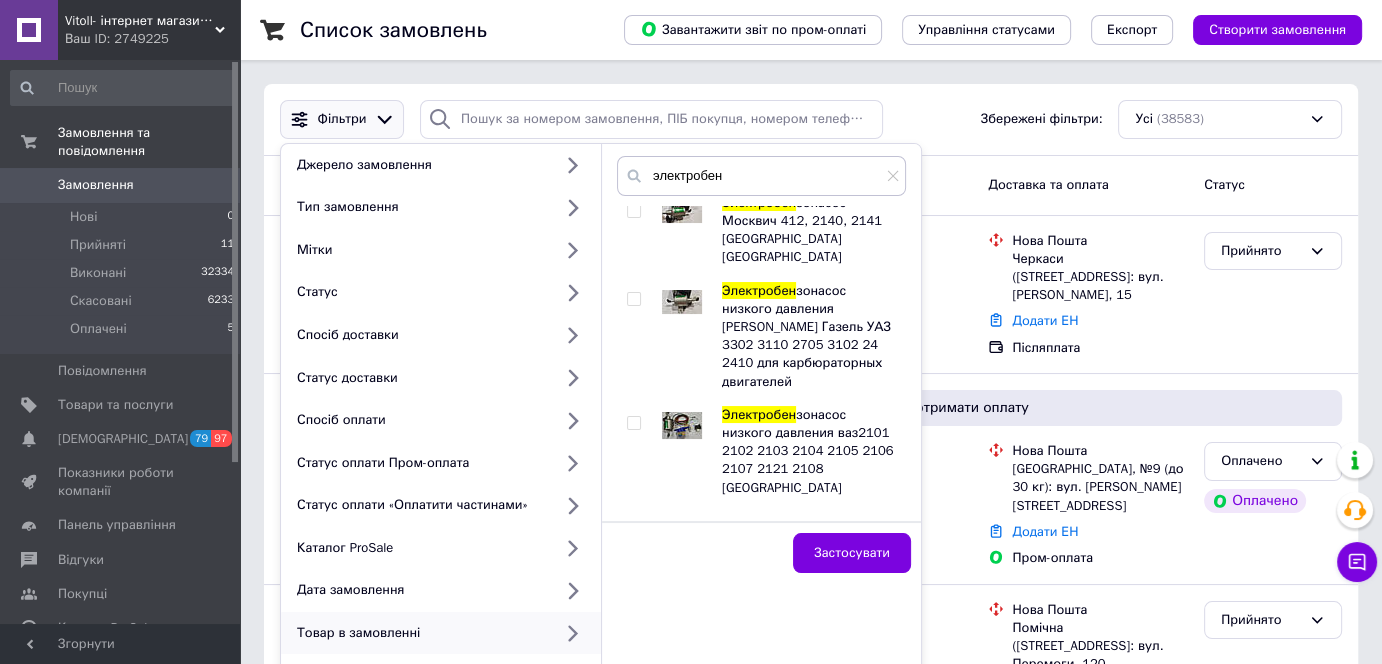 click at bounding box center (633, 529) 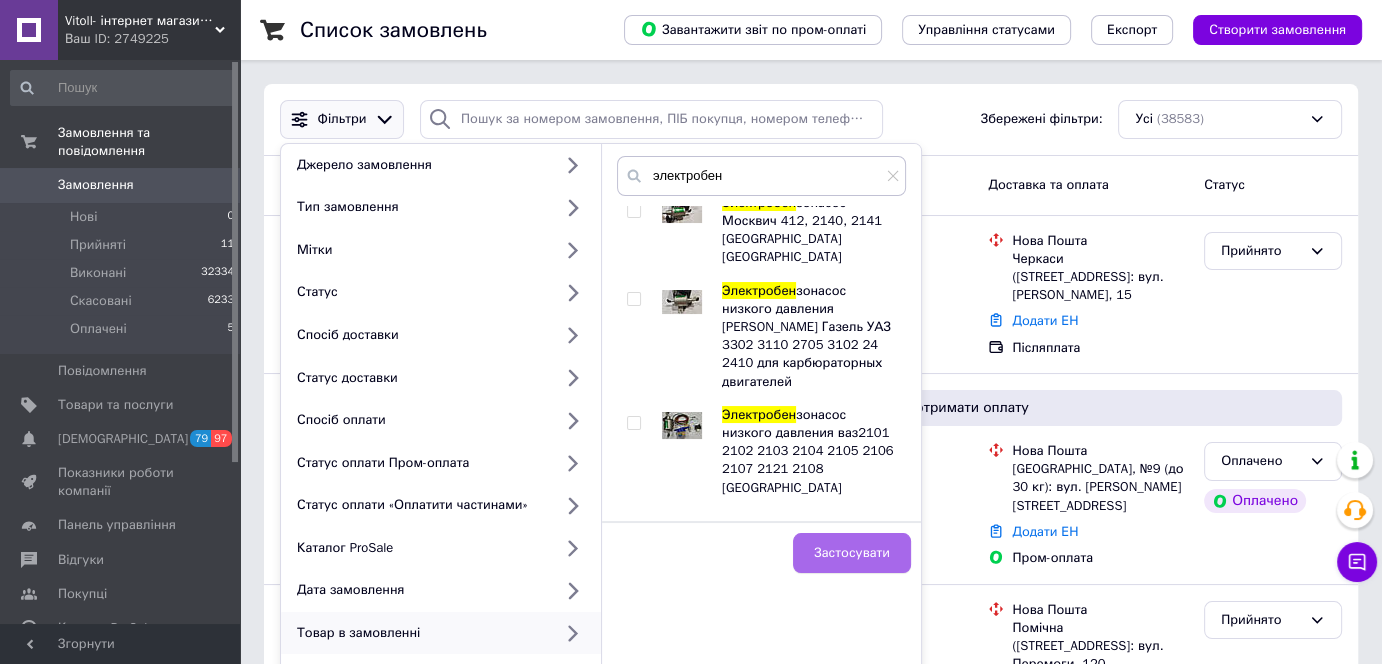 click on "Застосувати" at bounding box center (852, 553) 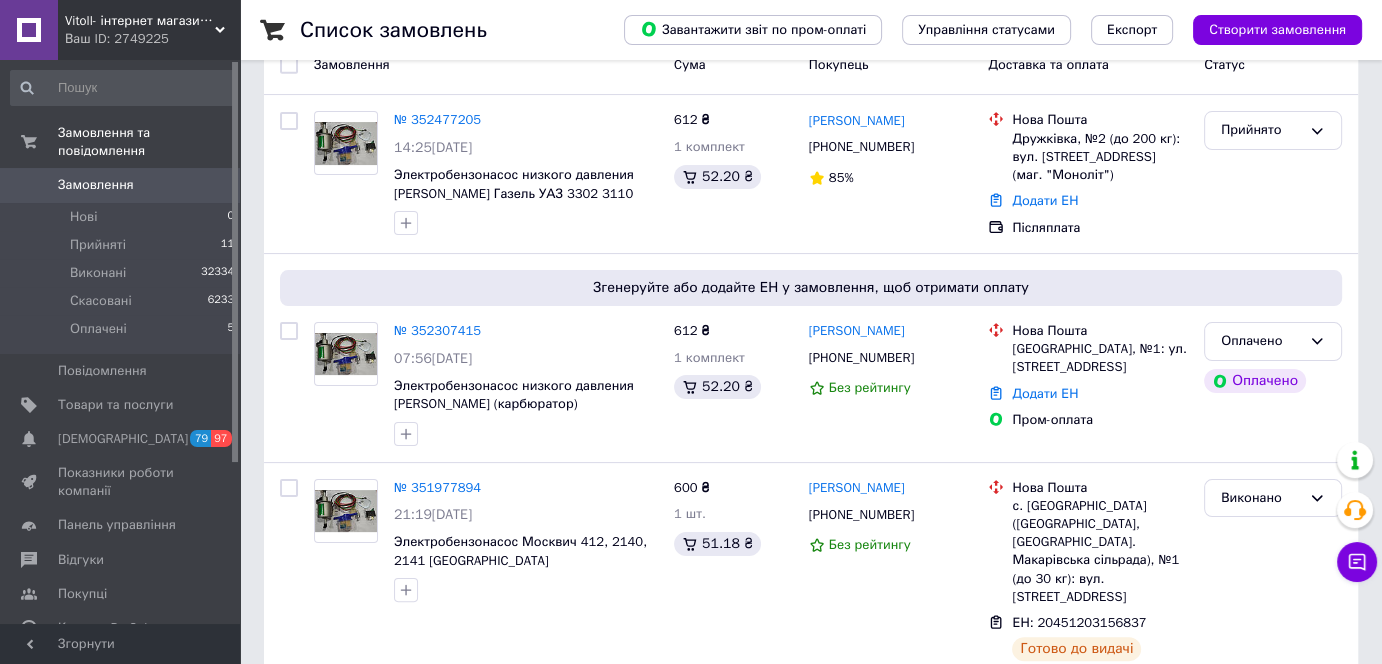 scroll, scrollTop: 354, scrollLeft: 0, axis: vertical 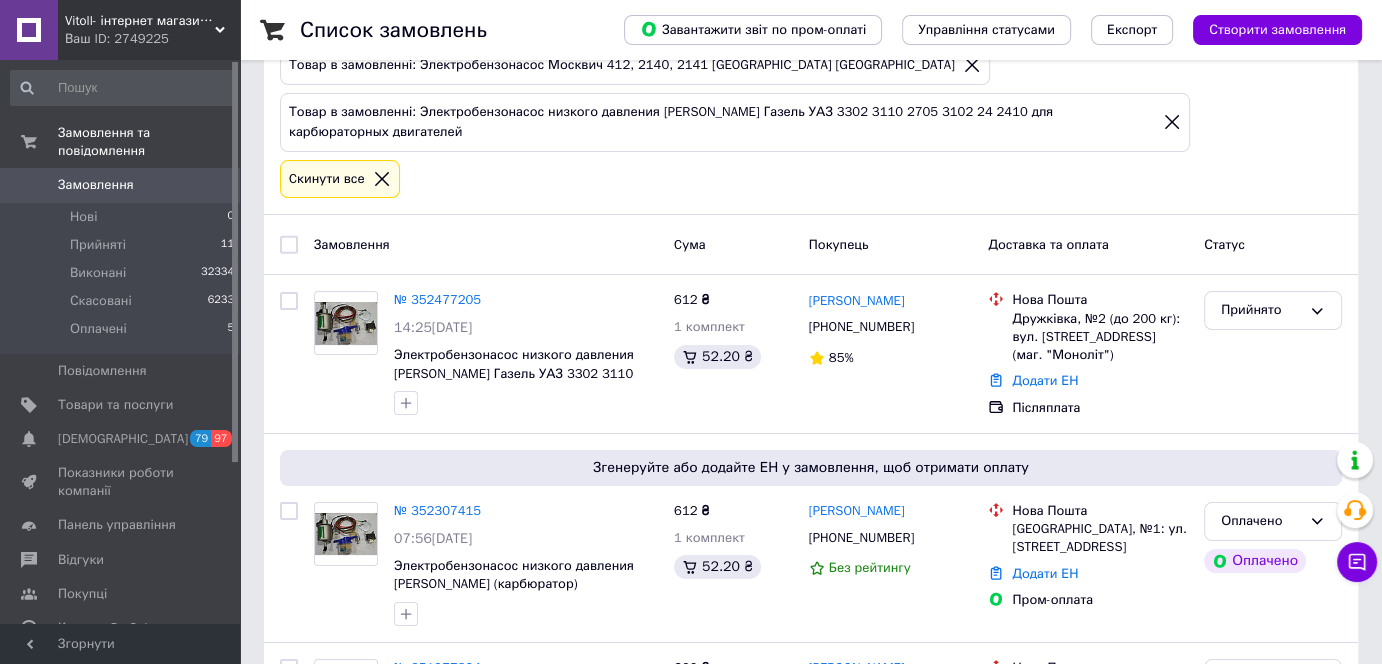 click on "Замовлення" at bounding box center (96, 185) 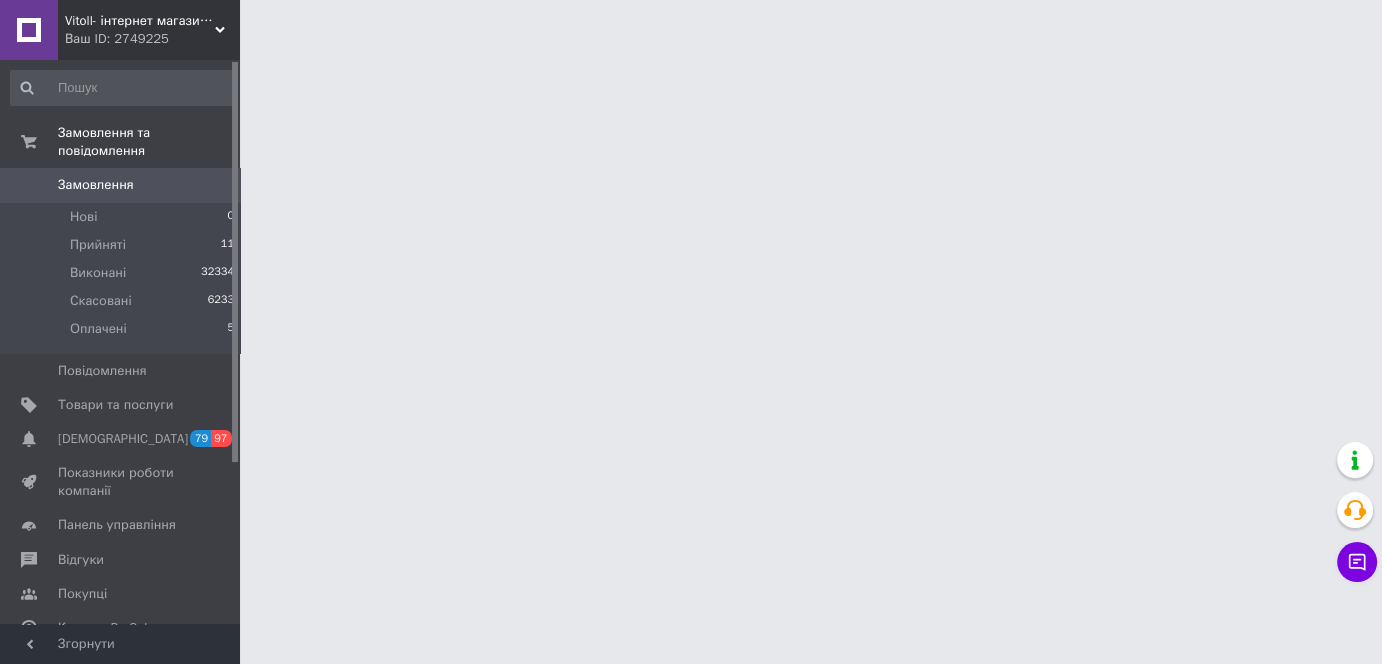 scroll, scrollTop: 0, scrollLeft: 0, axis: both 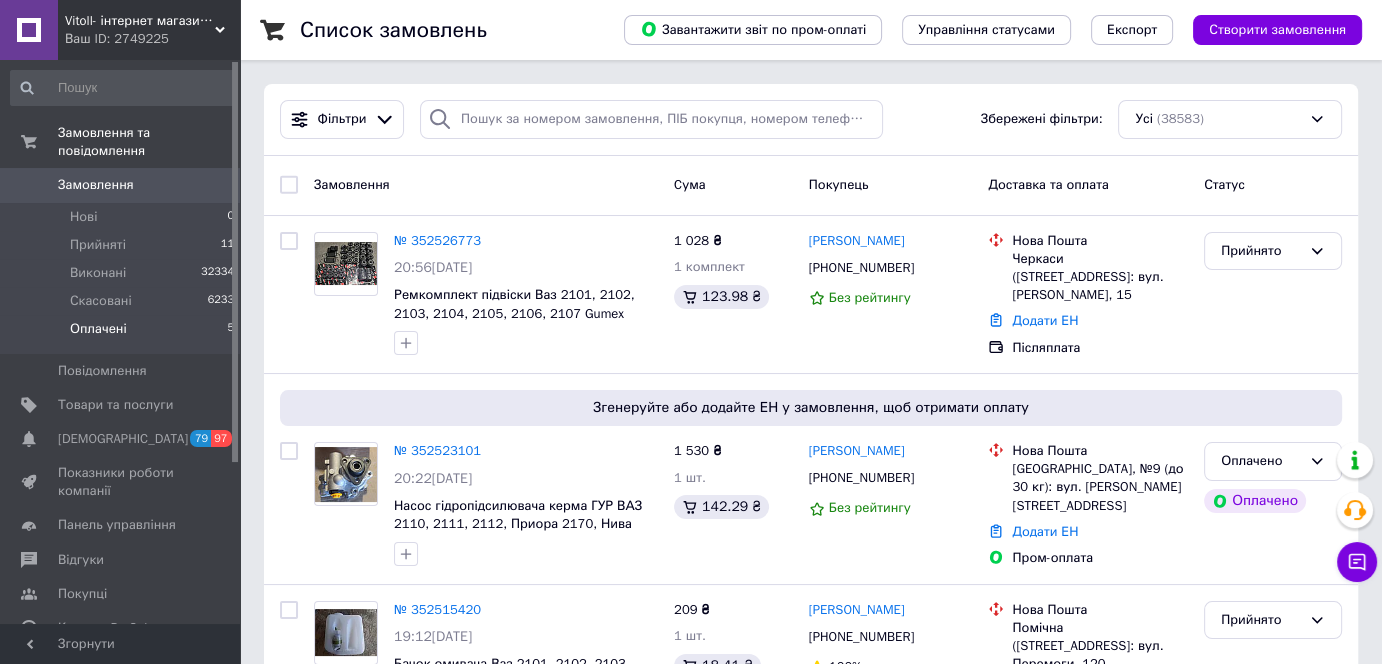 click on "Оплачені 5" at bounding box center (123, 334) 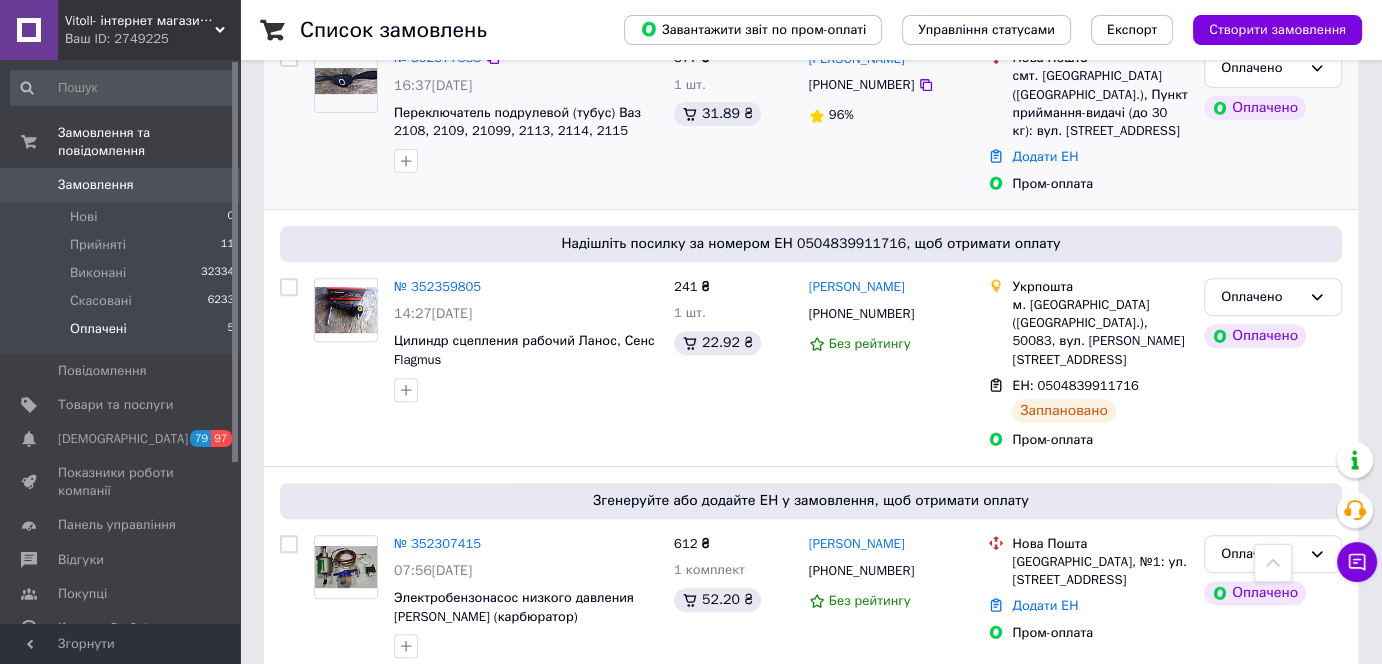 scroll, scrollTop: 757, scrollLeft: 0, axis: vertical 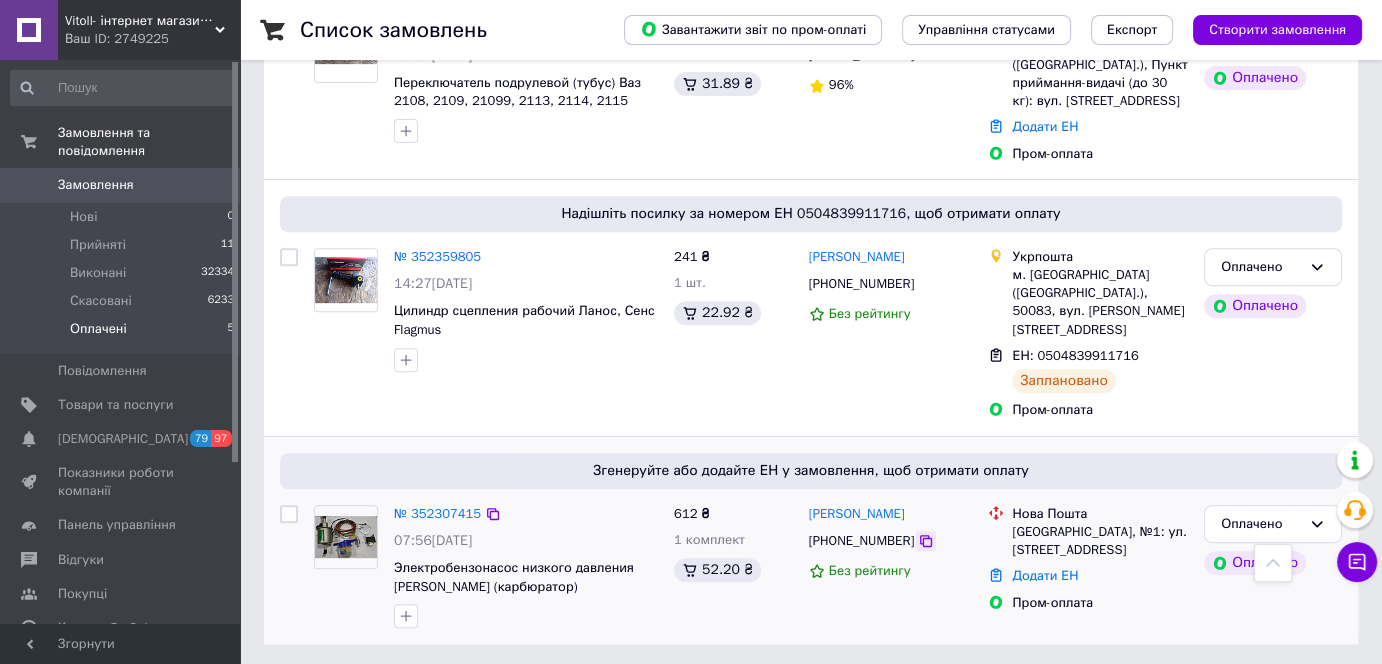click 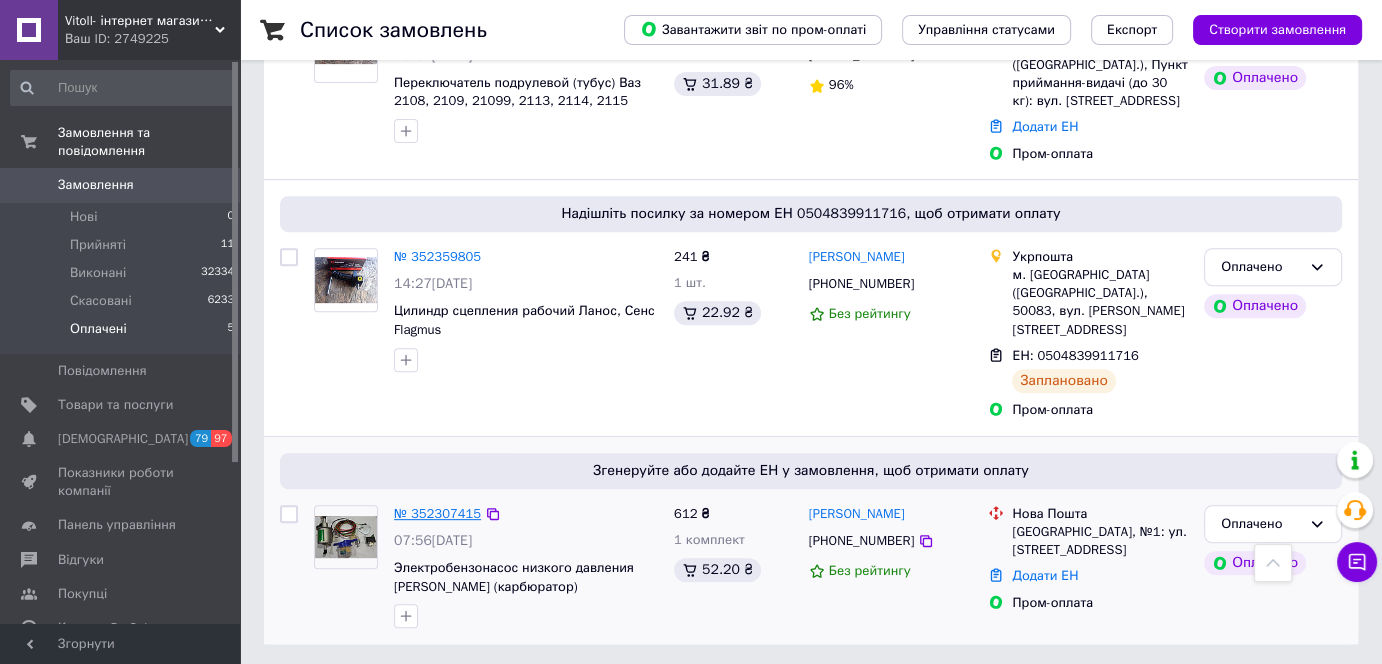 click on "№ 352307415" at bounding box center [437, 513] 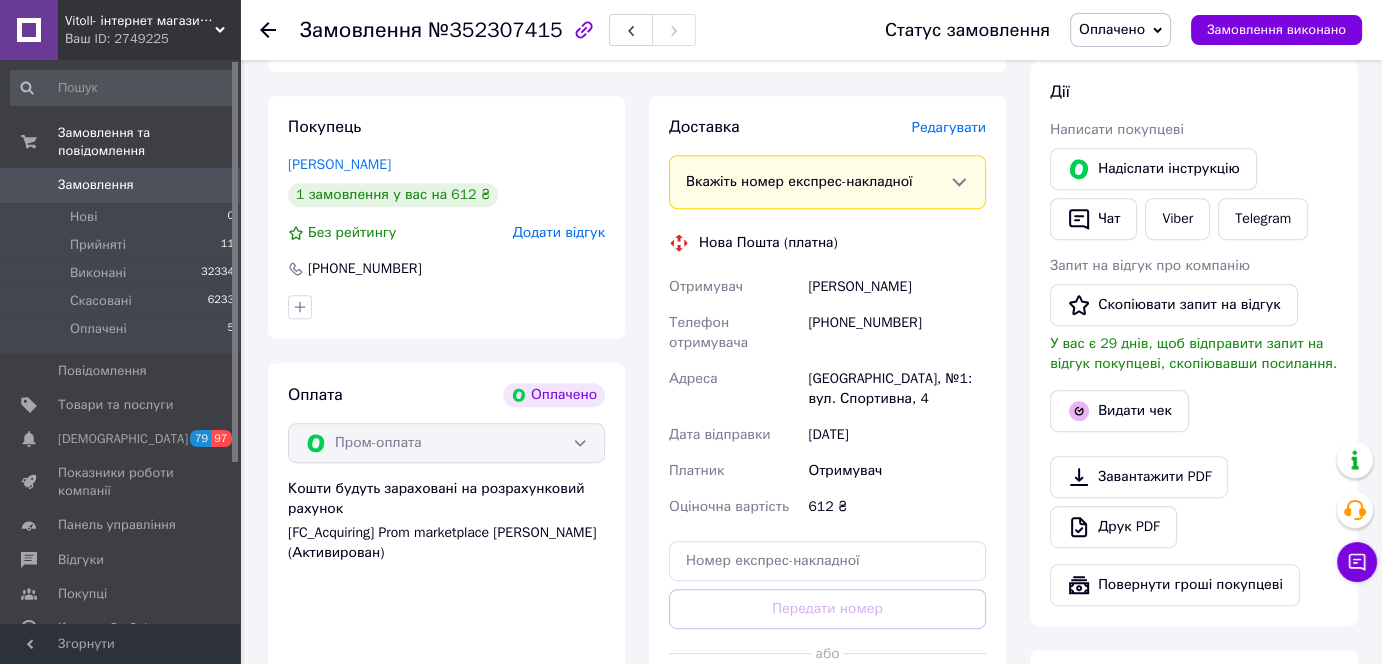 scroll, scrollTop: 938, scrollLeft: 0, axis: vertical 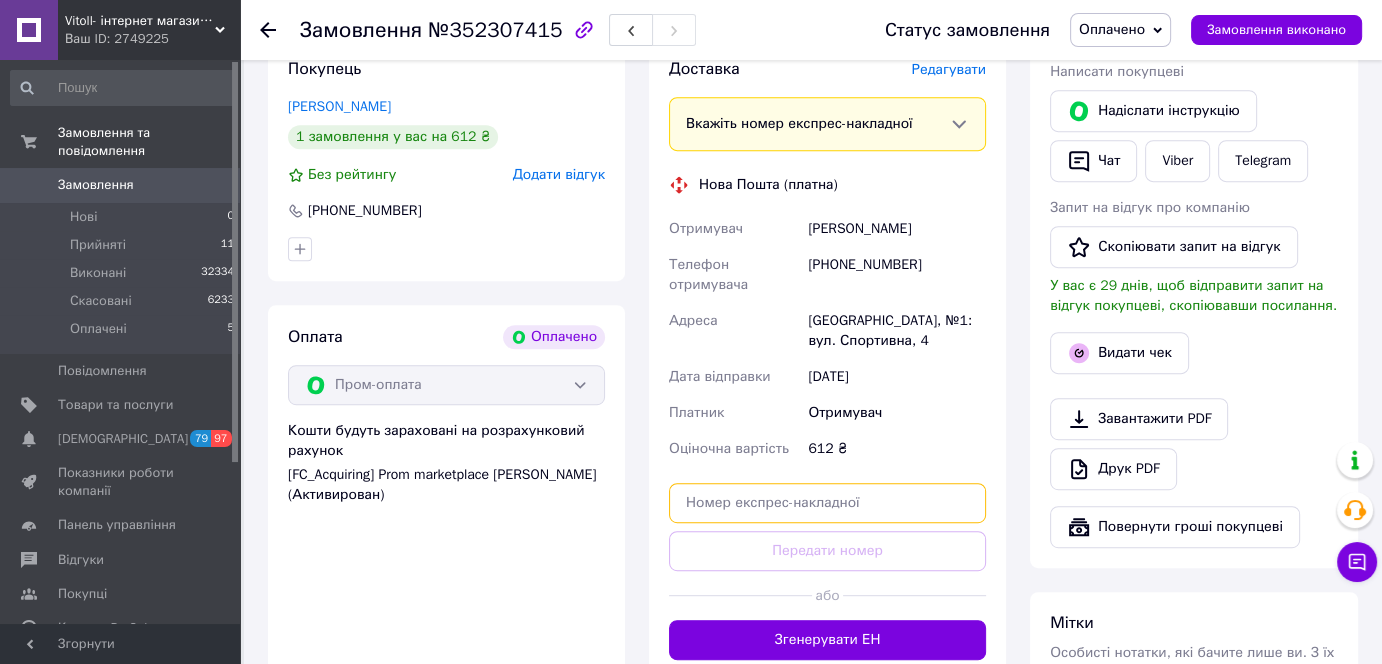 paste on "20451204937707" 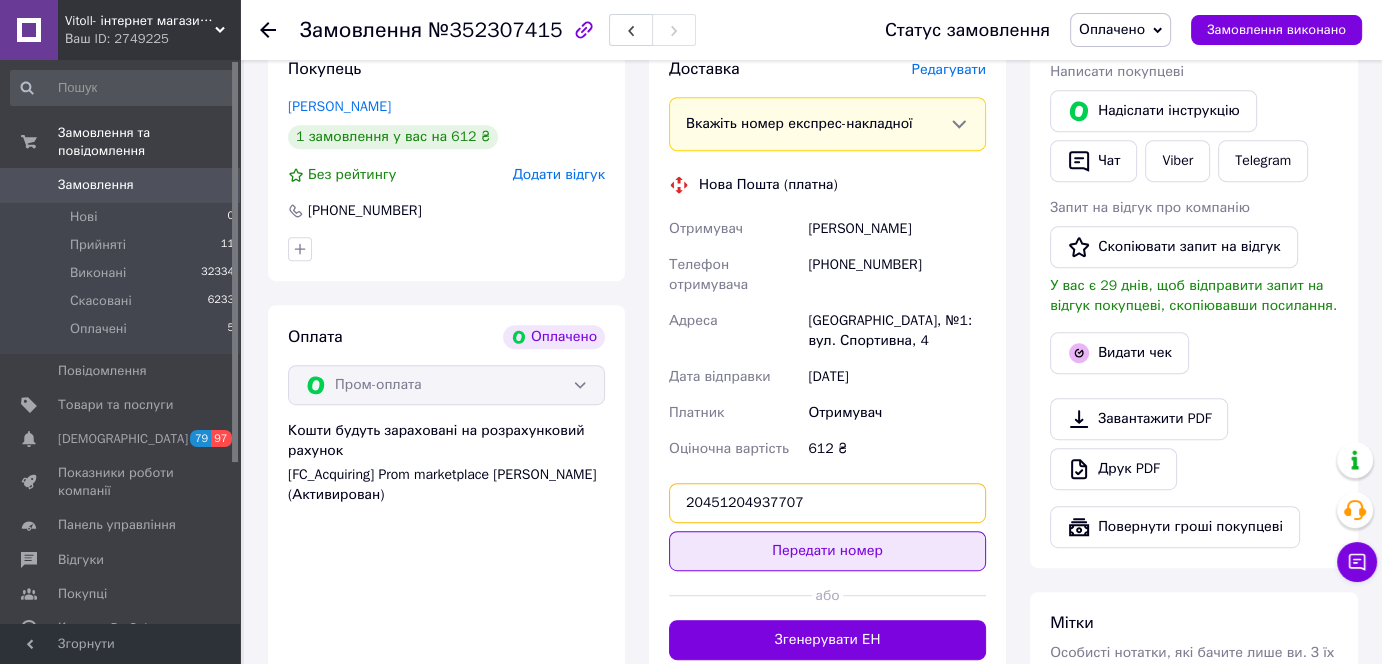 type on "20451204937707" 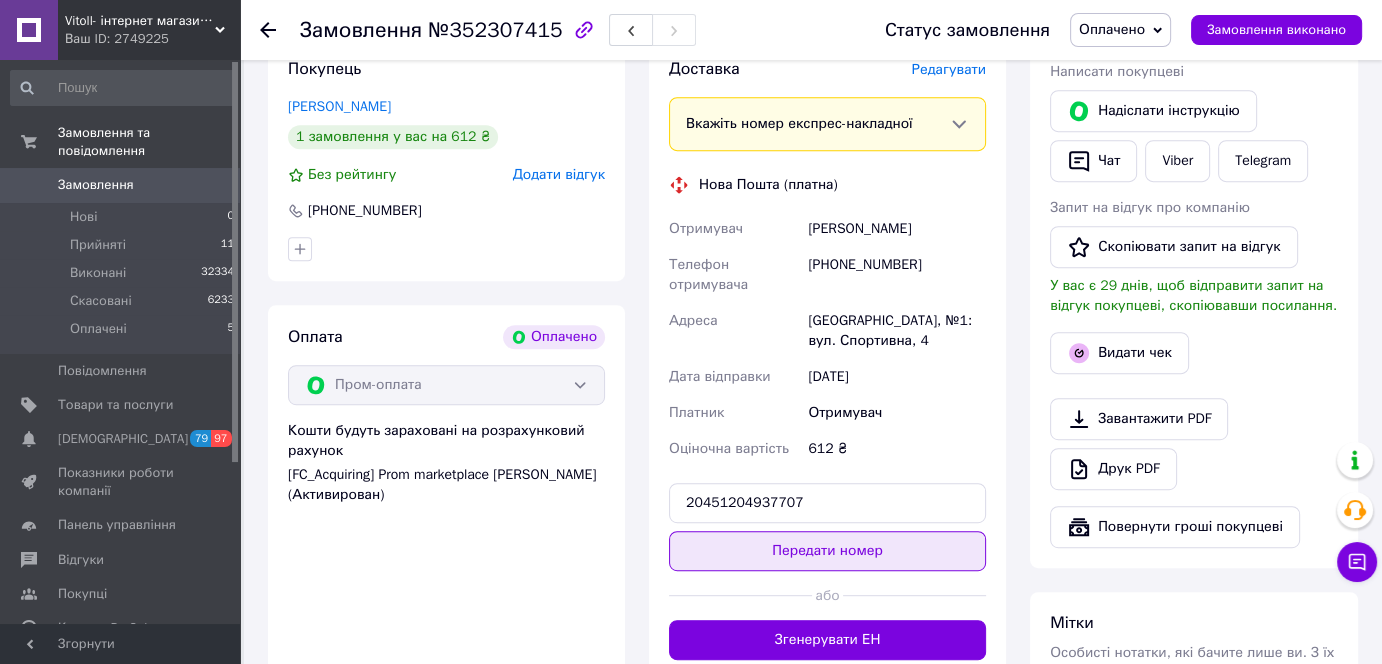 click on "Передати номер" at bounding box center (827, 551) 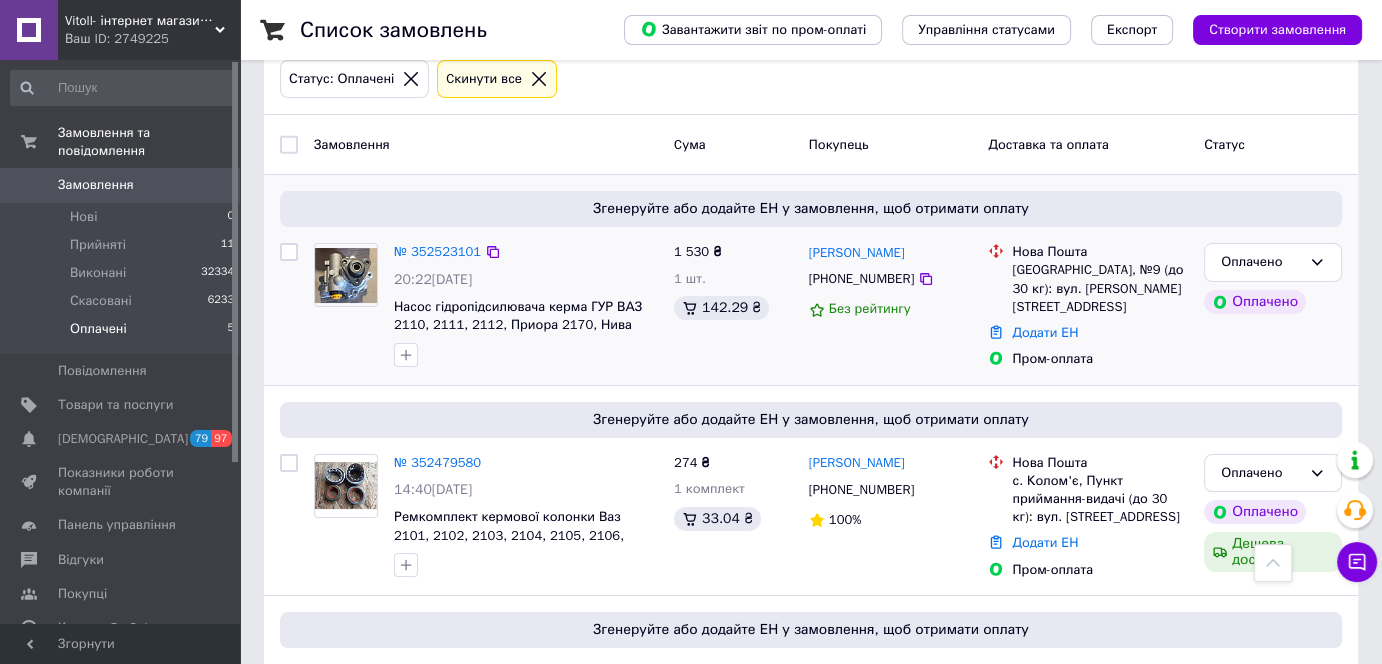 scroll, scrollTop: 0, scrollLeft: 0, axis: both 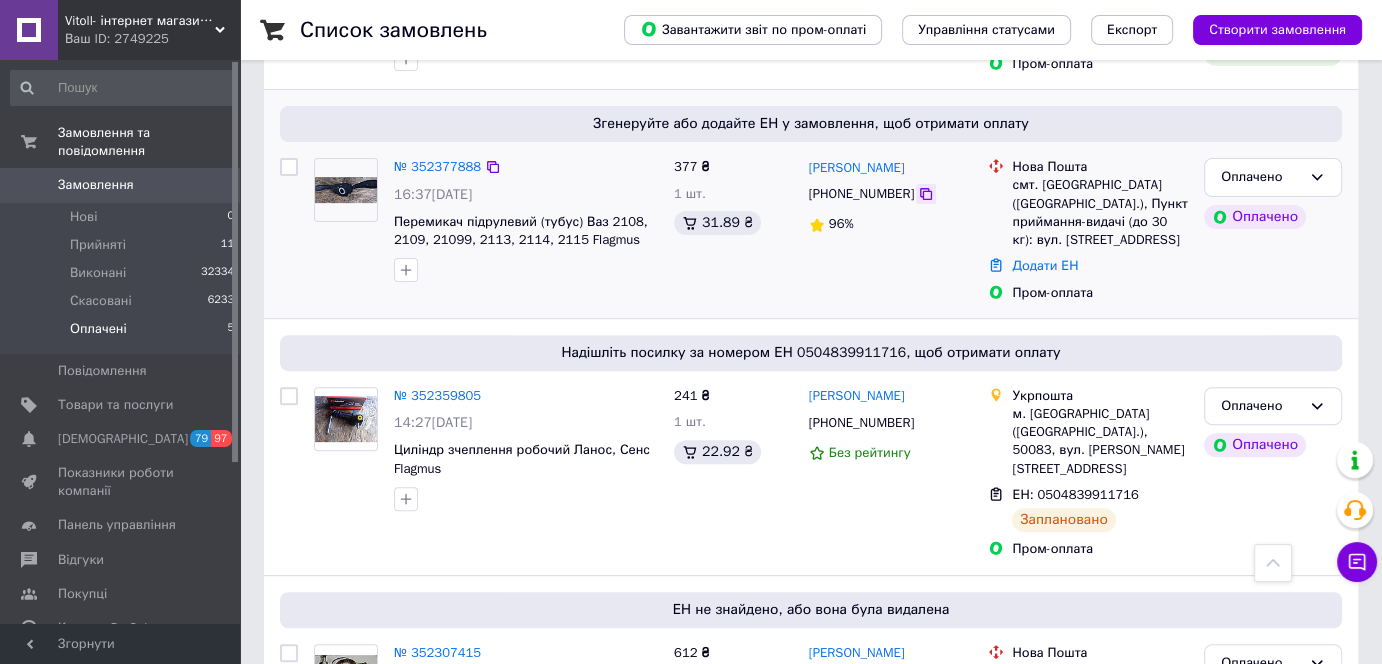 click 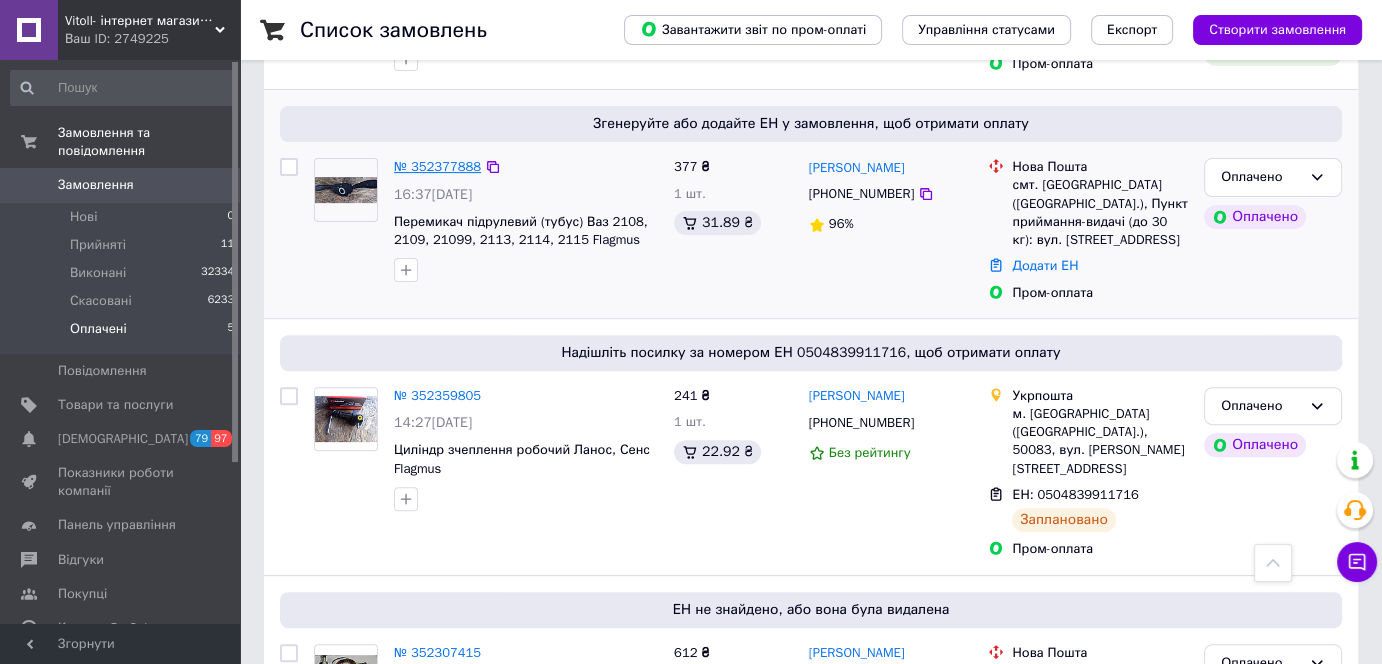 click on "№ 352377888" at bounding box center (437, 166) 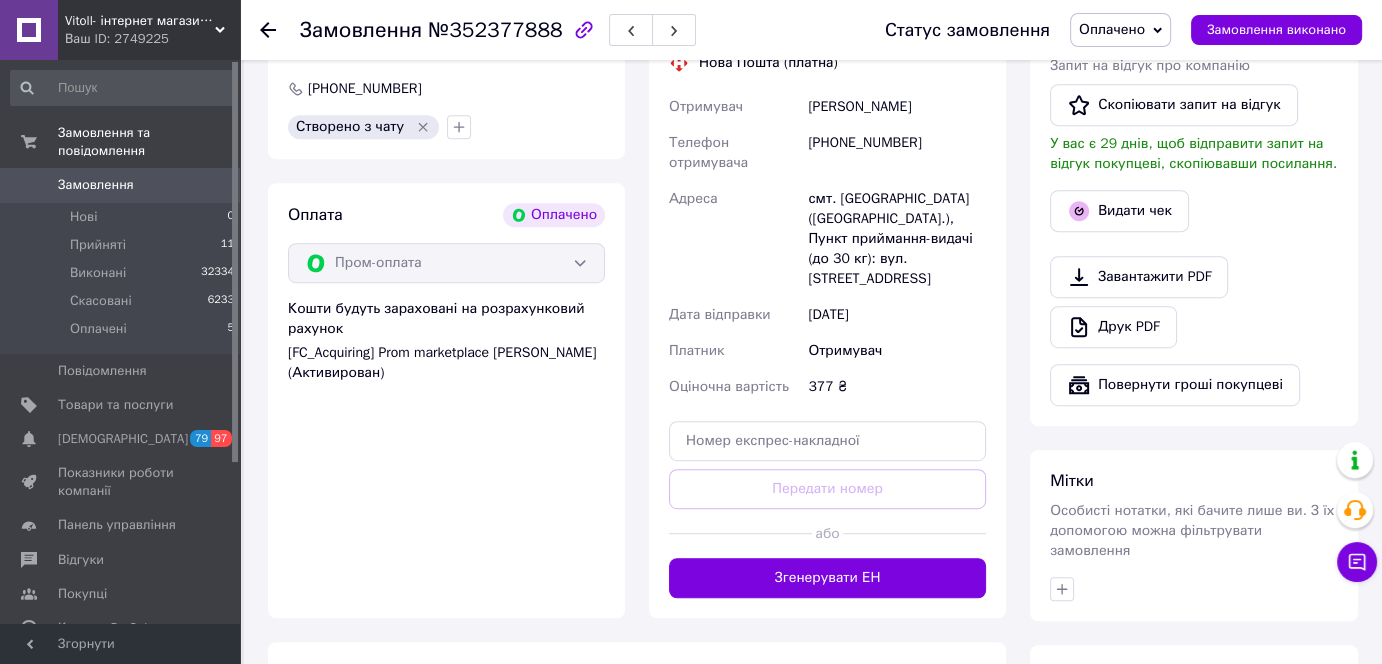 scroll, scrollTop: 1306, scrollLeft: 0, axis: vertical 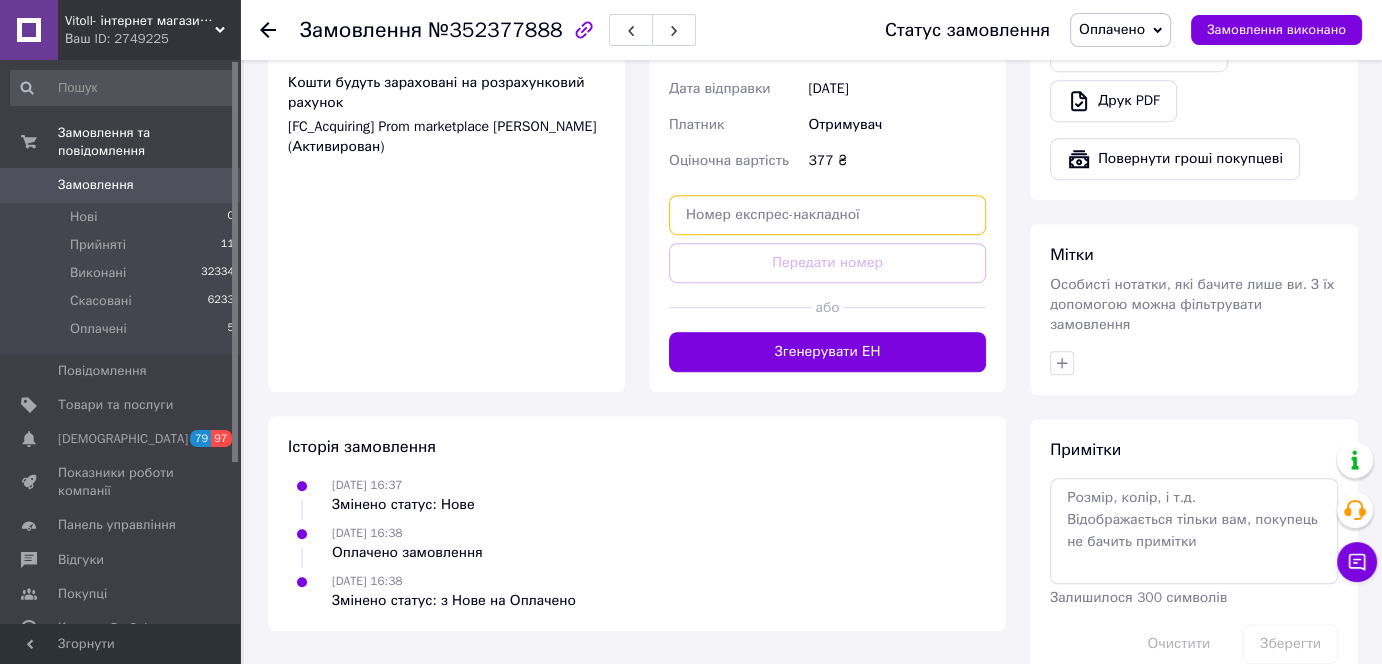 paste on "20451204940253" 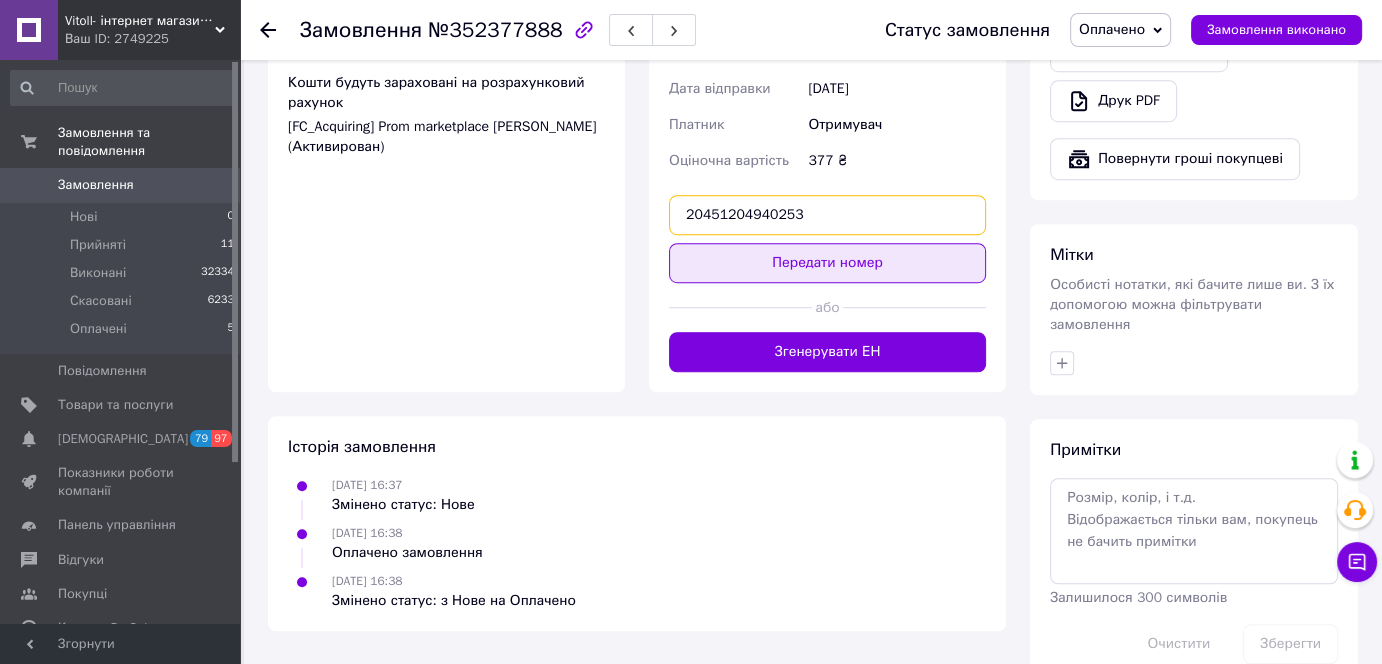 type on "20451204940253" 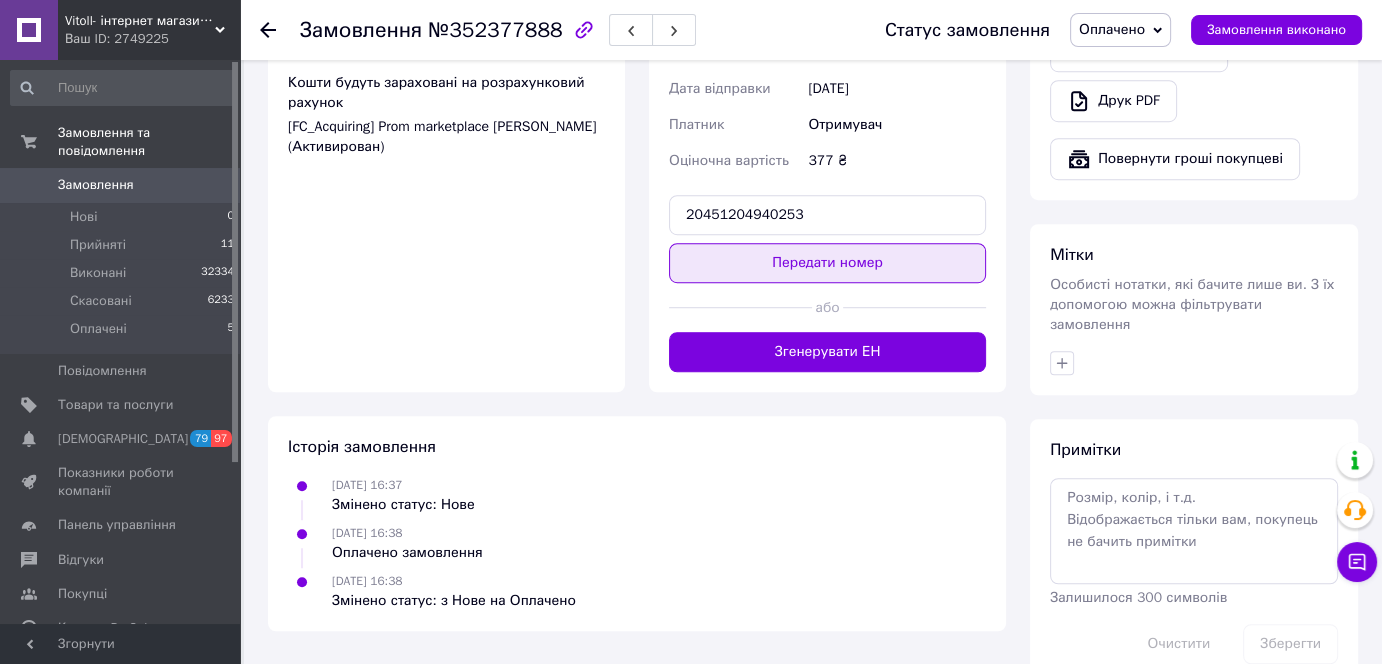 click on "Передати номер" at bounding box center (827, 263) 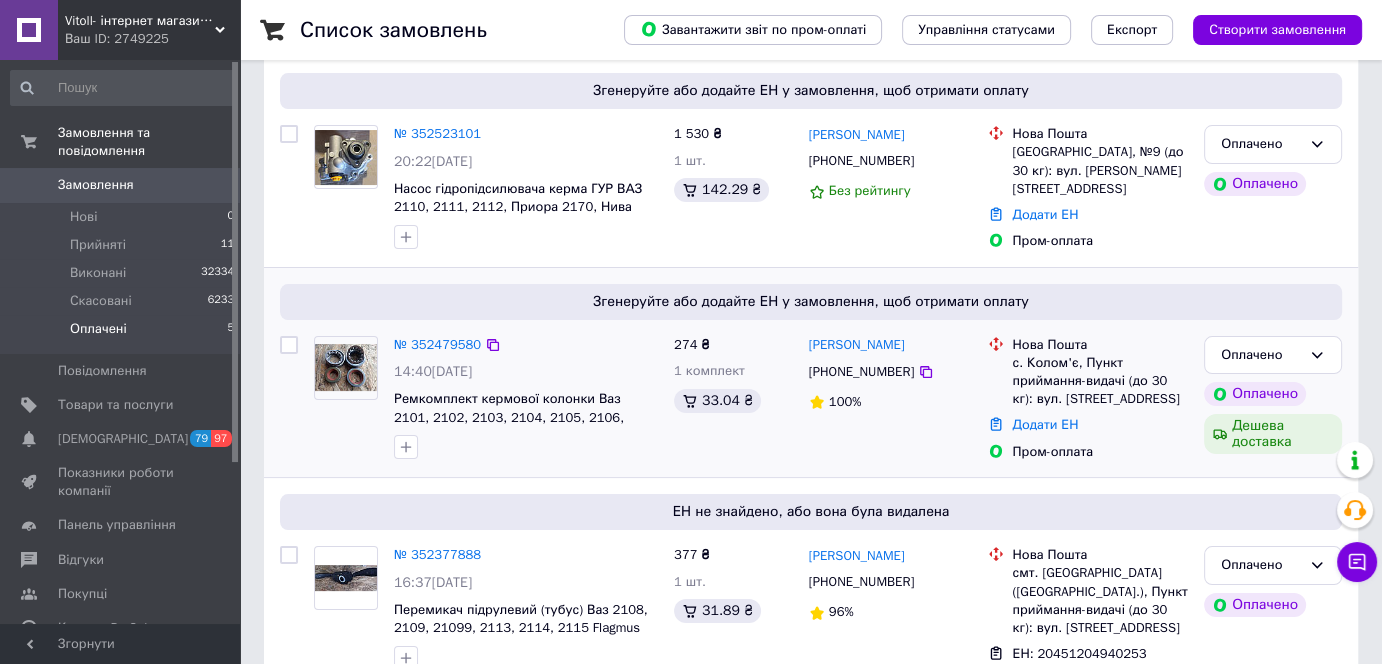 scroll, scrollTop: 272, scrollLeft: 0, axis: vertical 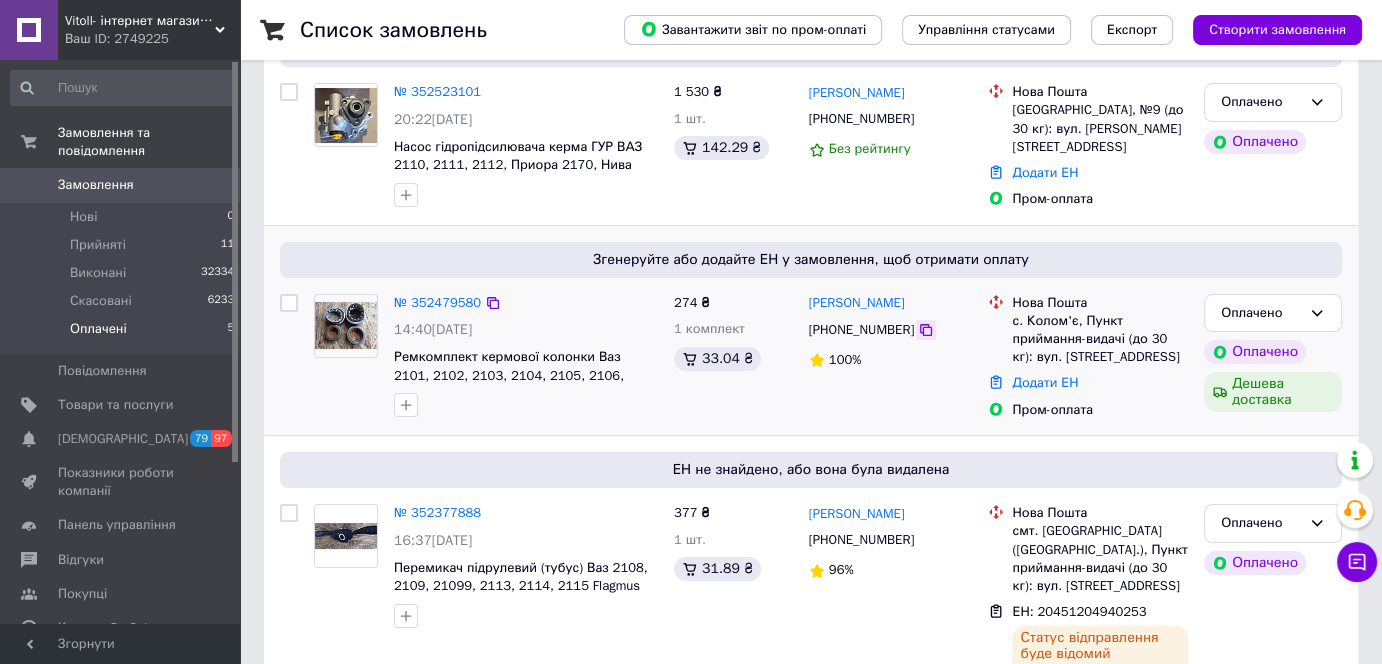 click 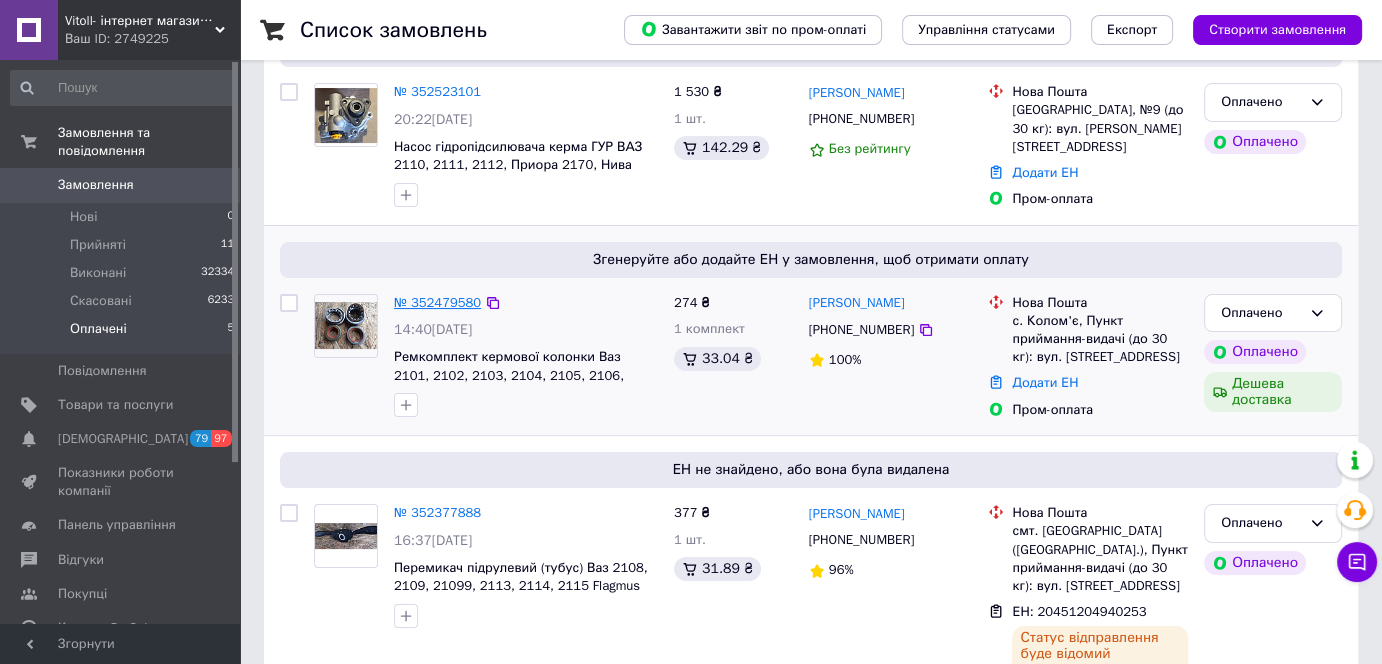 click on "№ 352479580" at bounding box center (437, 302) 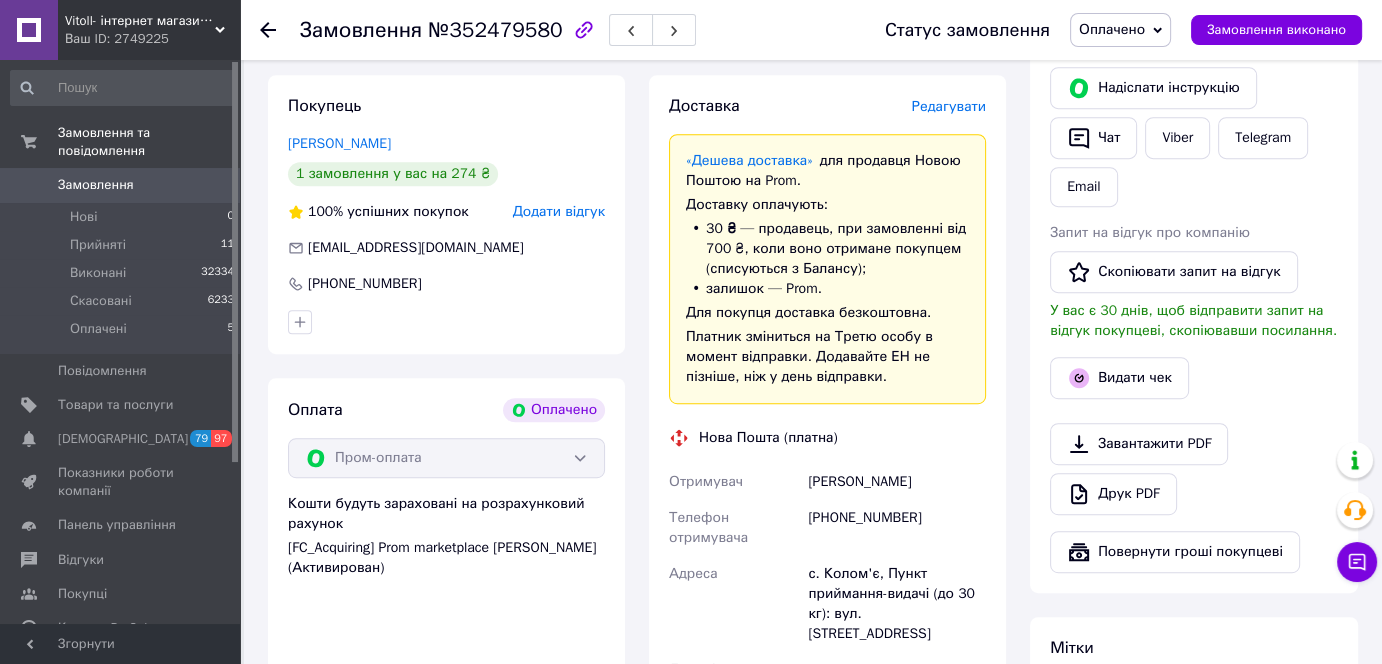 scroll, scrollTop: 1181, scrollLeft: 0, axis: vertical 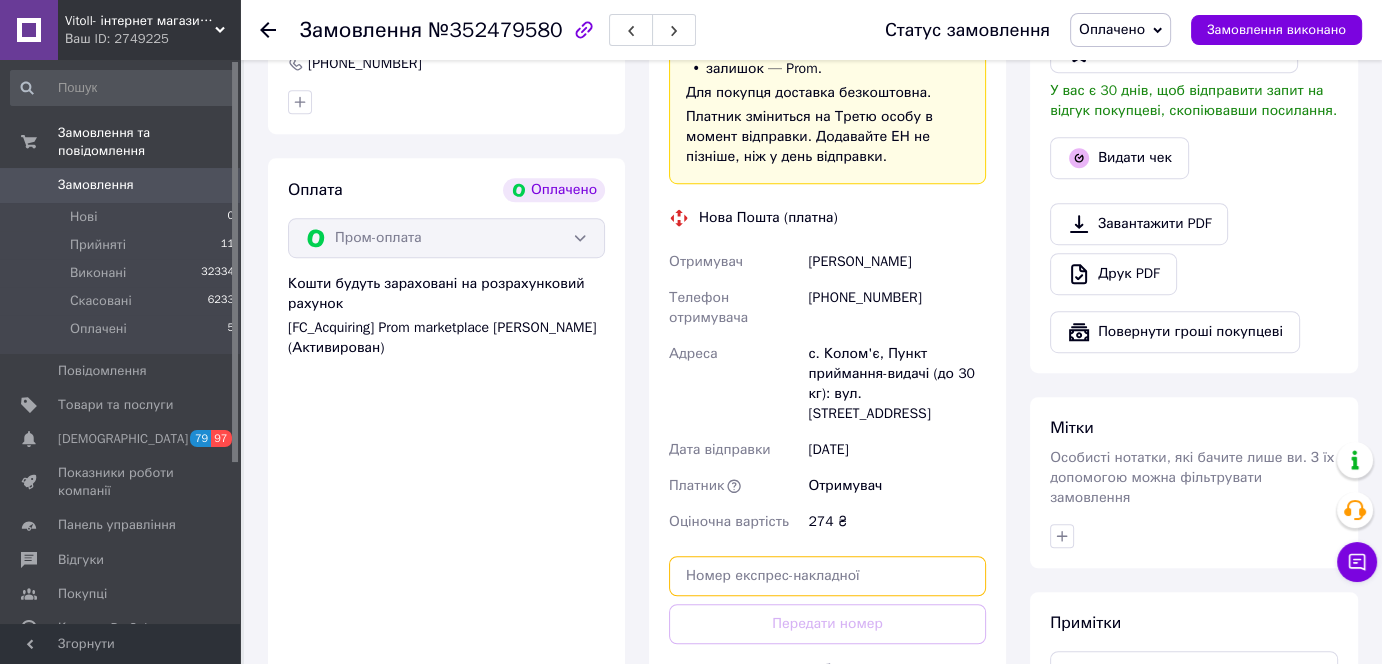 paste on "20451204940482" 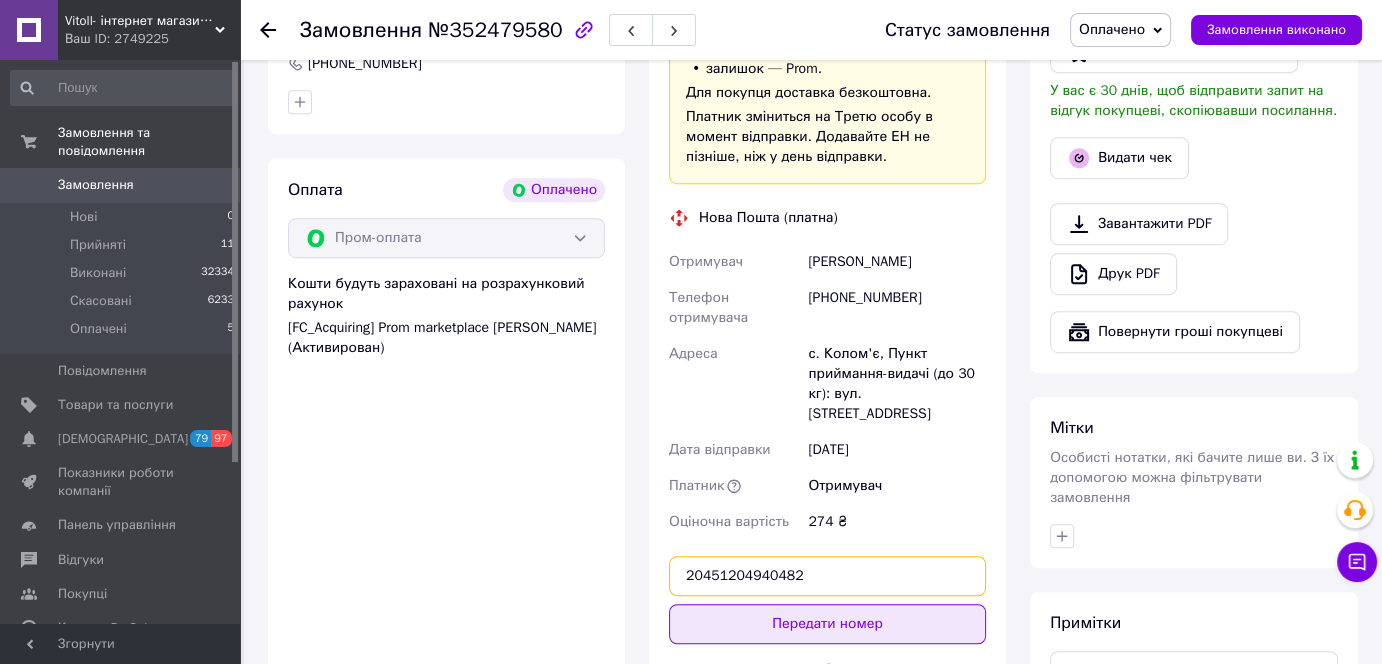 type on "20451204940482" 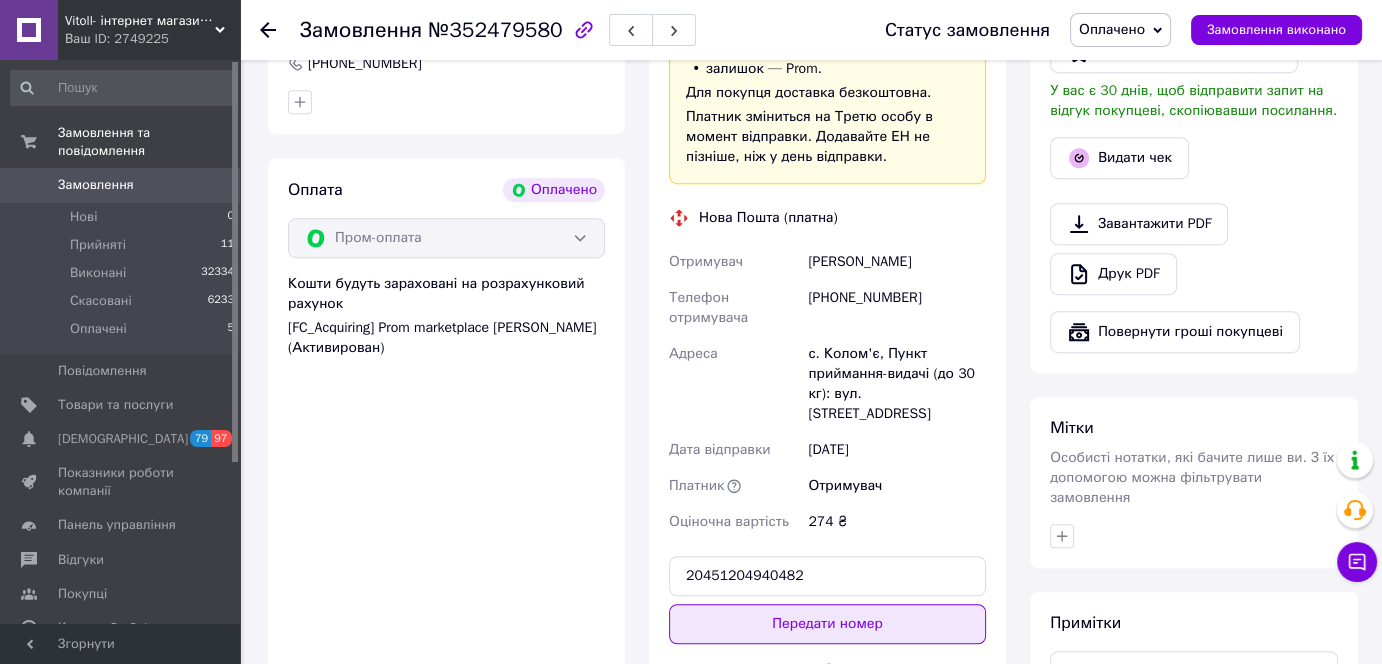 click on "Передати номер" at bounding box center (827, 624) 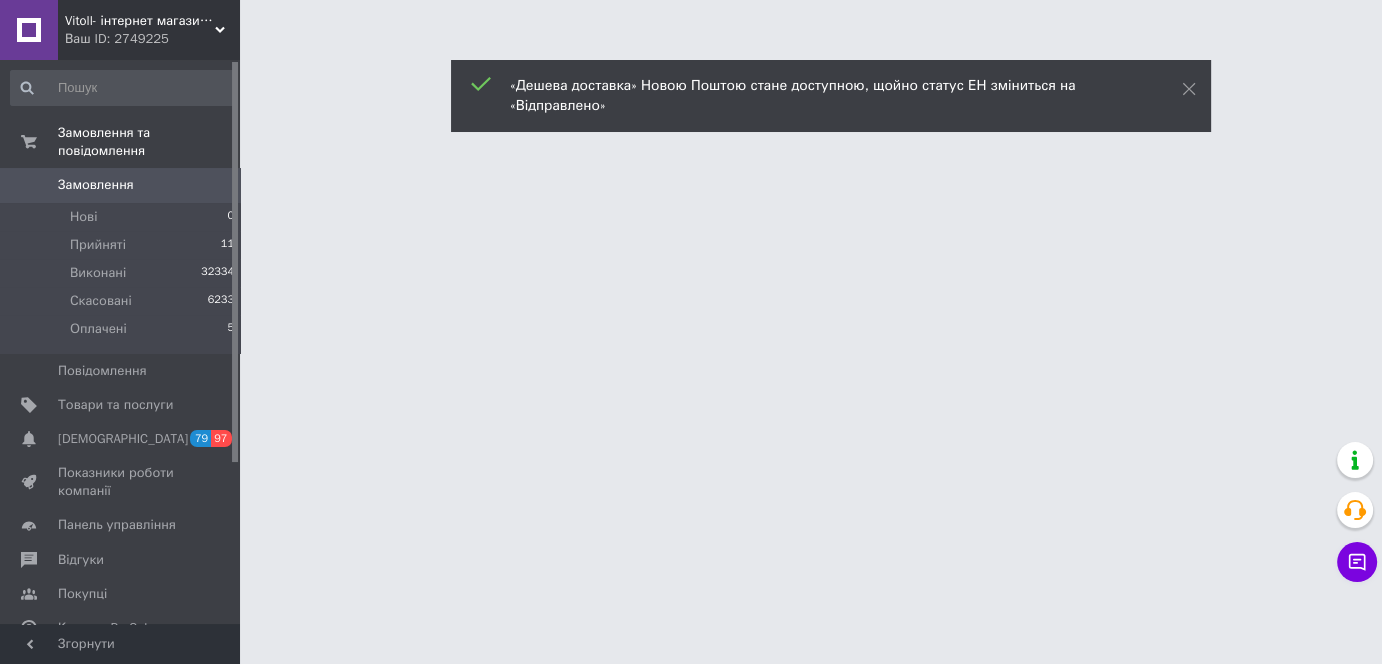 scroll, scrollTop: 0, scrollLeft: 0, axis: both 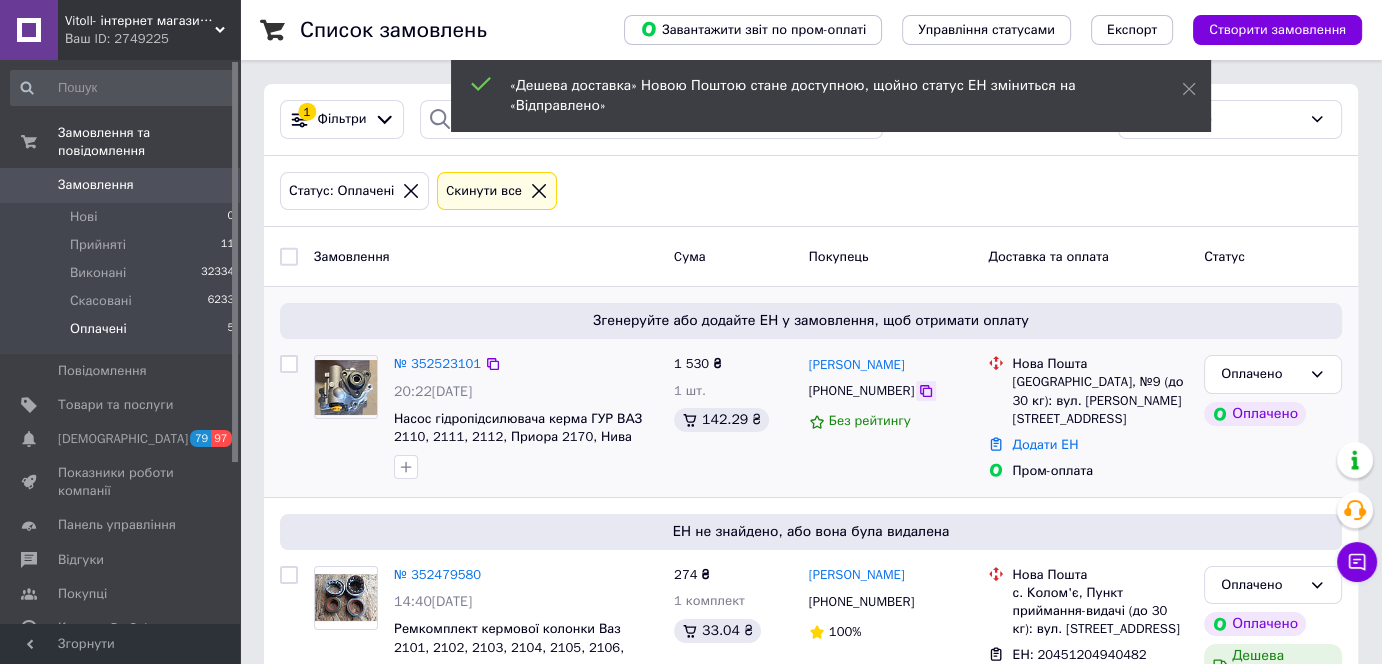 click 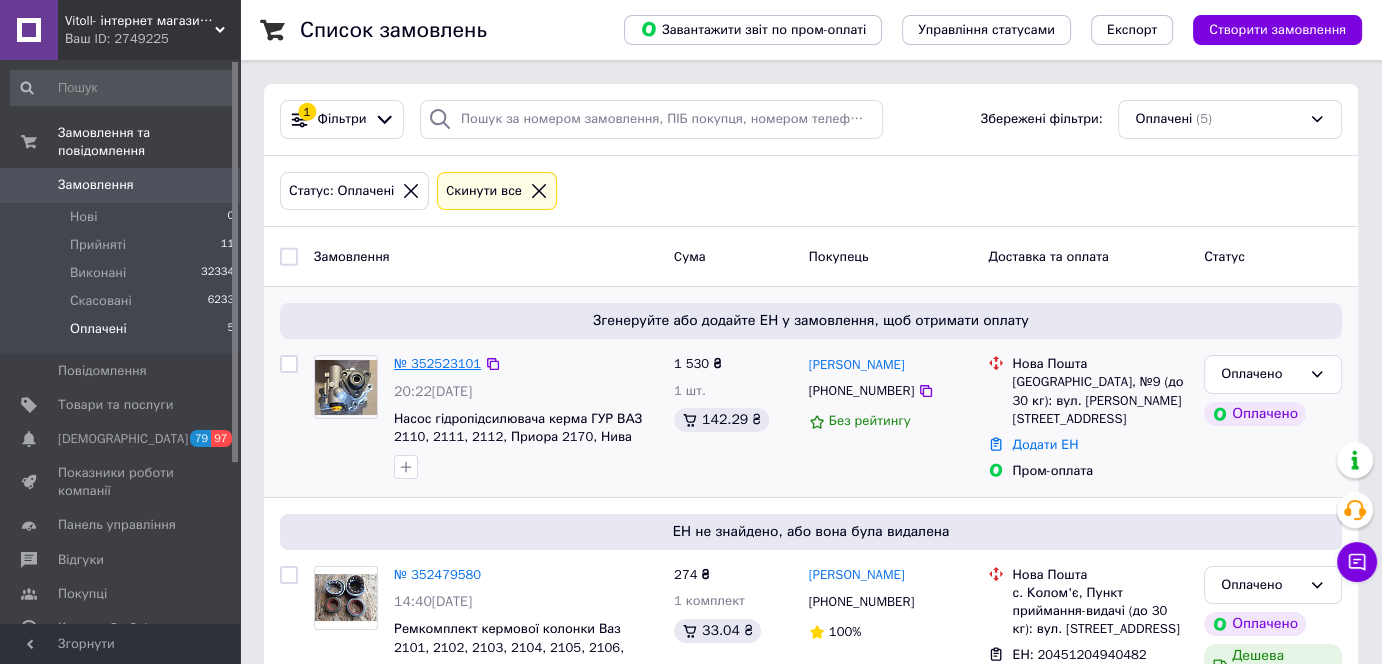 click on "№ 352523101" at bounding box center [437, 363] 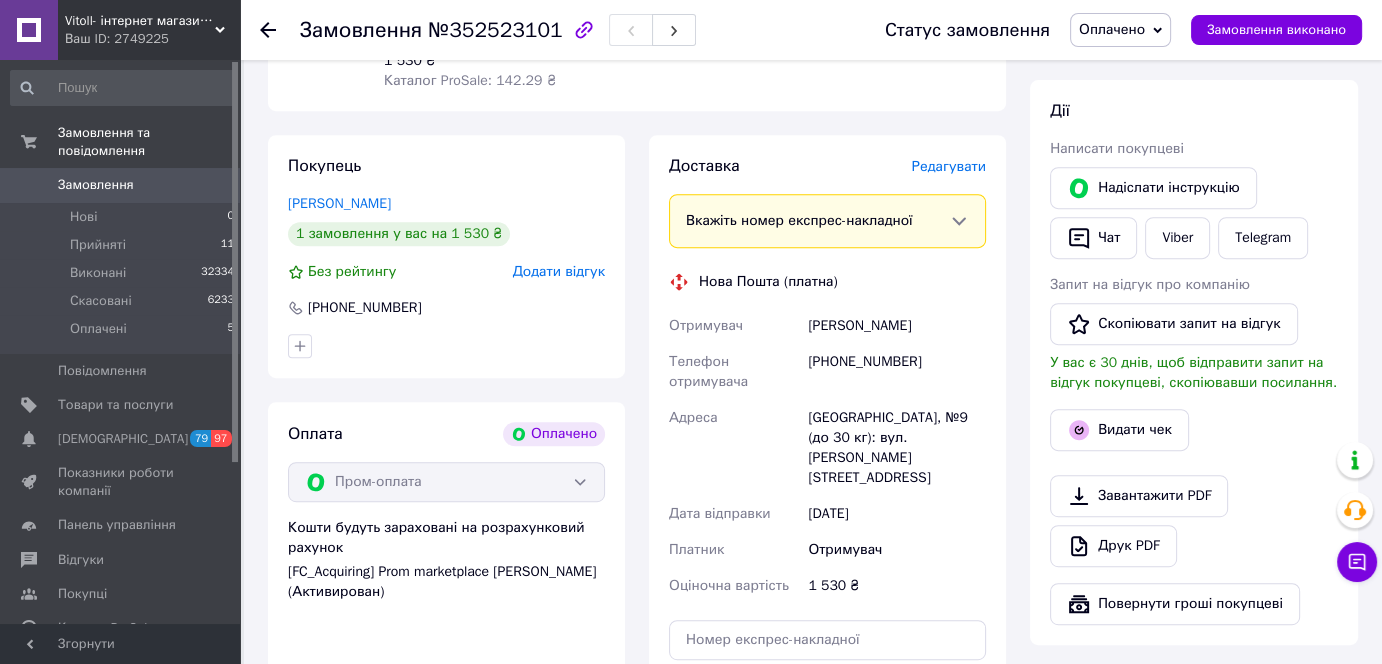 scroll, scrollTop: 909, scrollLeft: 0, axis: vertical 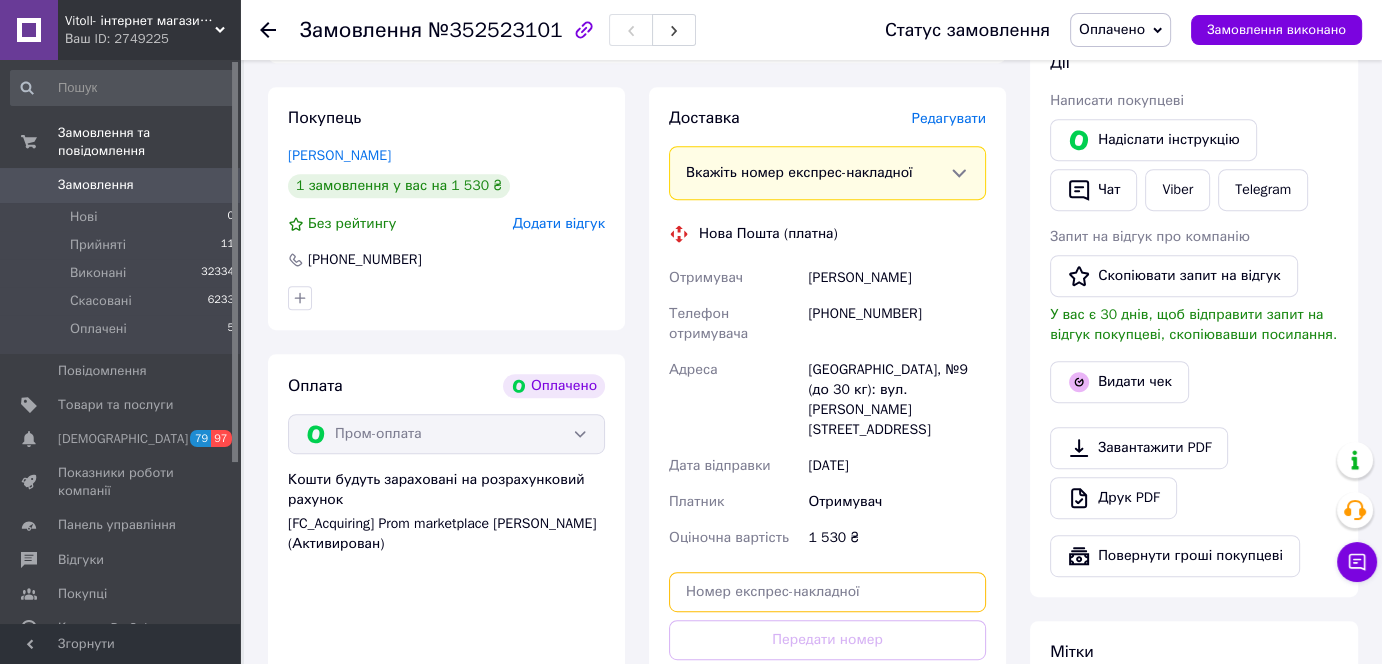 click at bounding box center (827, 592) 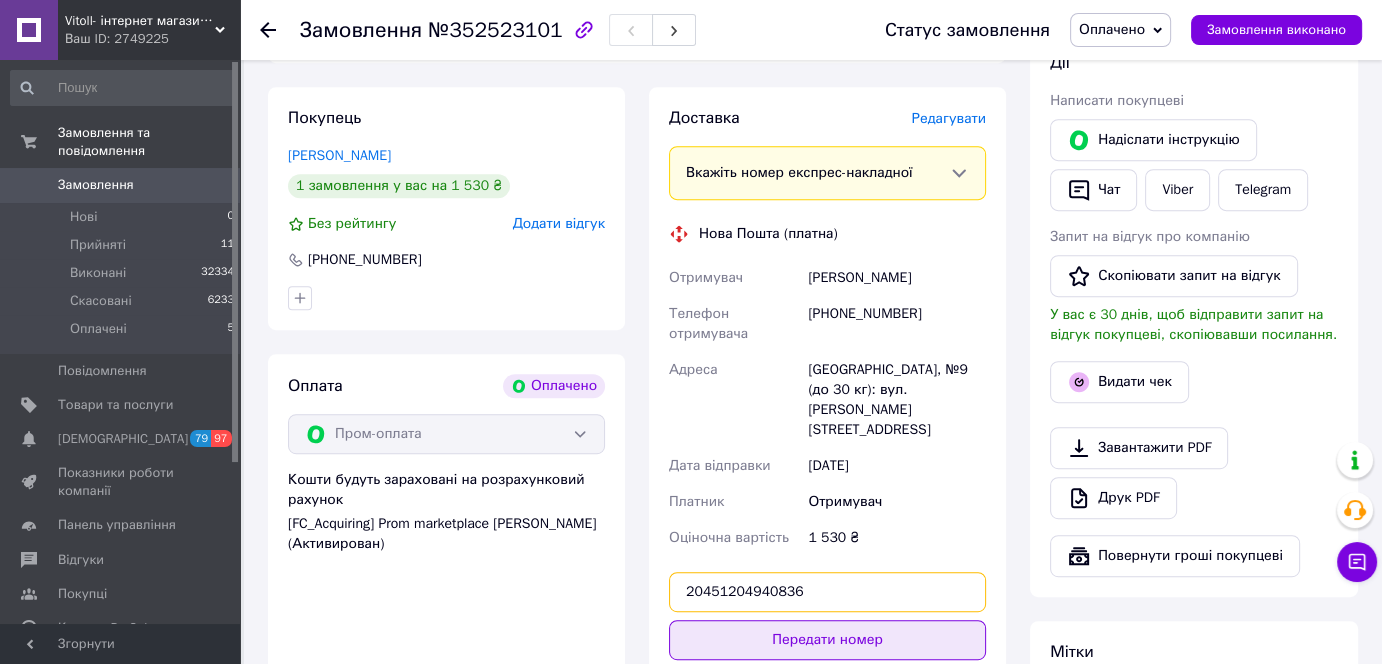 type on "20451204940836" 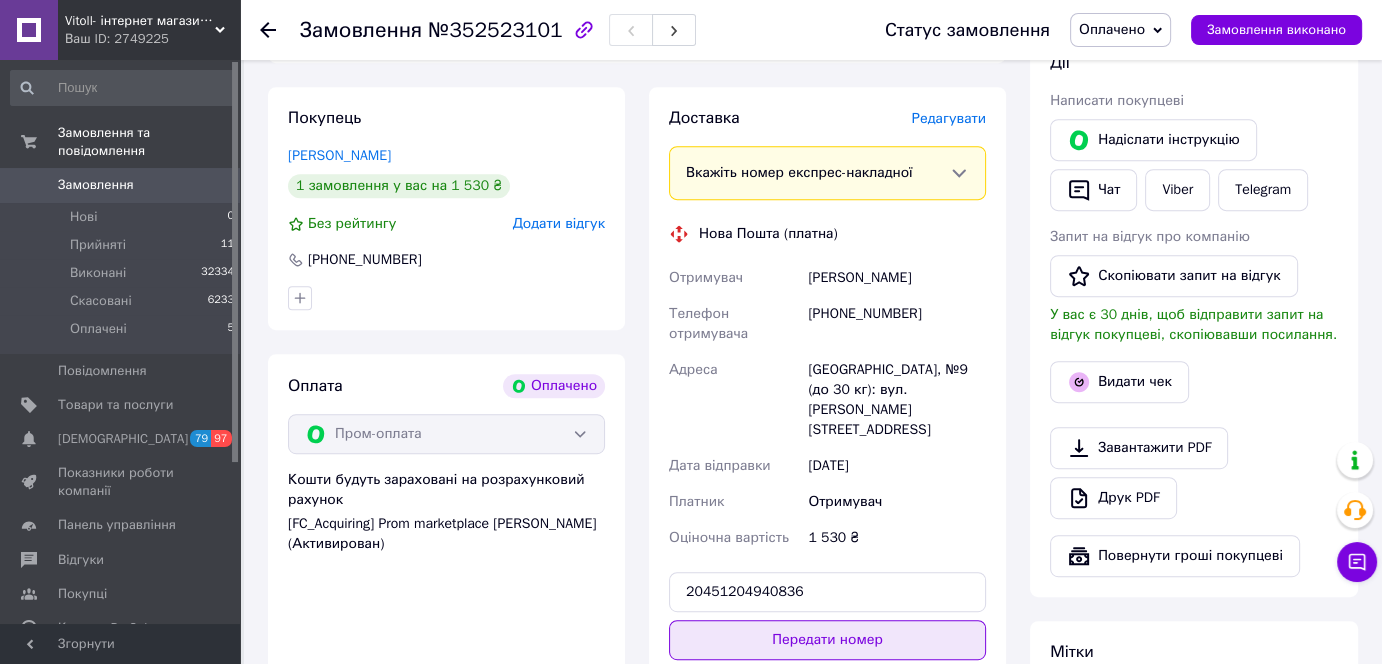 click on "Передати номер" at bounding box center (827, 640) 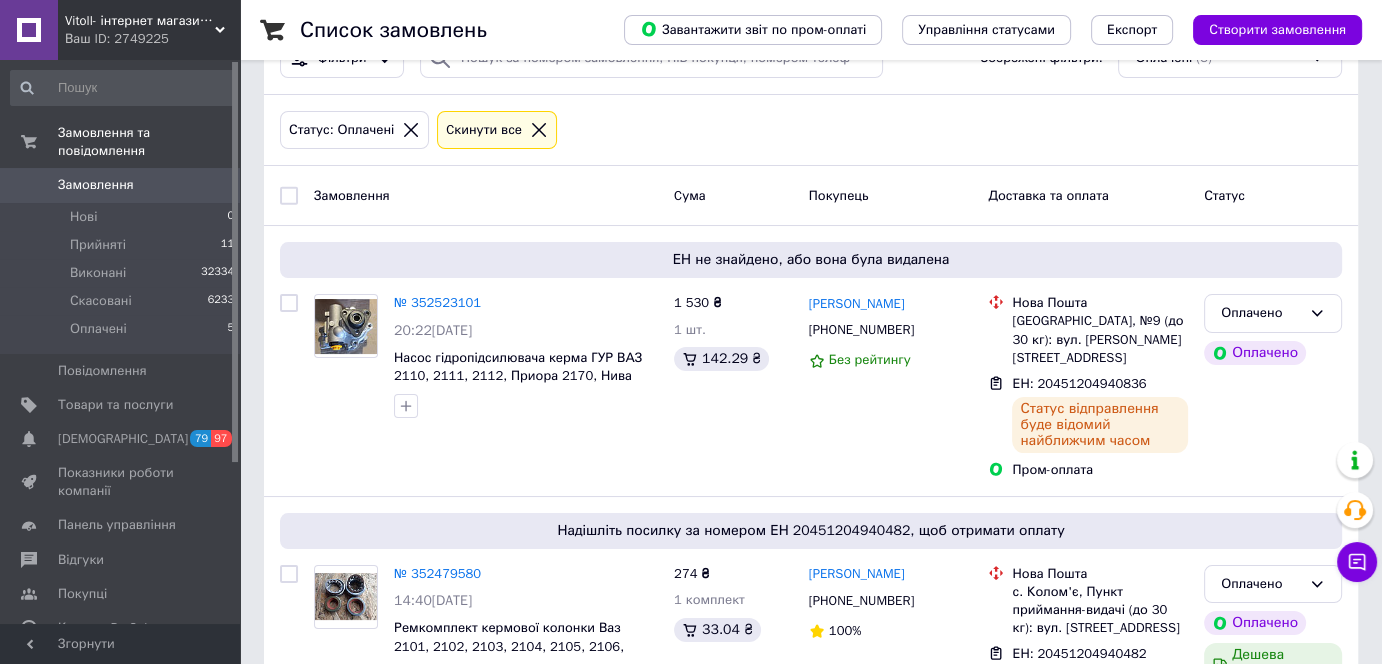 scroll, scrollTop: 181, scrollLeft: 0, axis: vertical 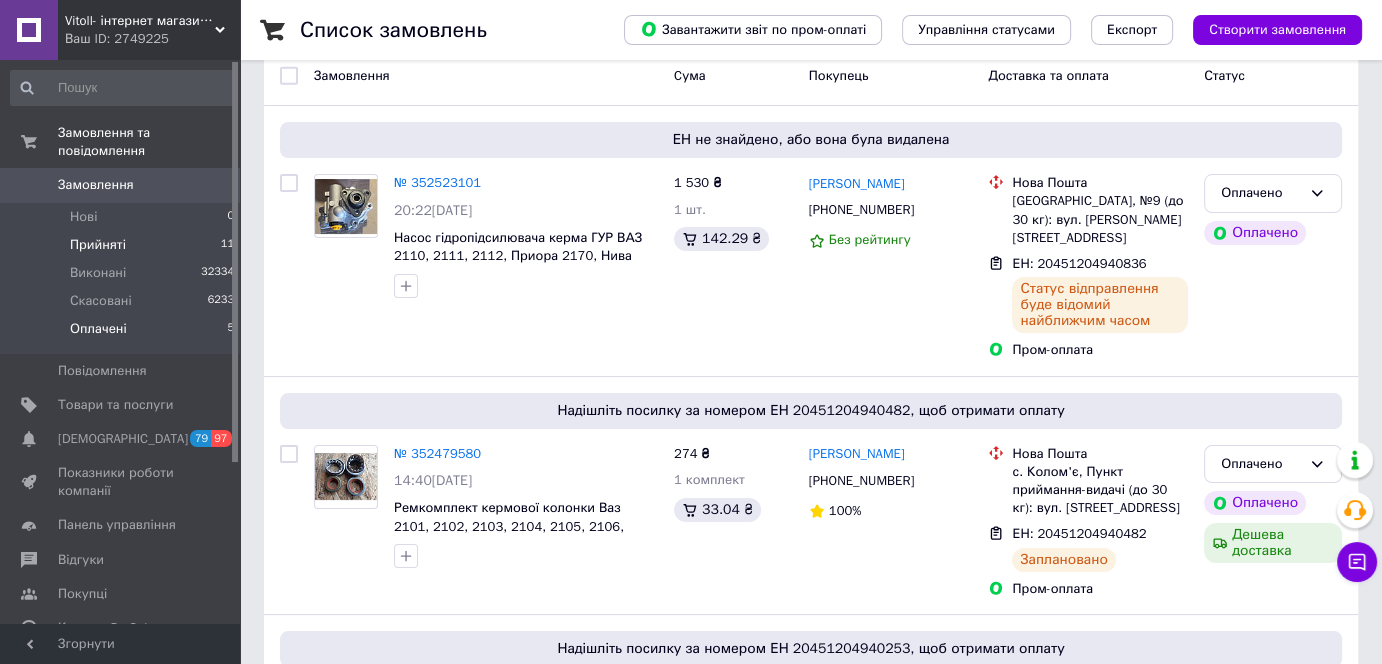click on "Прийняті" at bounding box center (98, 245) 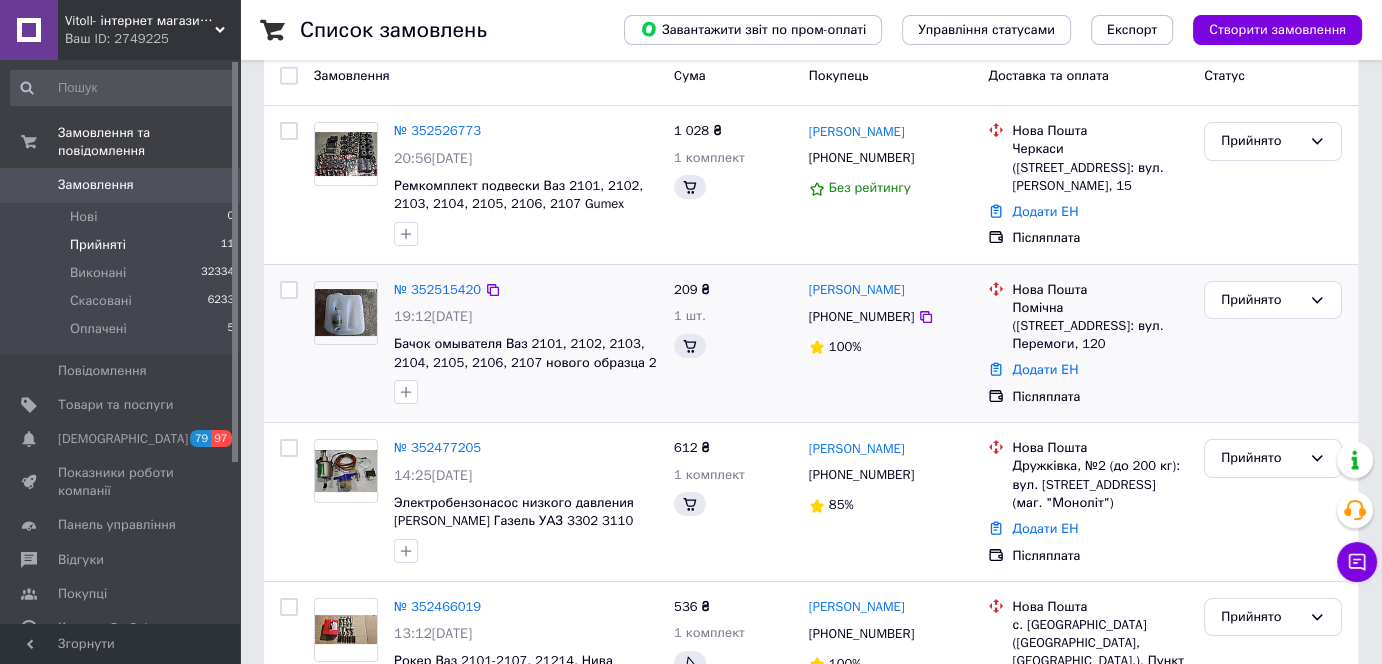 scroll, scrollTop: 0, scrollLeft: 0, axis: both 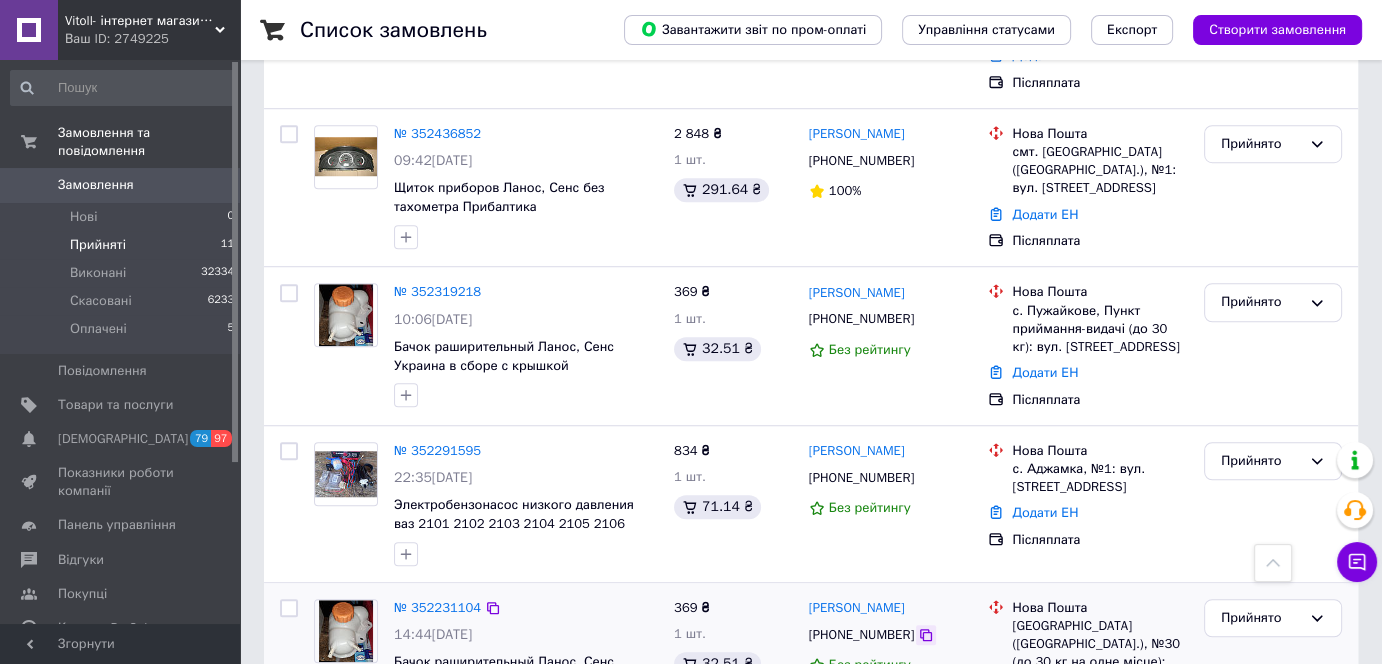 click 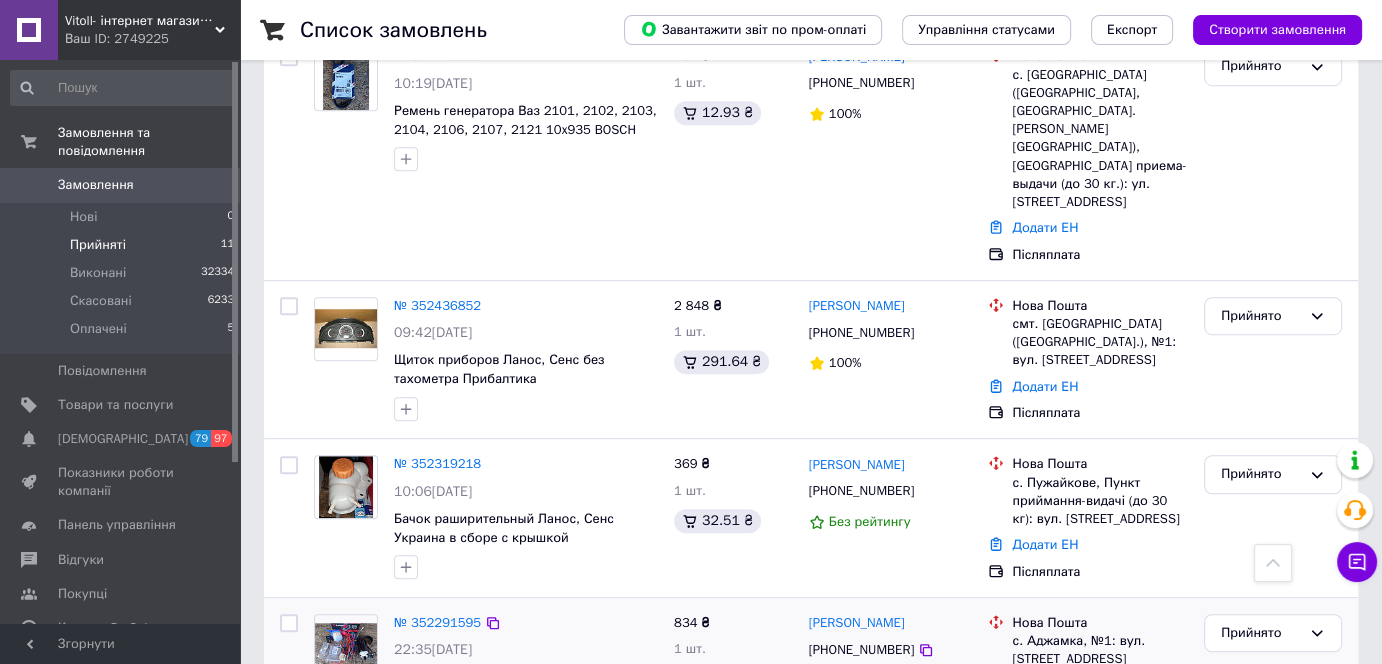 scroll, scrollTop: 1306, scrollLeft: 0, axis: vertical 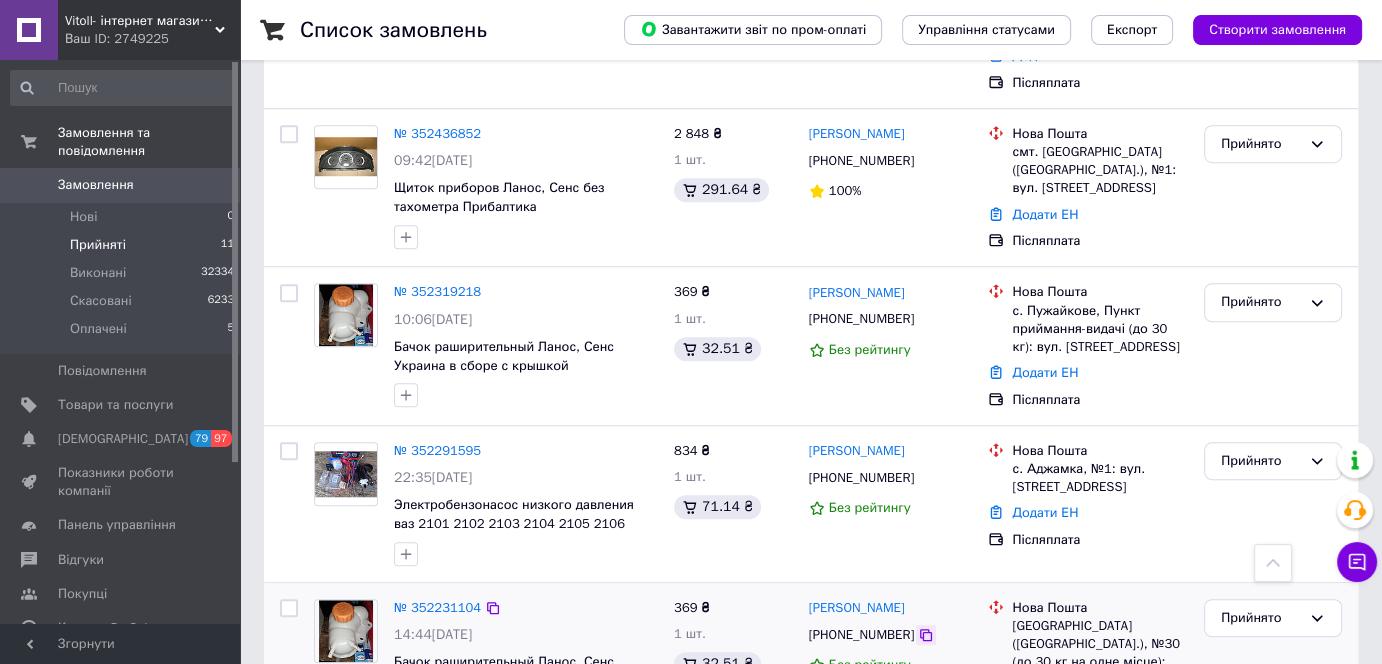 click 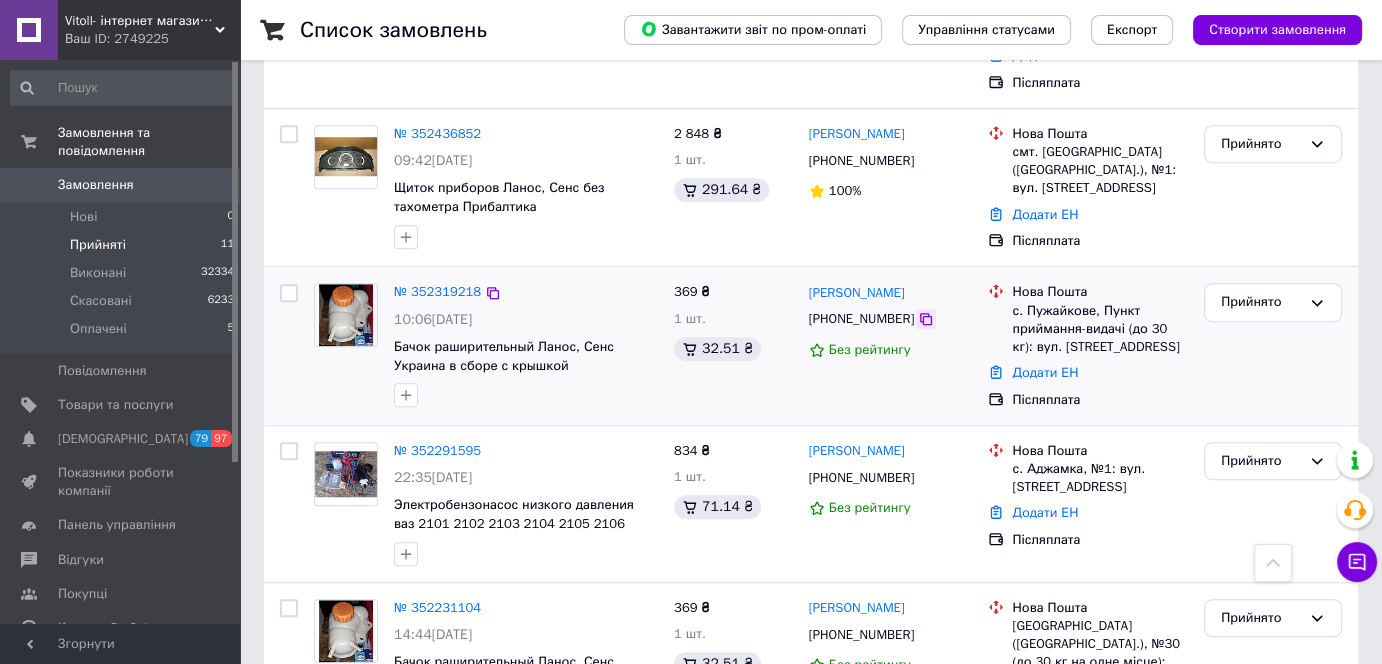 click 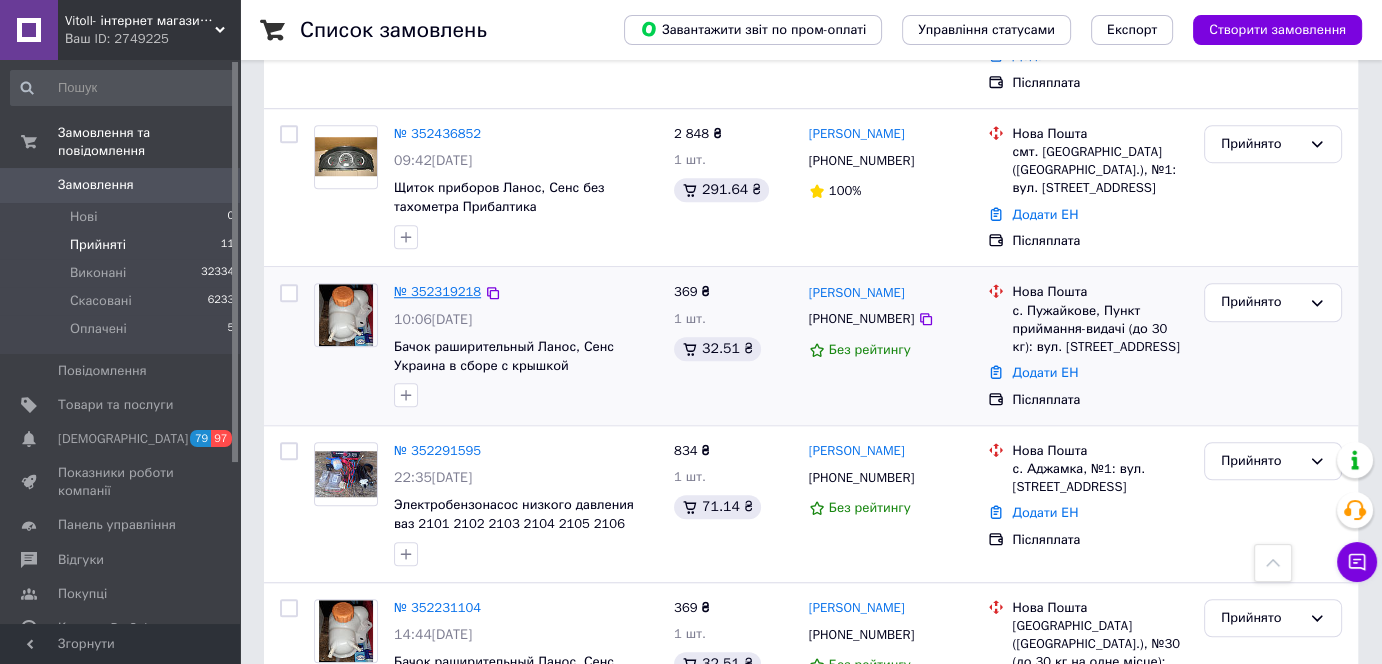 click on "№ 352319218" at bounding box center [437, 291] 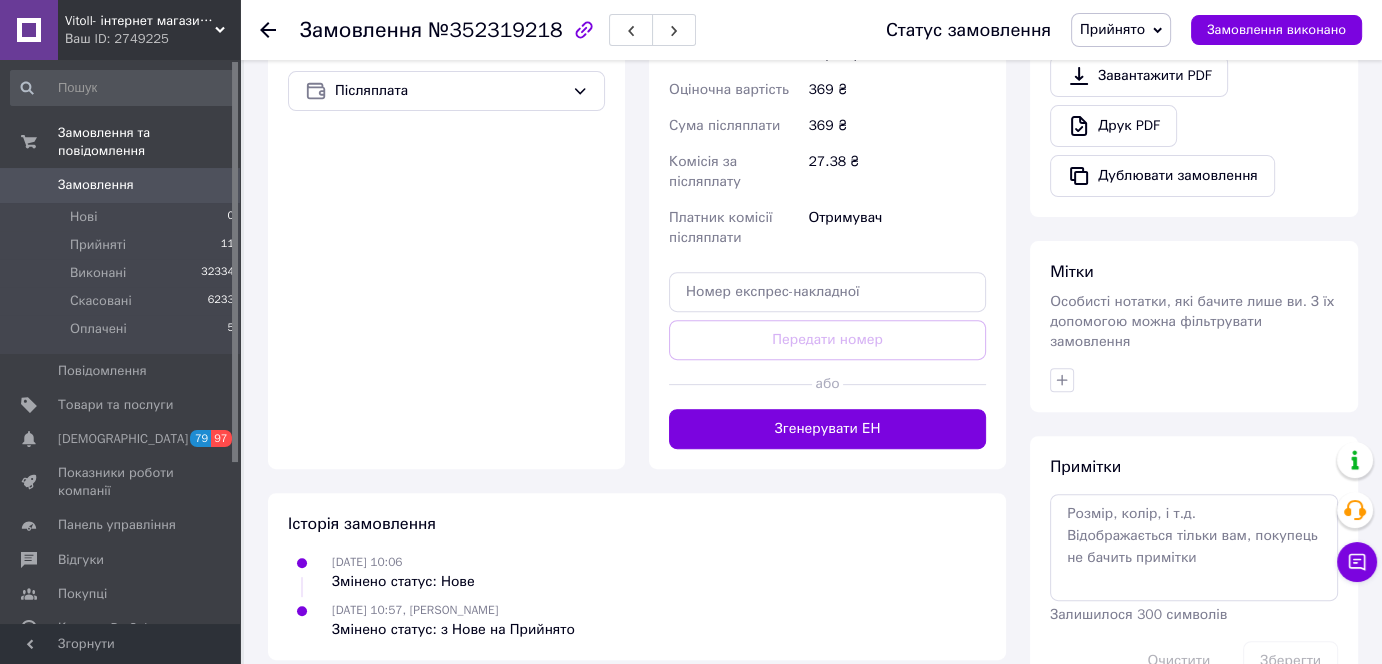 scroll, scrollTop: 727, scrollLeft: 0, axis: vertical 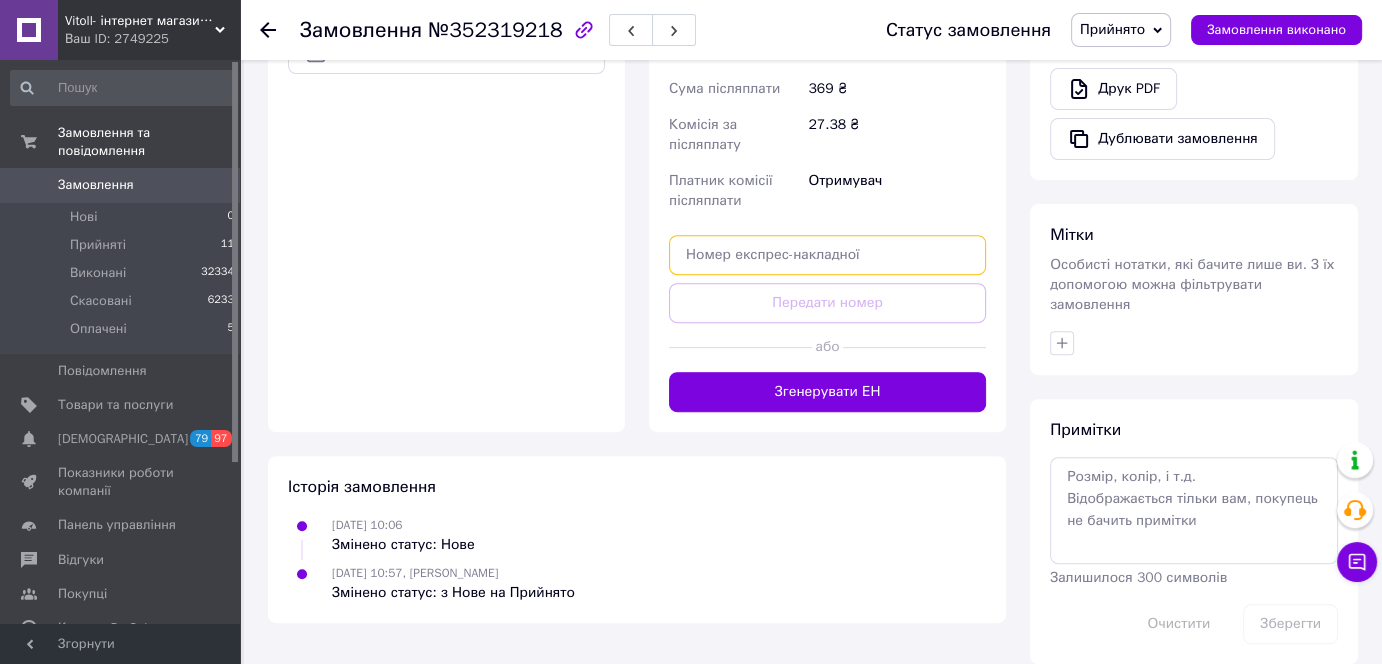 paste on "20451204943221" 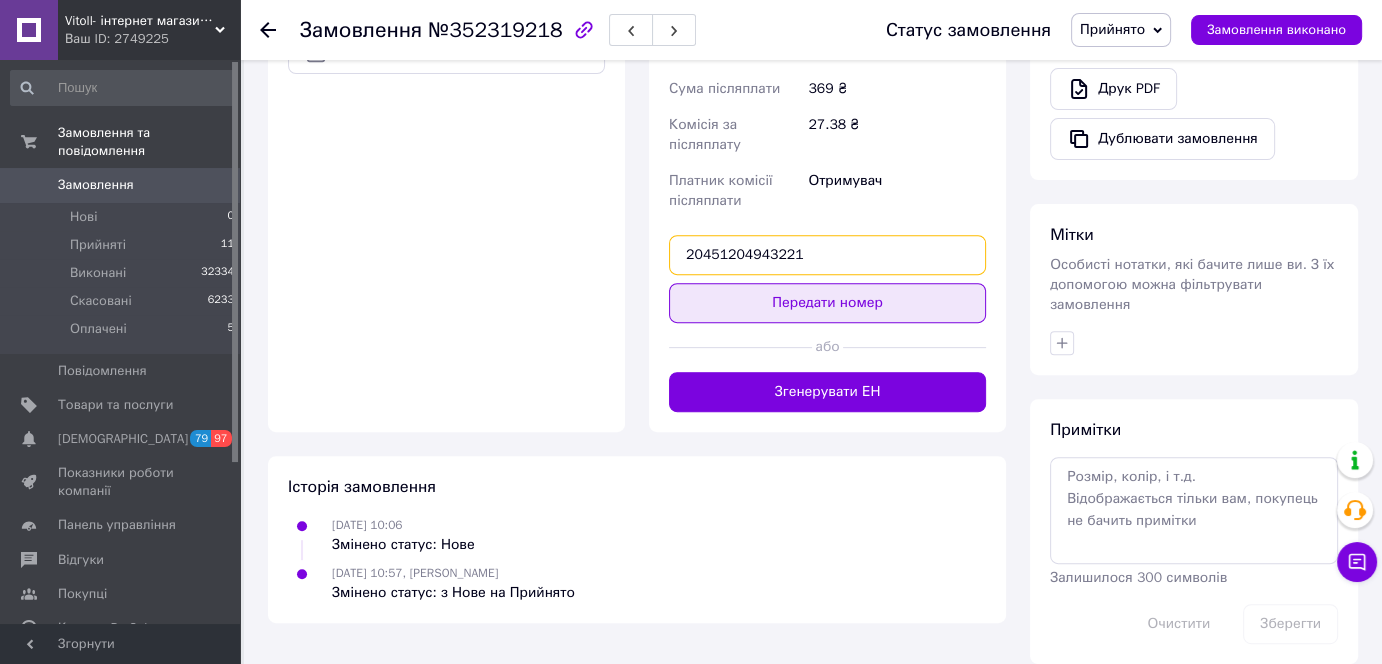 type on "20451204943221" 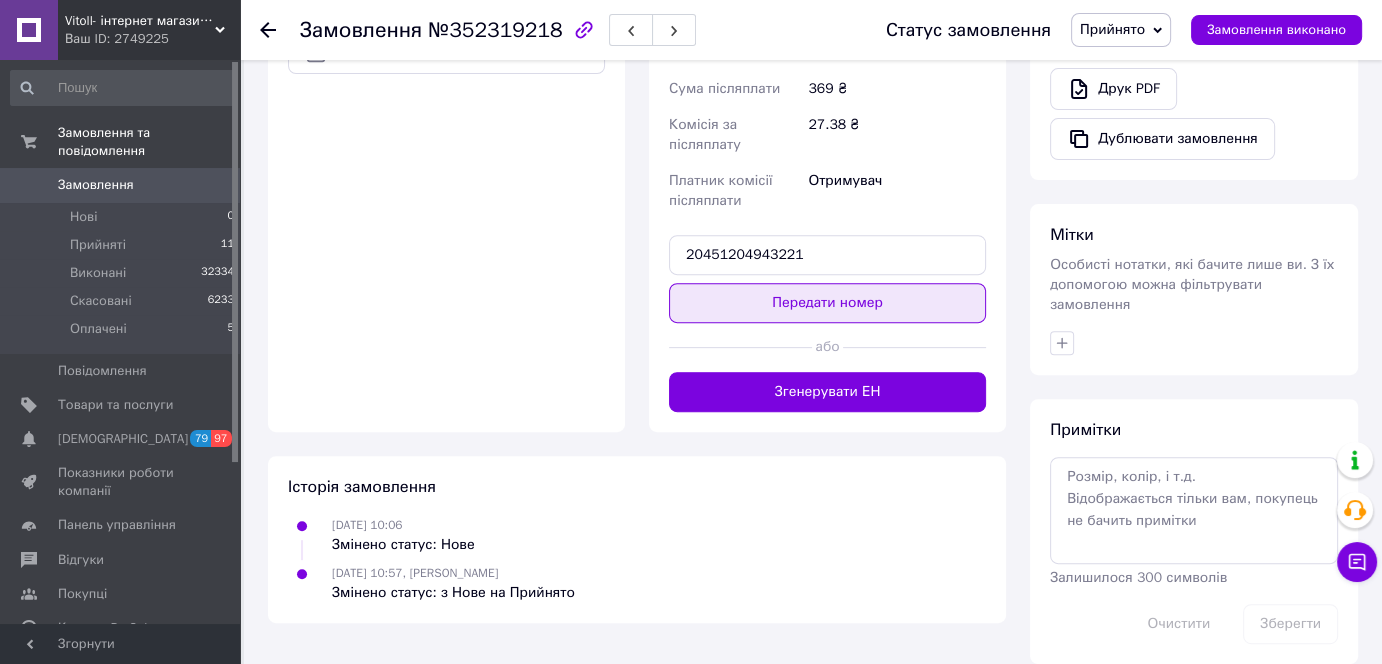 click on "Передати номер" at bounding box center (827, 303) 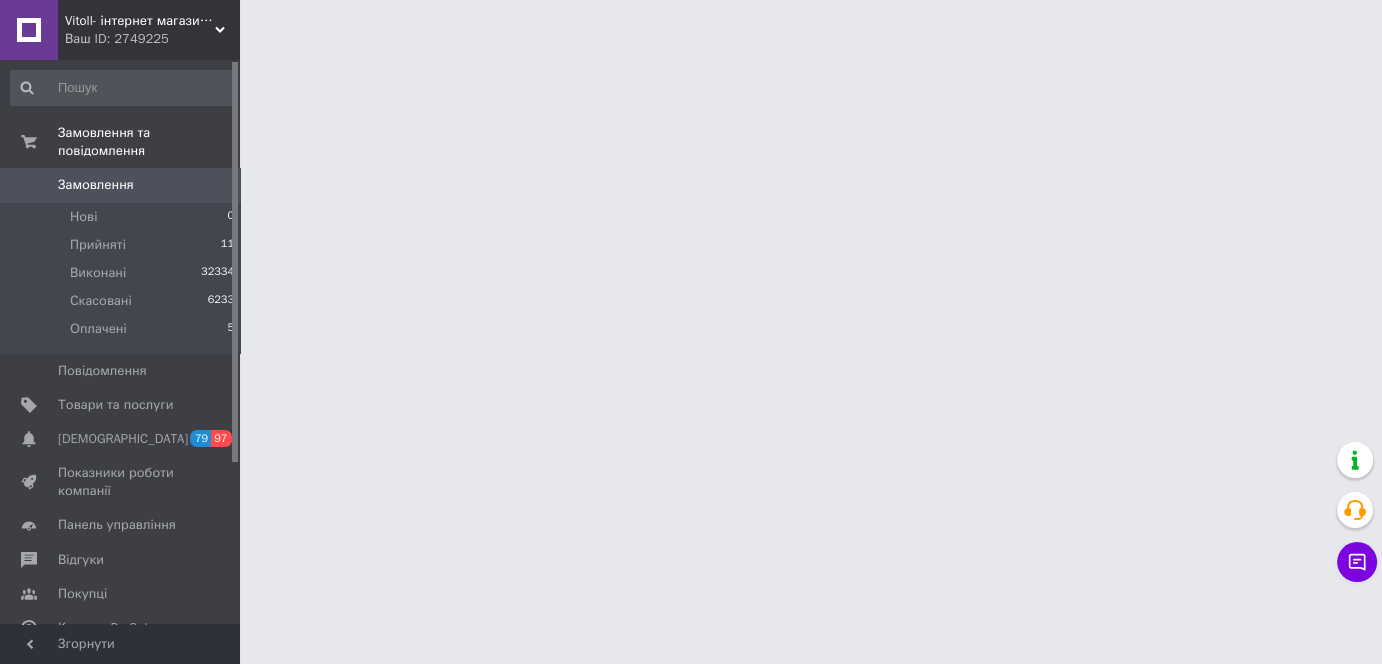 scroll, scrollTop: 0, scrollLeft: 0, axis: both 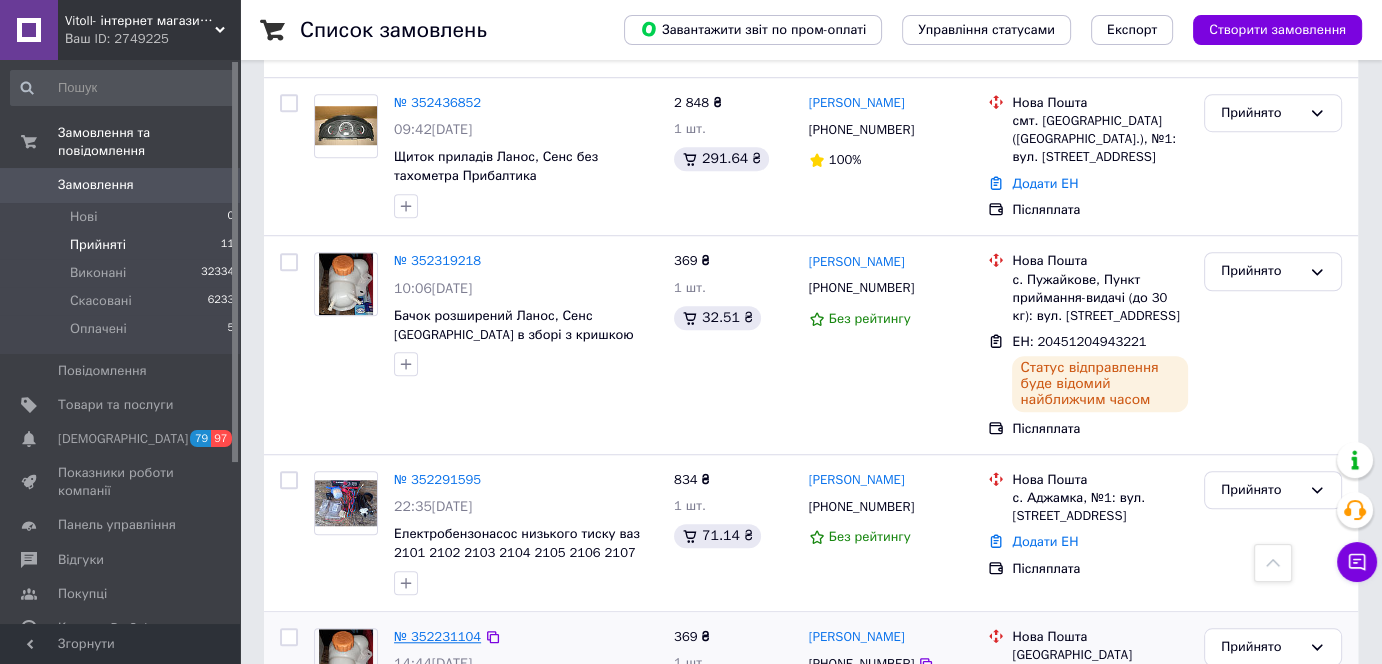 click on "№ 352231104" at bounding box center (437, 636) 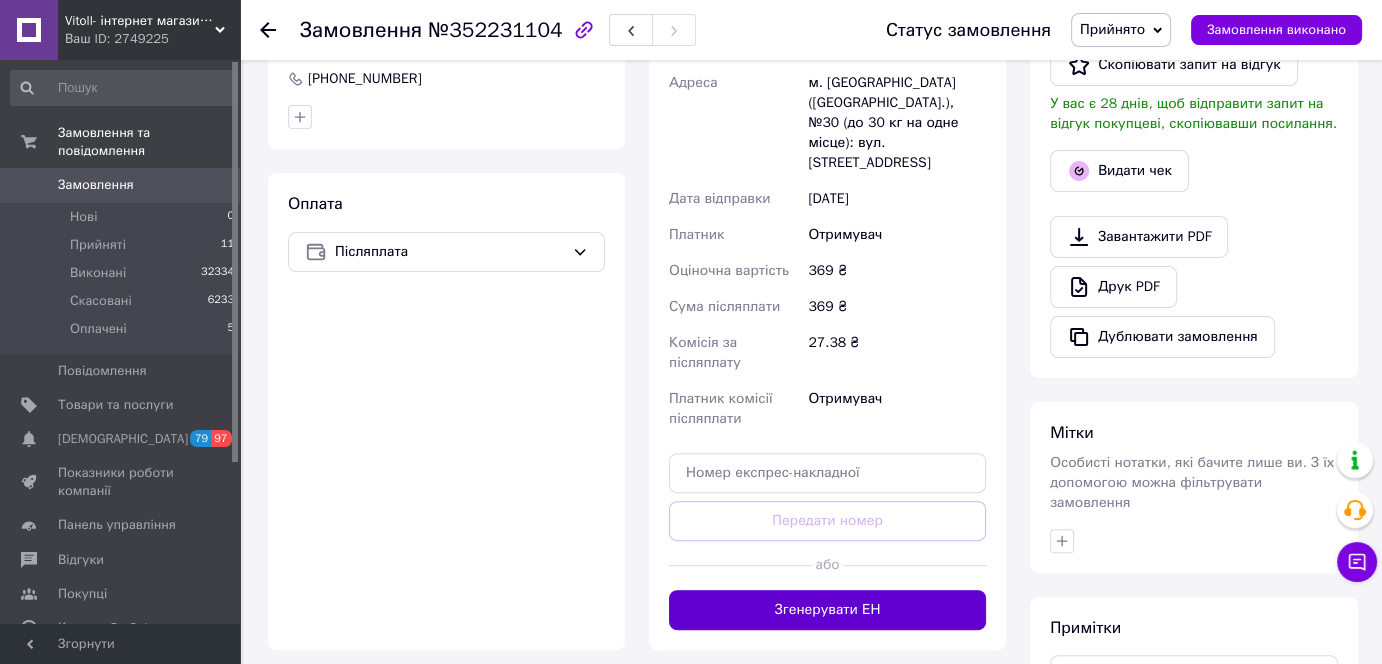 scroll, scrollTop: 571, scrollLeft: 0, axis: vertical 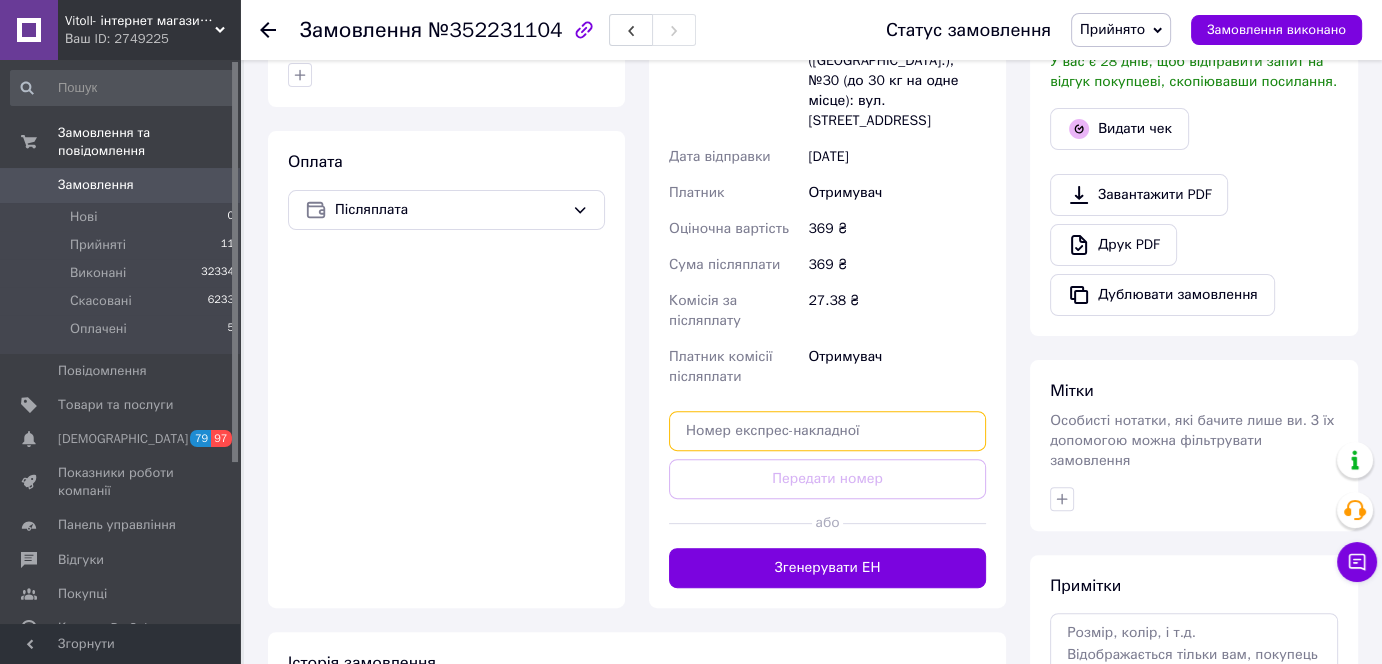 paste on "20451204942898" 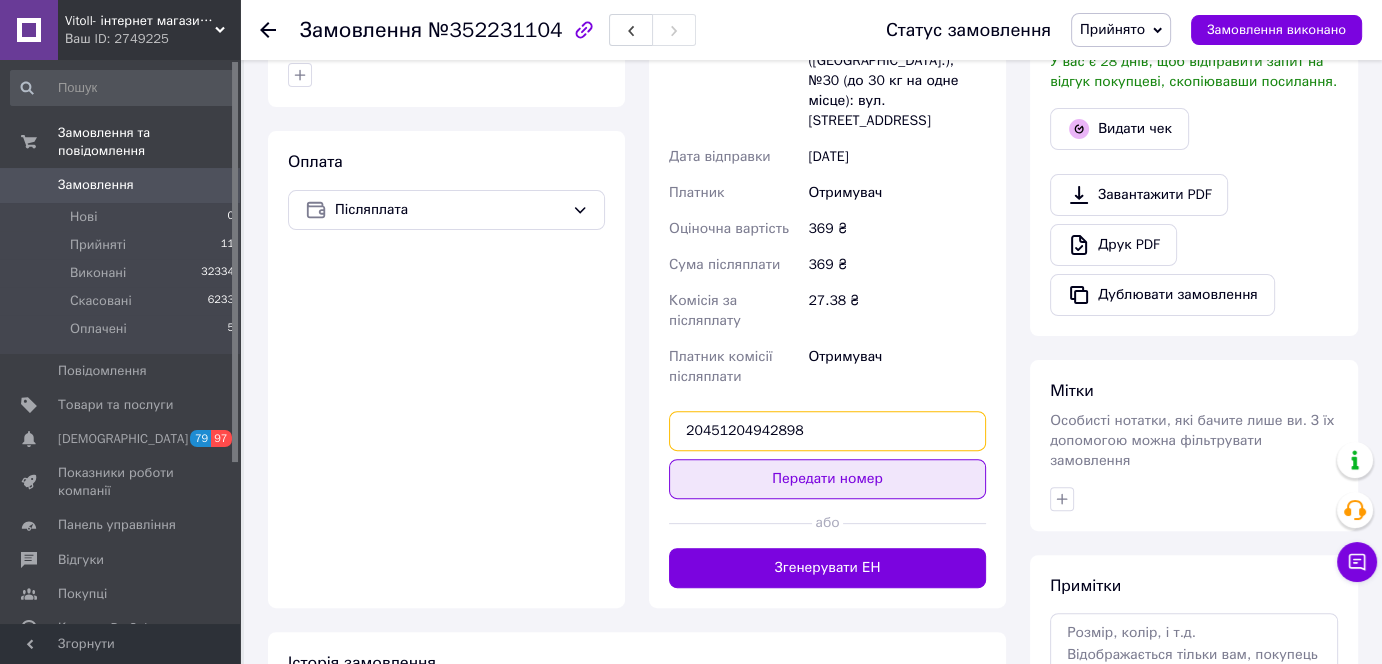 type on "20451204942898" 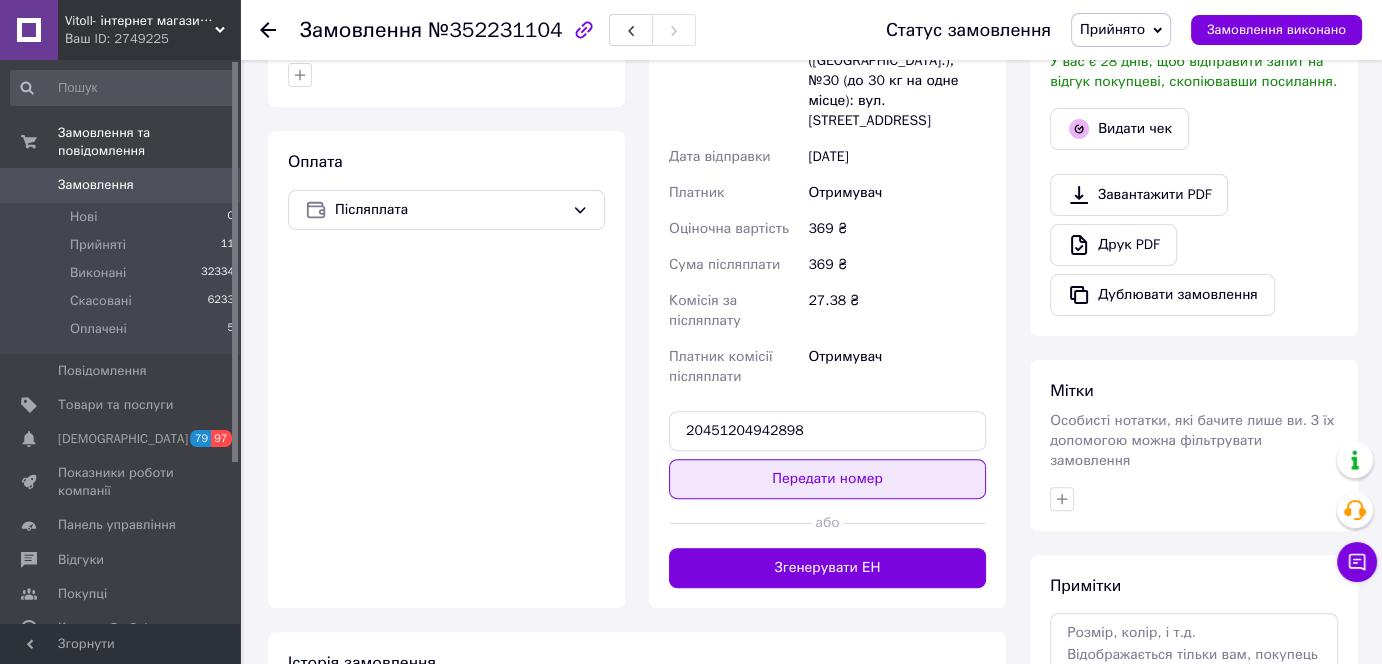 click on "Передати номер" at bounding box center [827, 479] 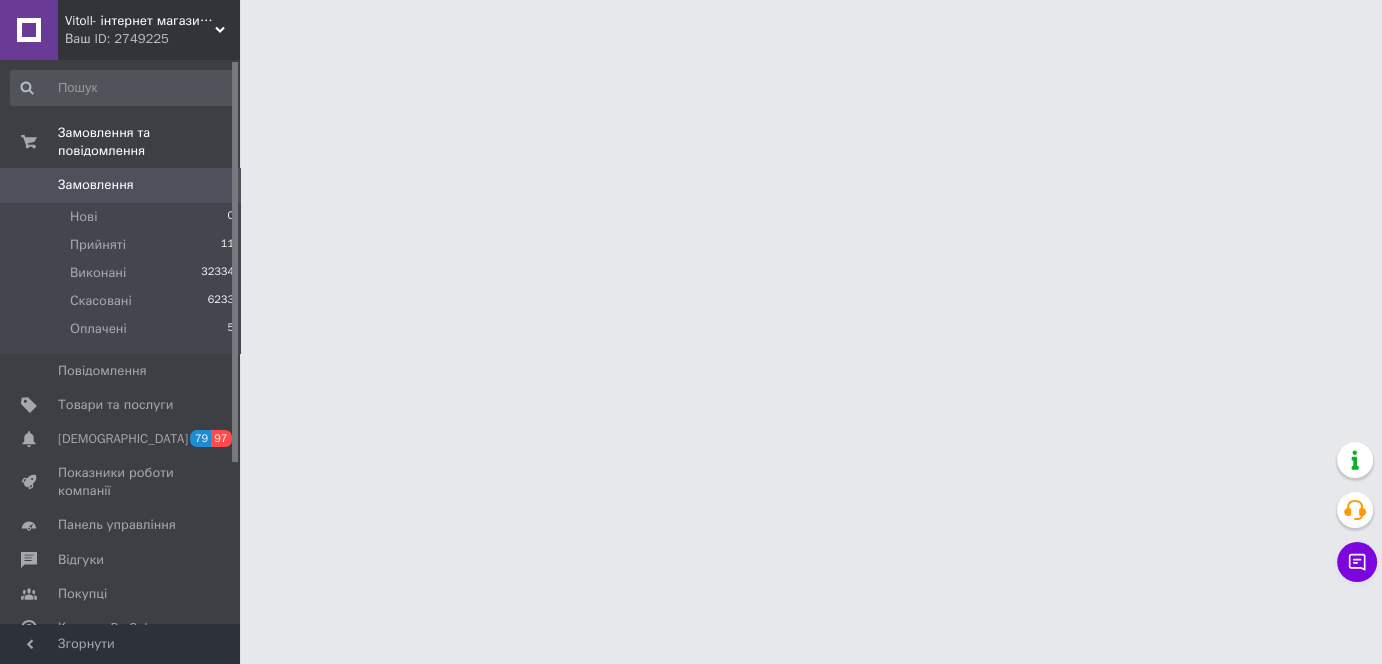 scroll, scrollTop: 0, scrollLeft: 0, axis: both 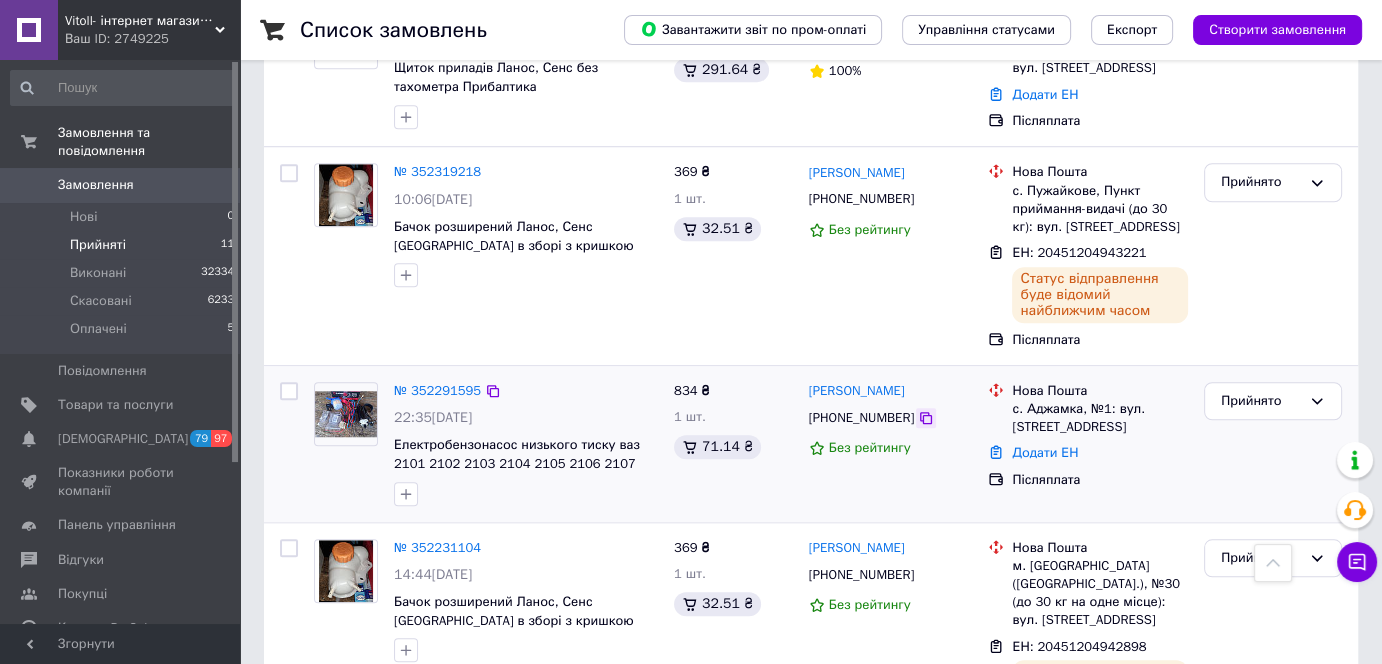 click 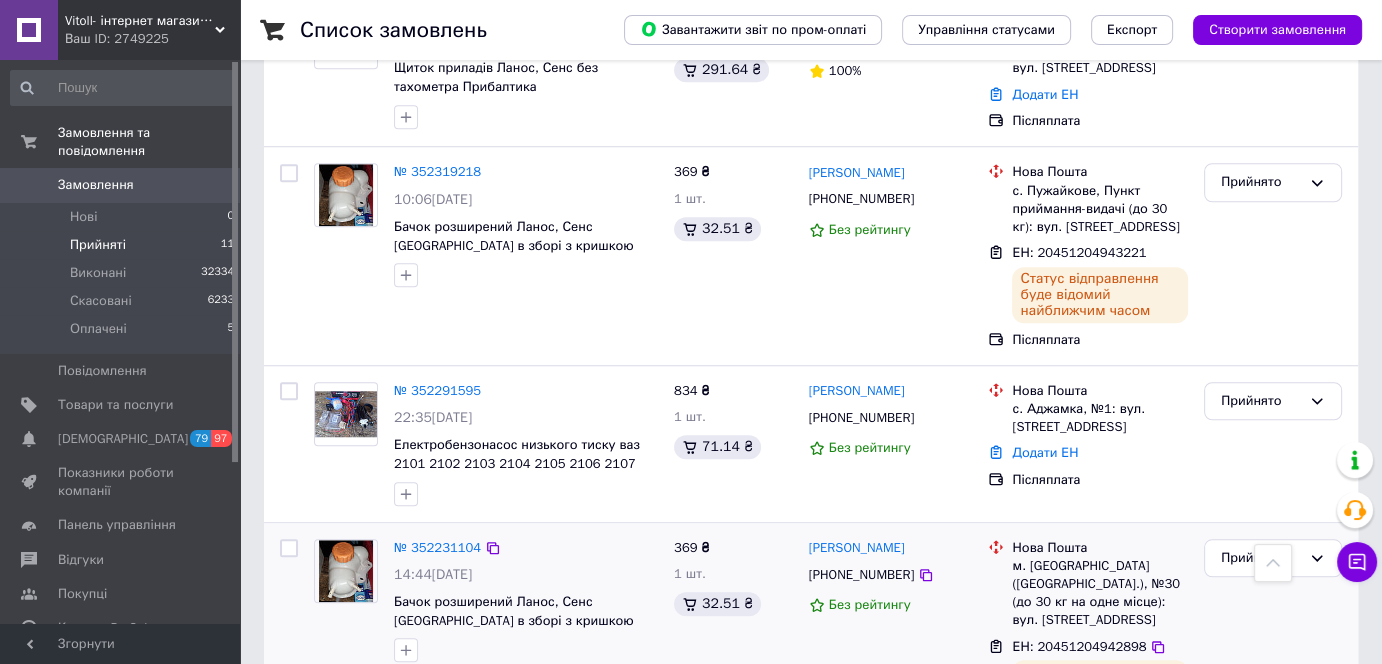 click on "[PERSON_NAME] [PHONE_NUMBER] Без рейтингу" at bounding box center (891, 641) 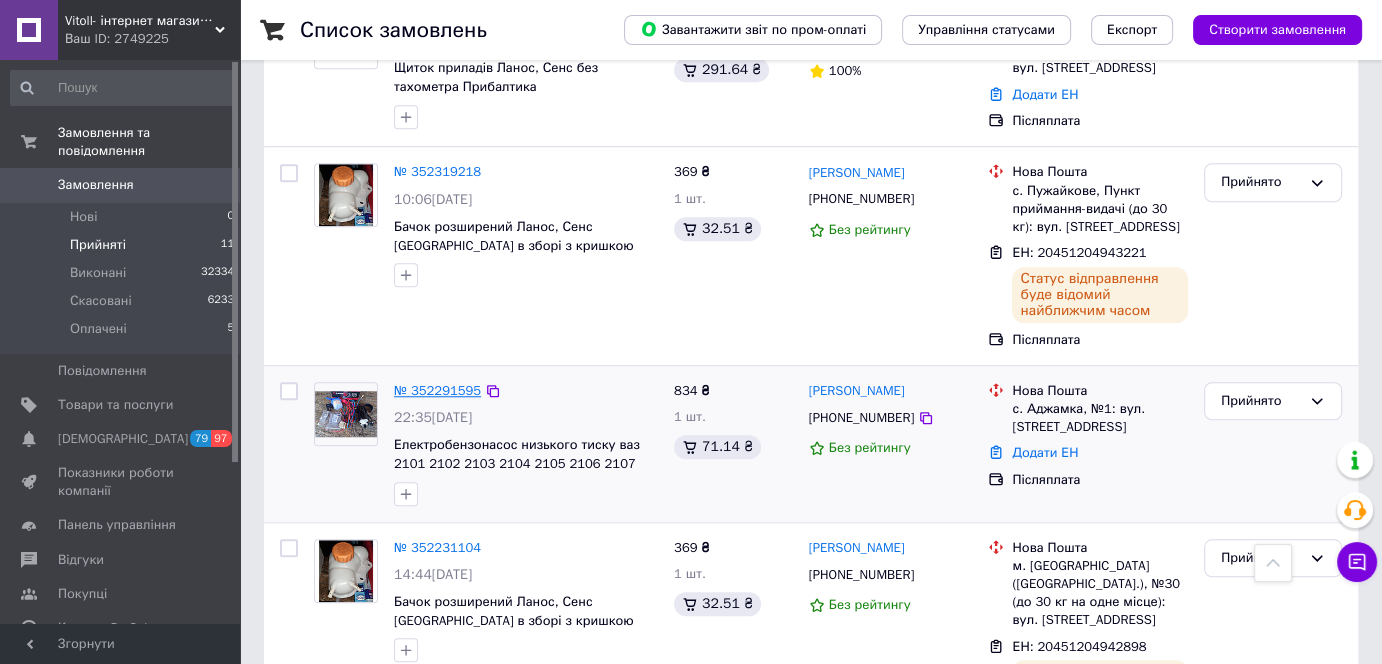 click on "№ 352291595" at bounding box center (437, 390) 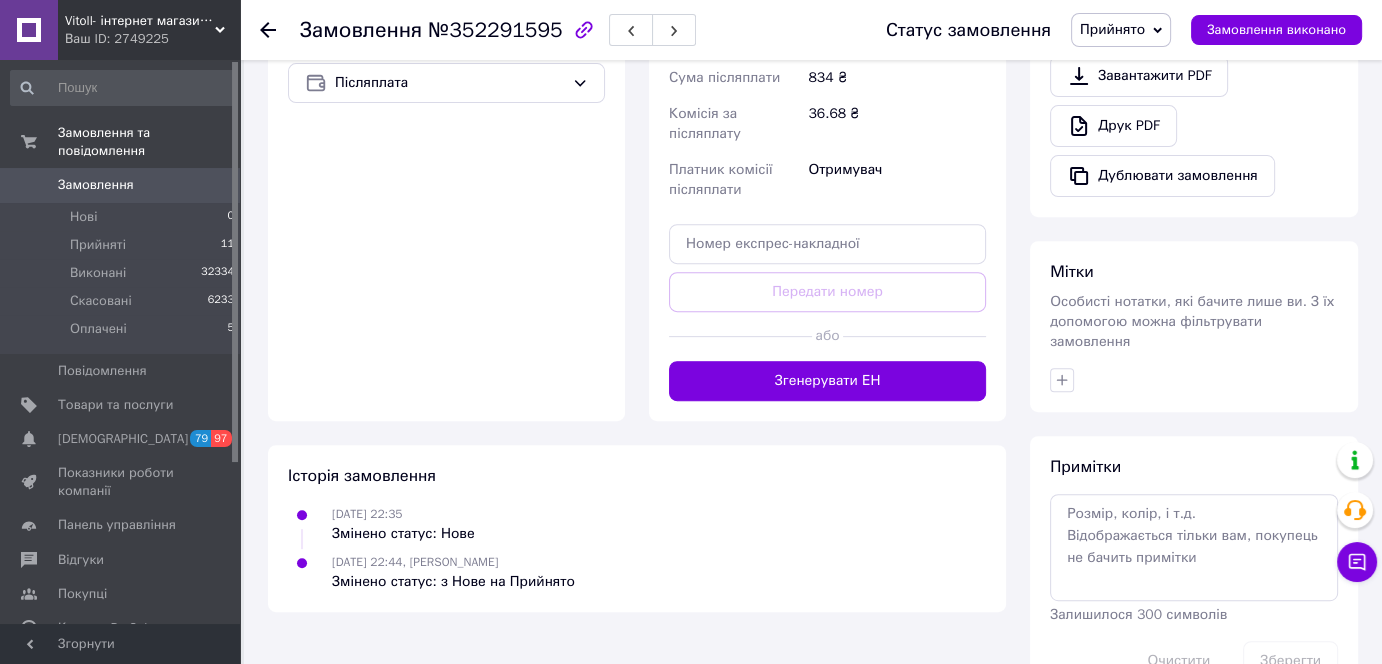 scroll, scrollTop: 774, scrollLeft: 0, axis: vertical 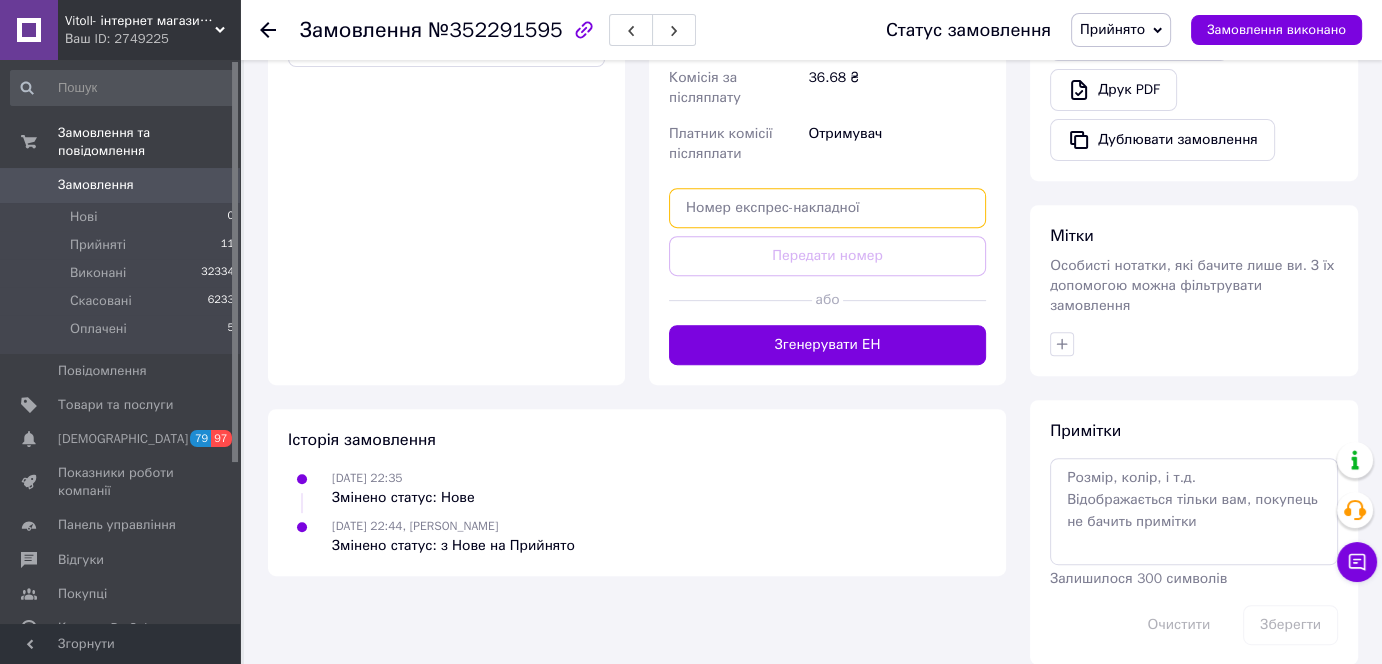 paste on "20451204943739" 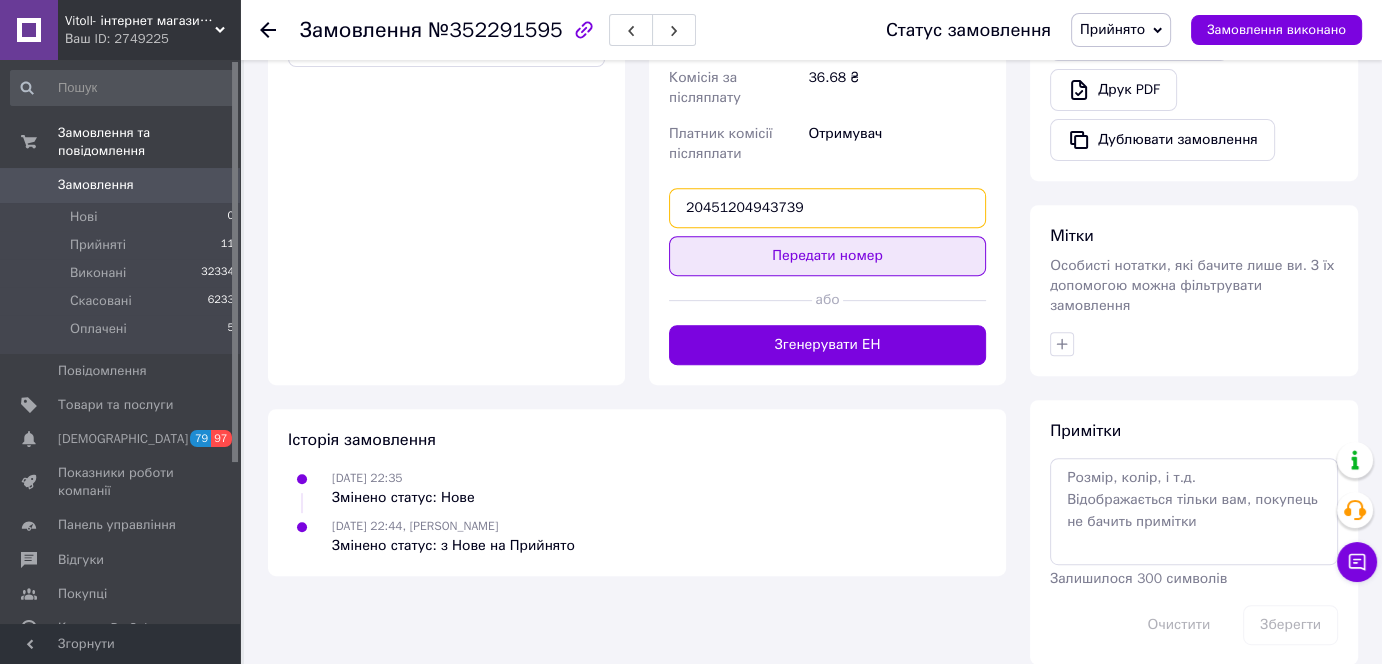 type on "20451204943739" 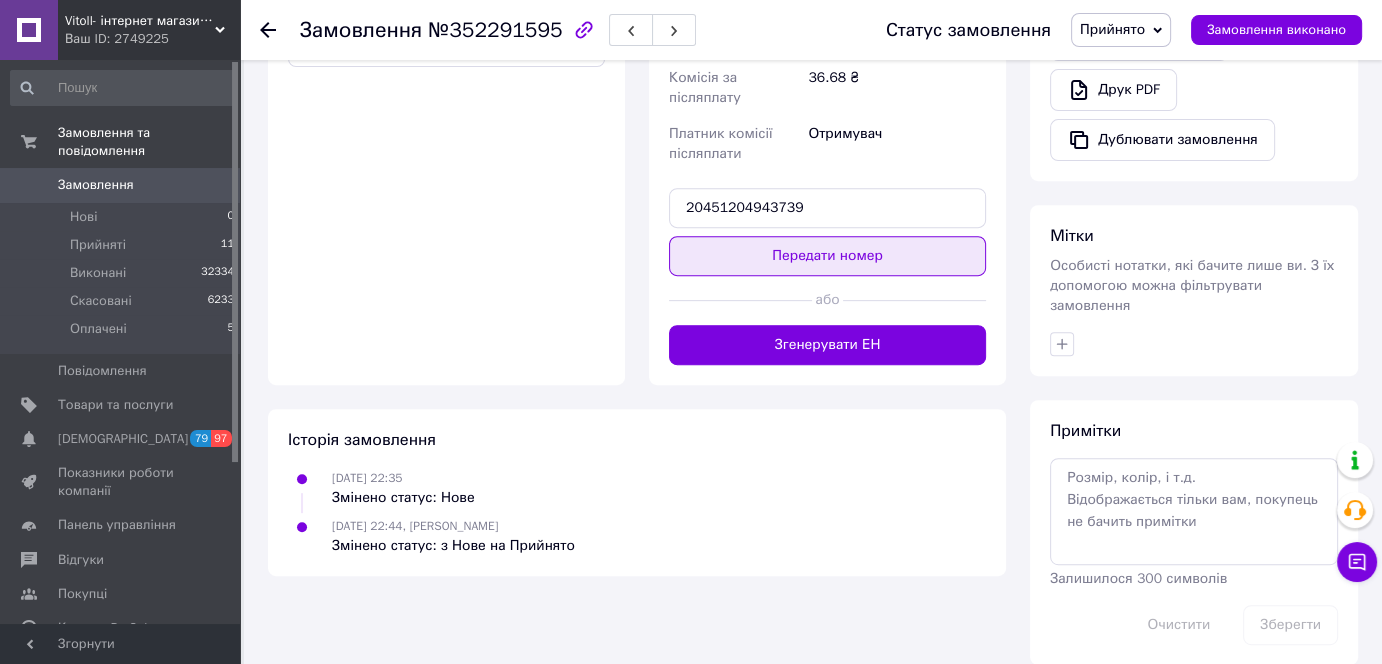 click on "Передати номер" at bounding box center (827, 256) 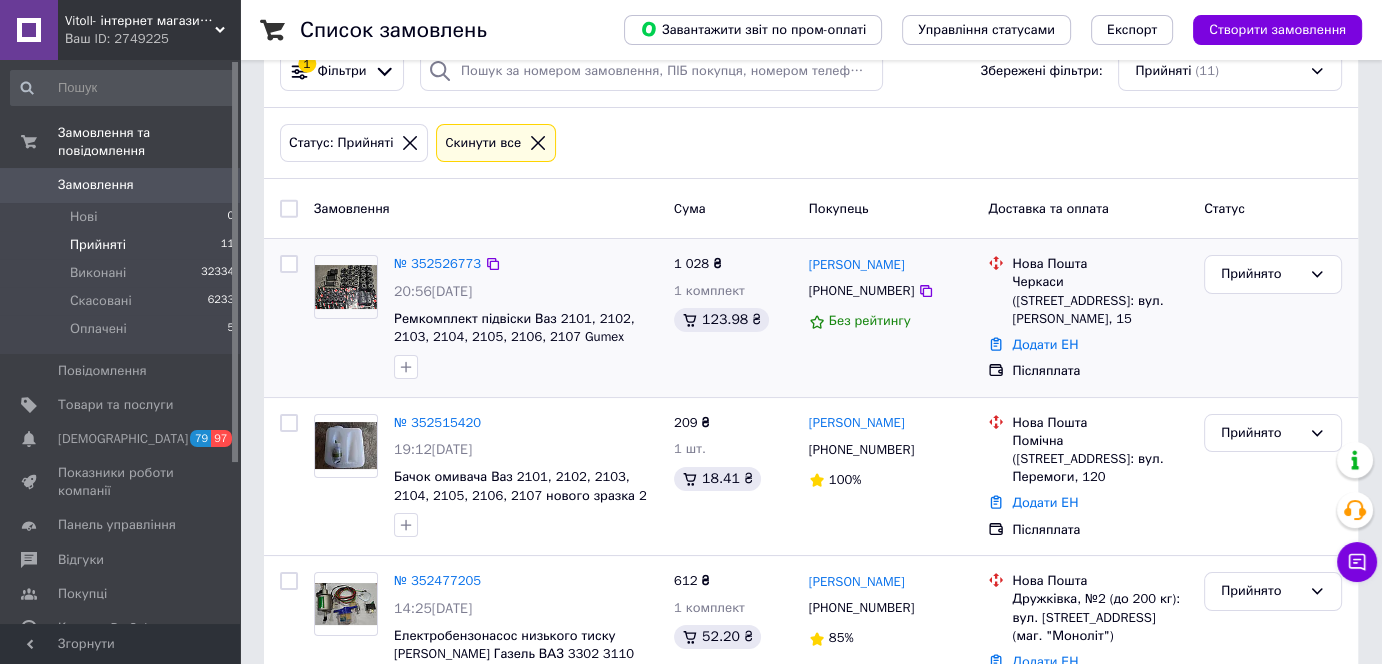 scroll, scrollTop: 272, scrollLeft: 0, axis: vertical 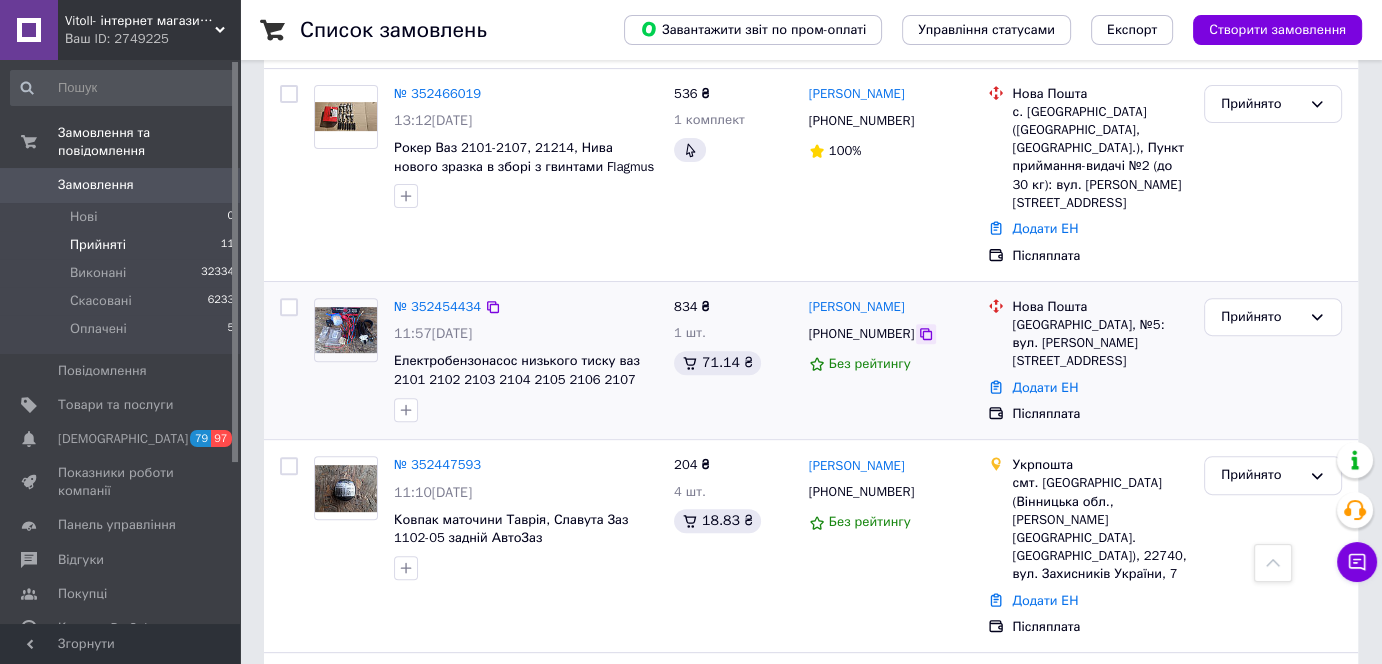 click 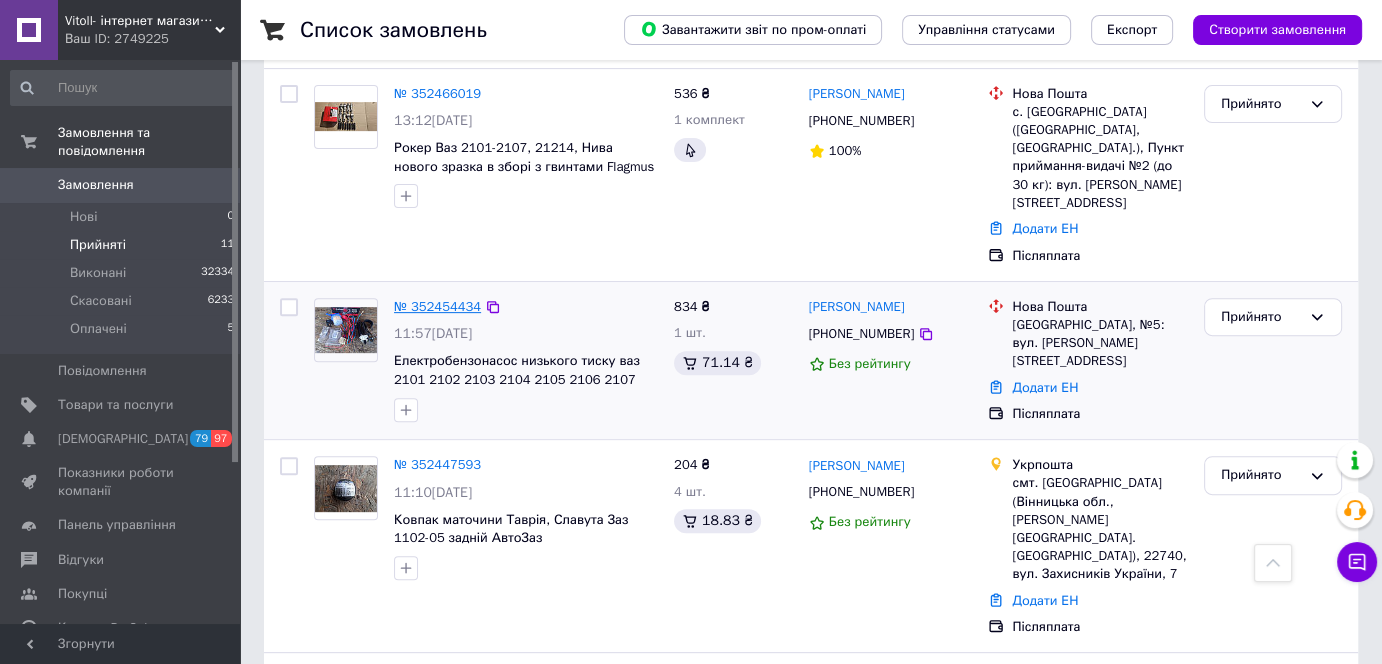 click on "№ 352454434" at bounding box center [437, 306] 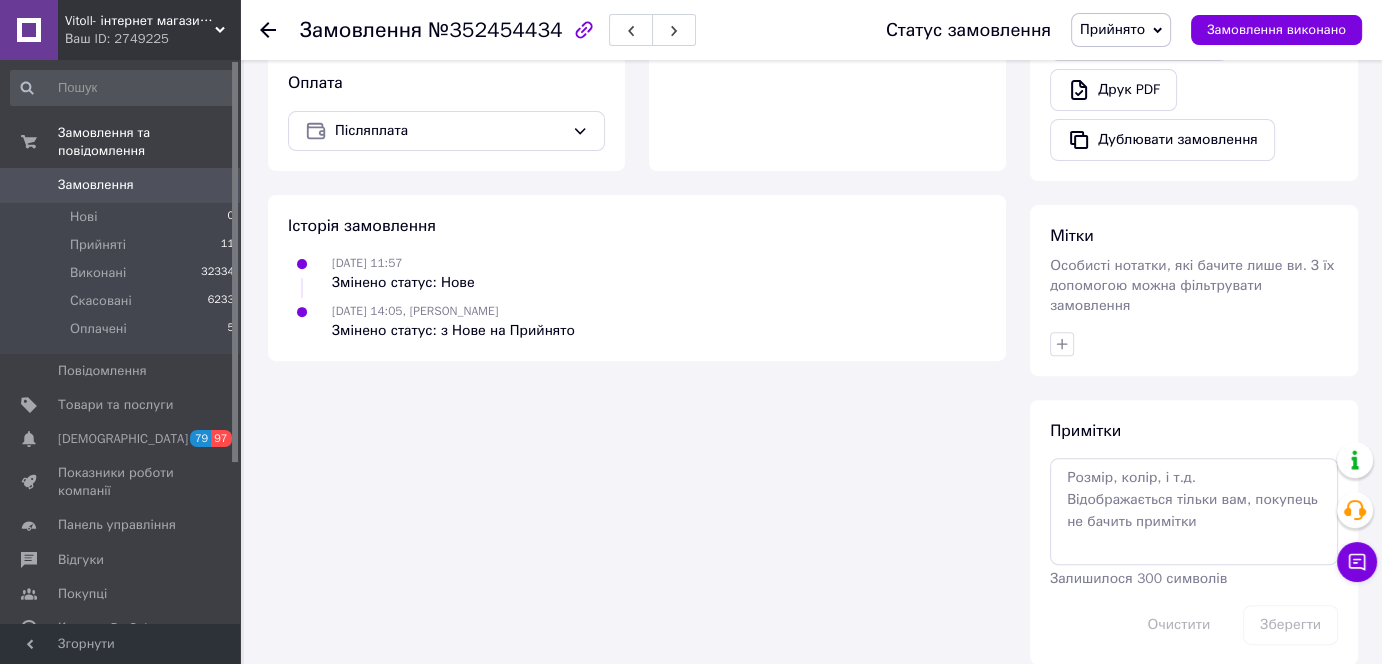 scroll, scrollTop: 694, scrollLeft: 0, axis: vertical 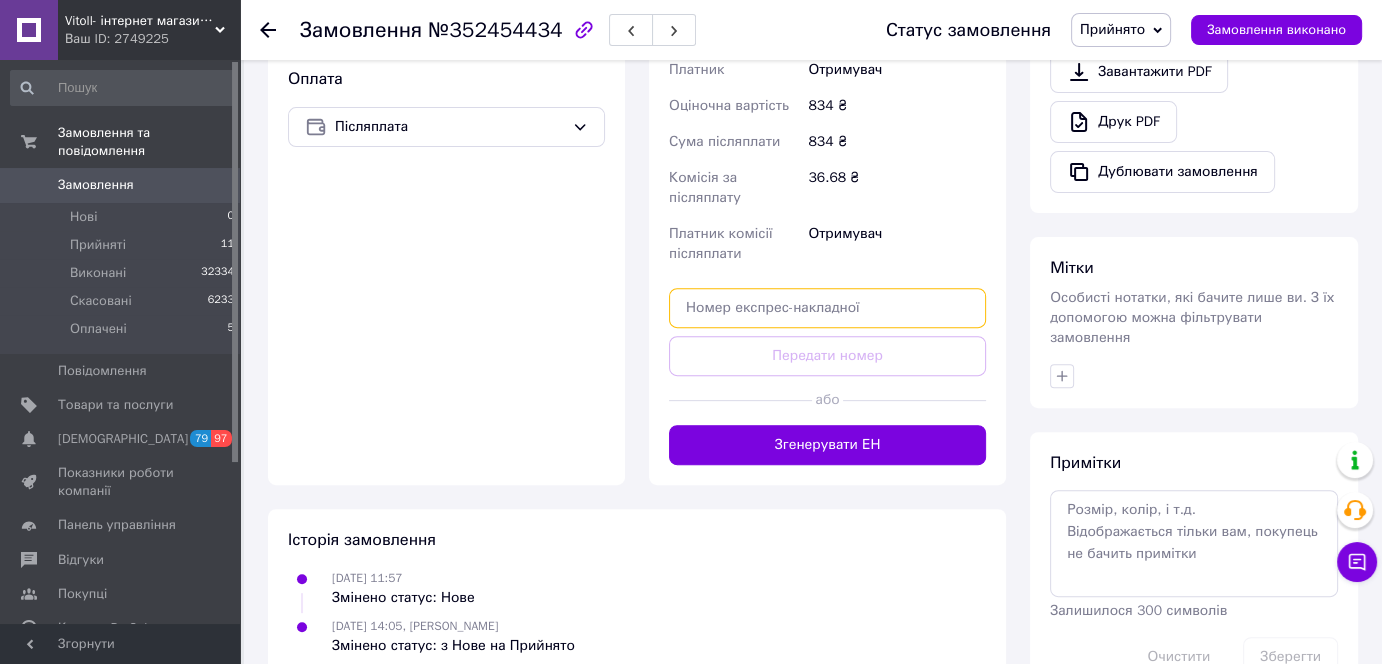 click at bounding box center (827, 308) 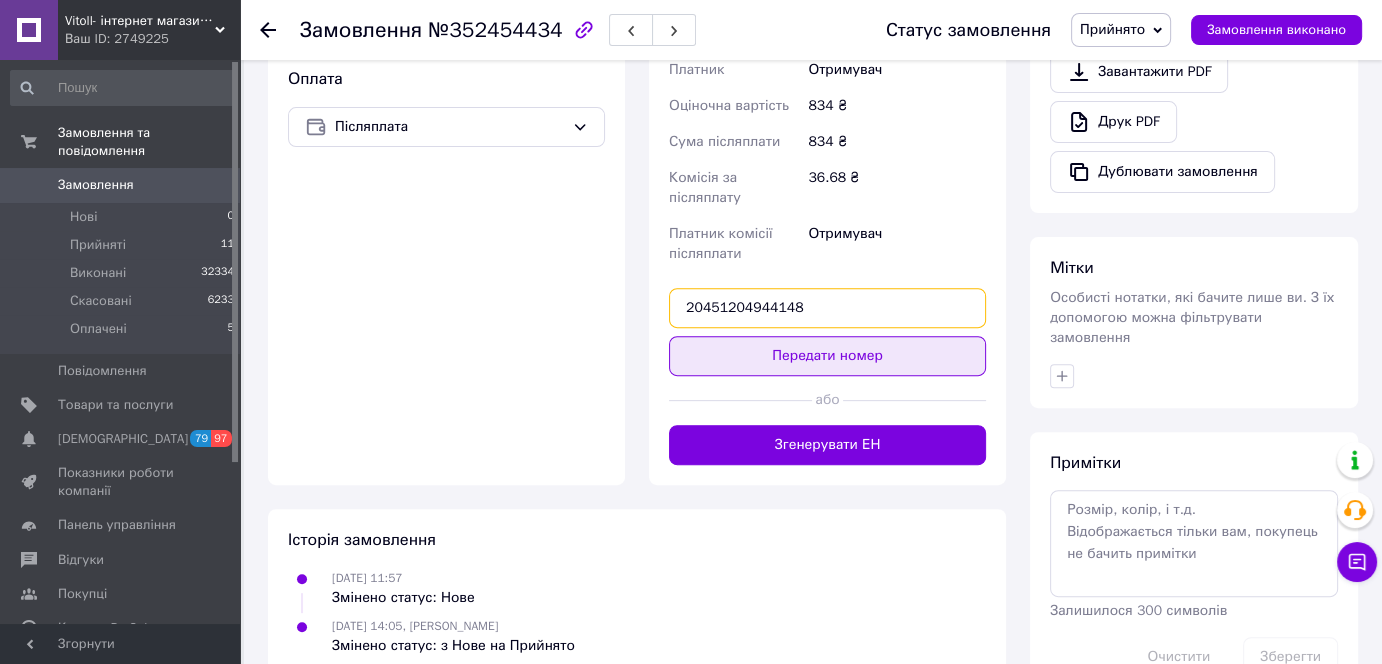 type on "20451204944148" 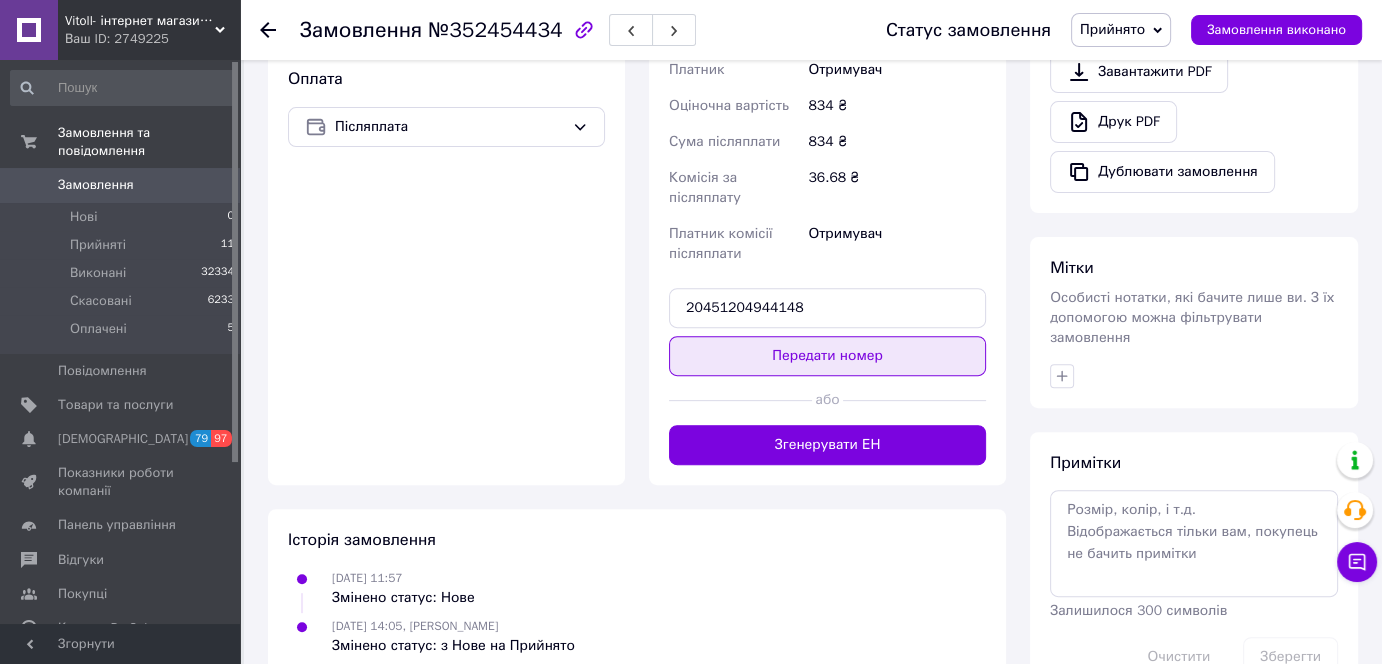 click on "Передати номер" at bounding box center (827, 356) 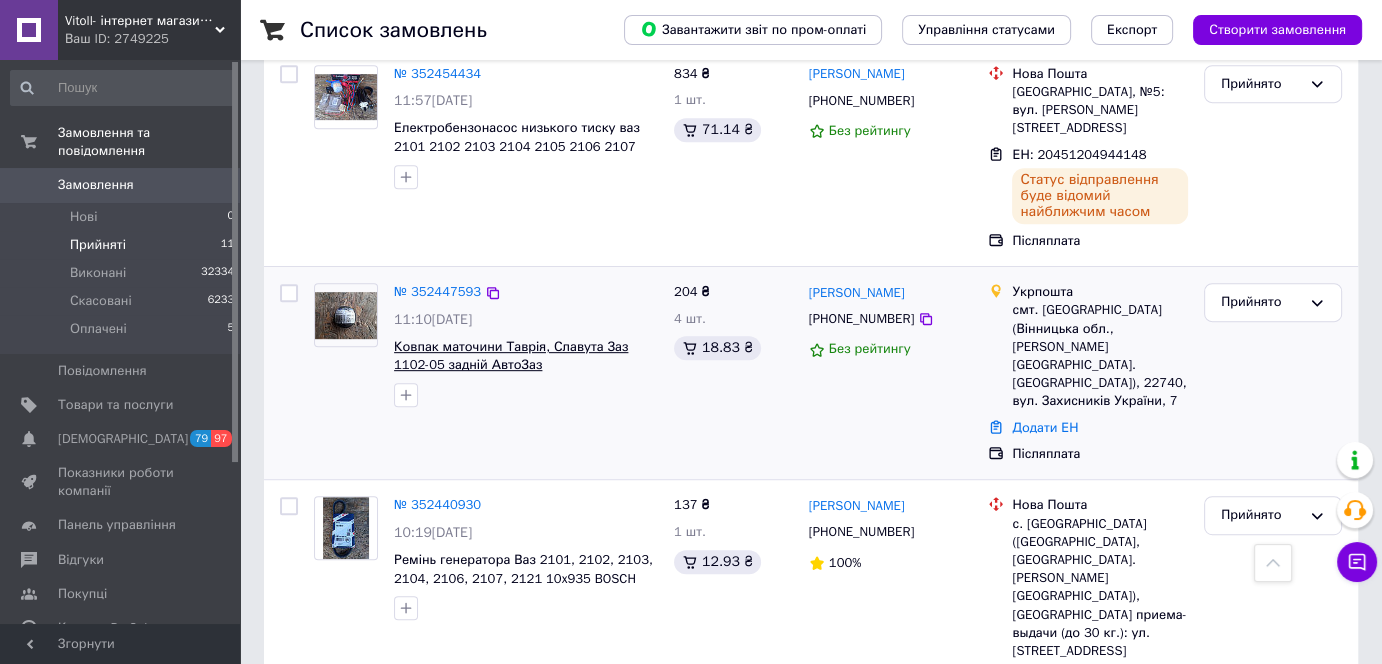 scroll, scrollTop: 1000, scrollLeft: 0, axis: vertical 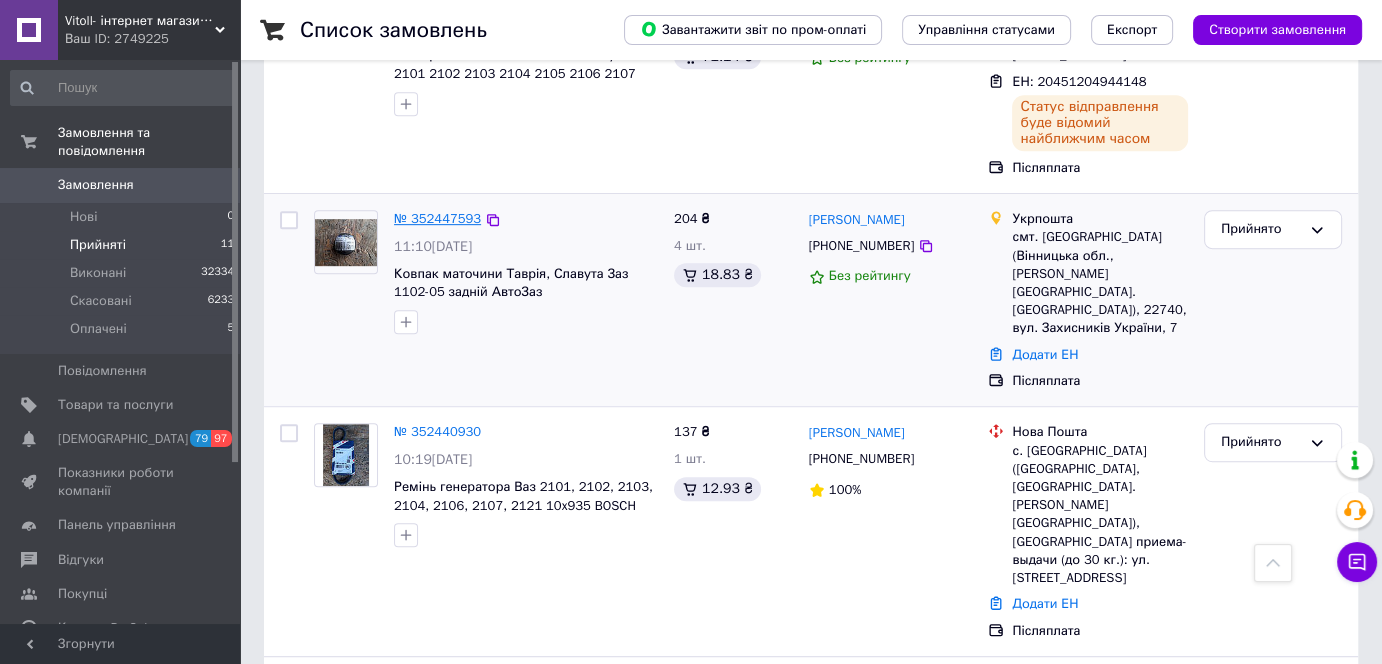 click on "№ 352447593" at bounding box center (437, 218) 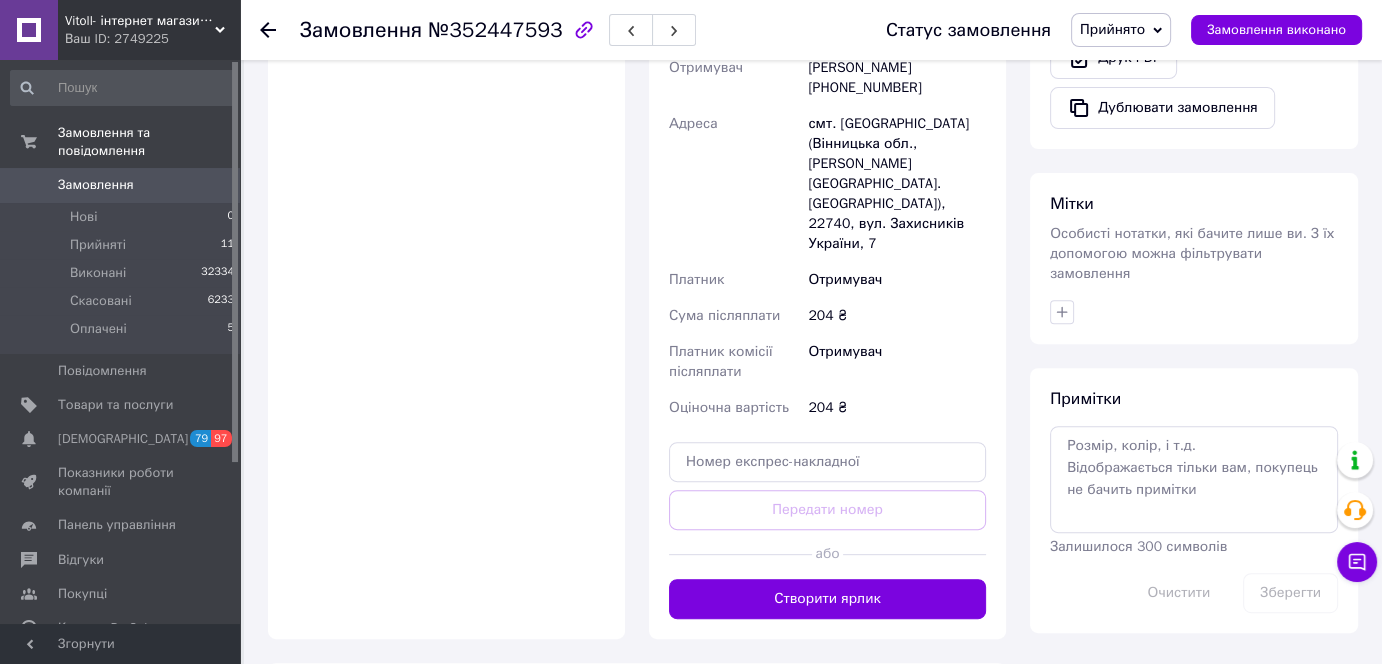 scroll, scrollTop: 885, scrollLeft: 0, axis: vertical 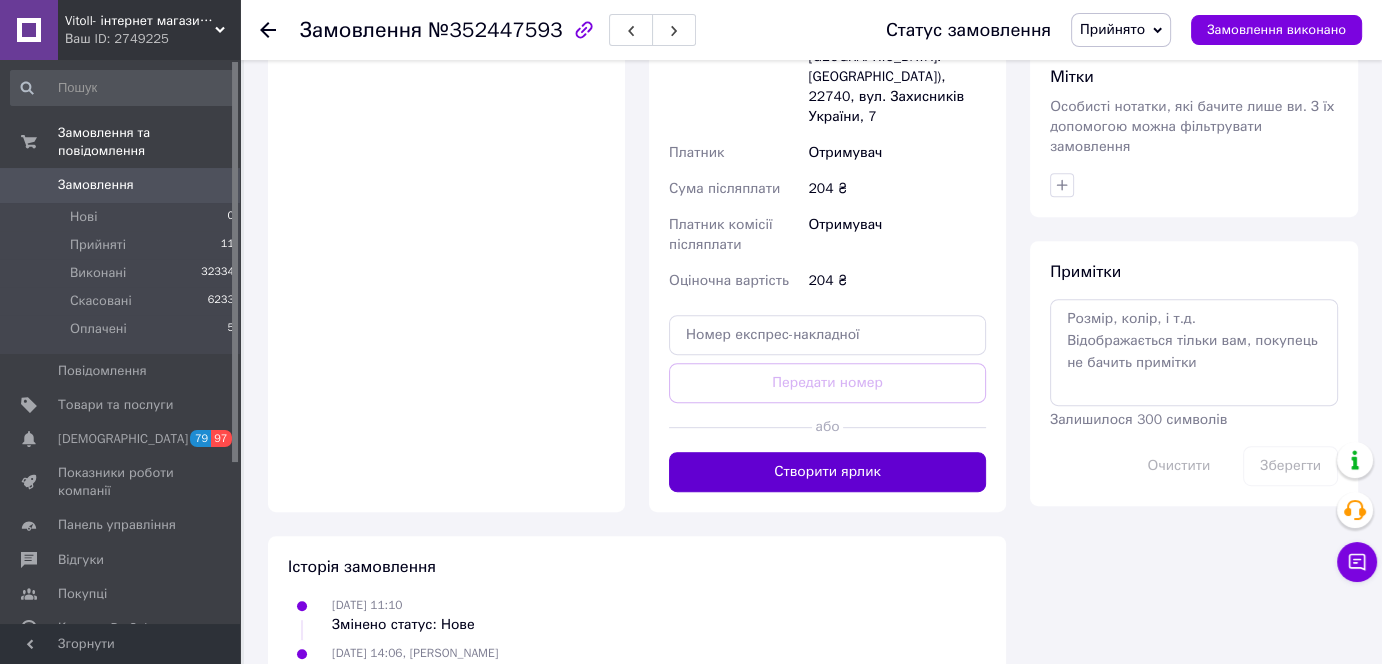 click on "Створити ярлик" at bounding box center [827, 472] 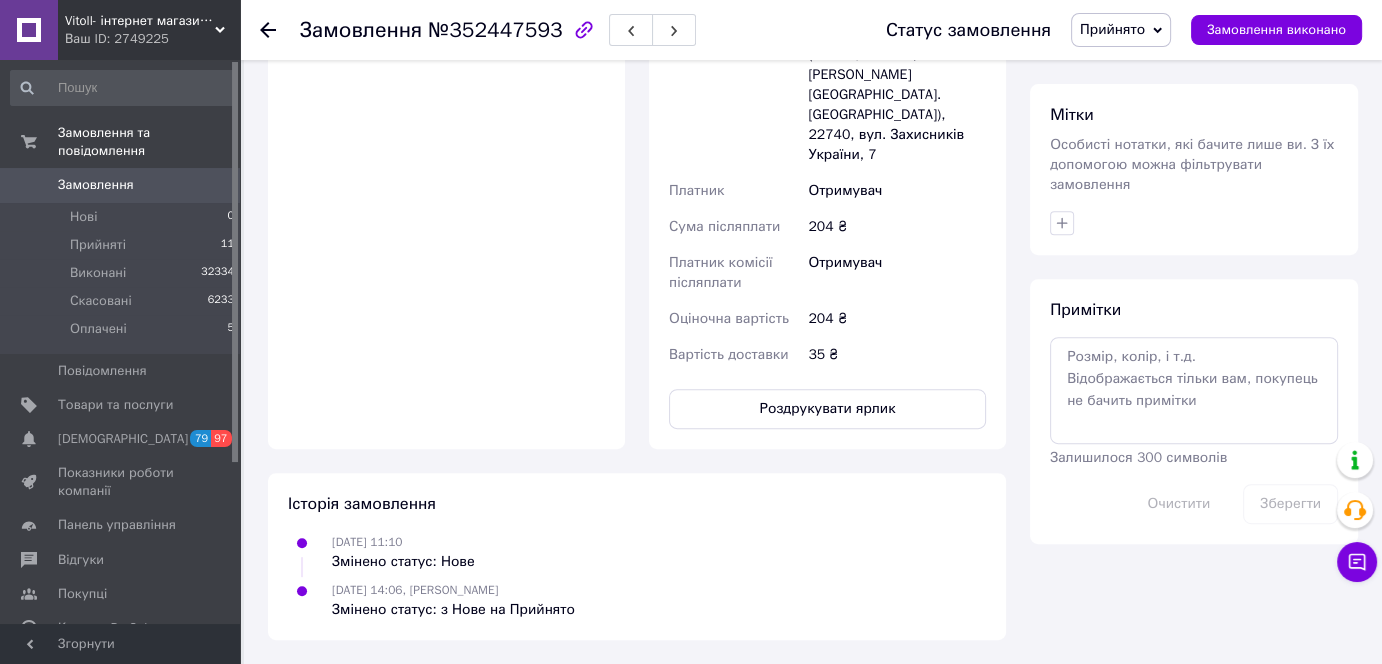 scroll, scrollTop: 877, scrollLeft: 0, axis: vertical 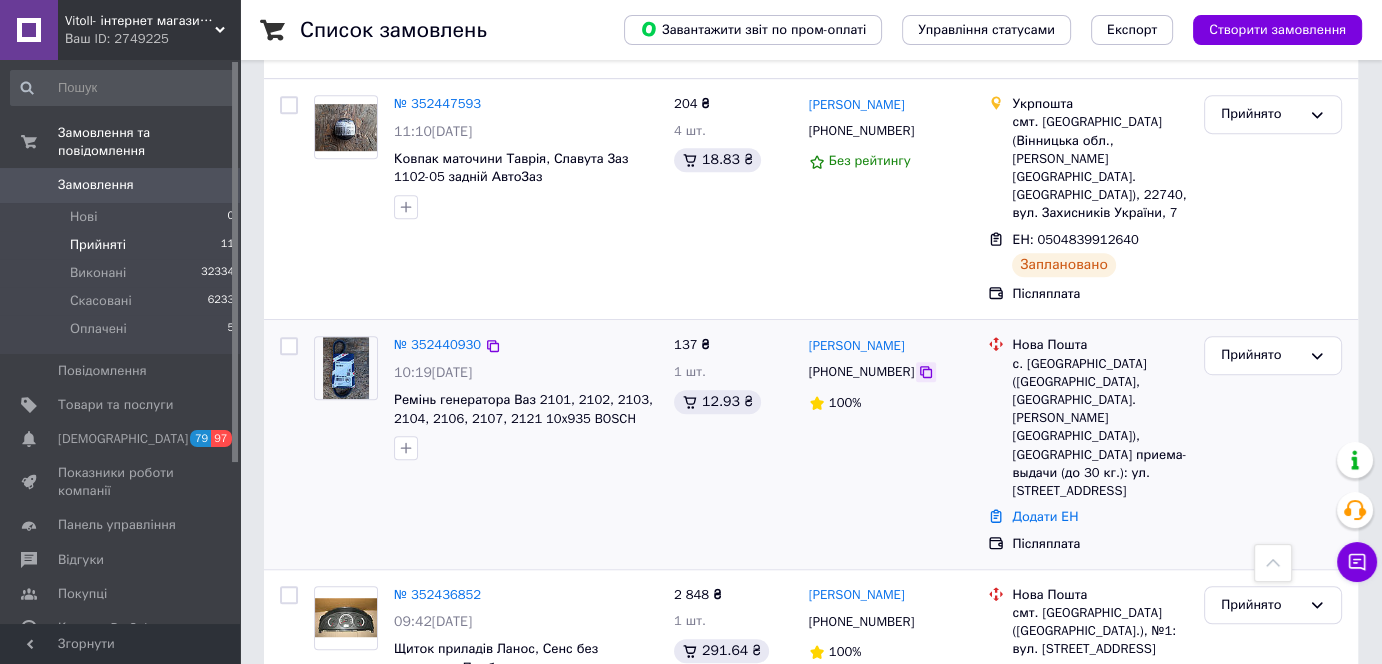 click 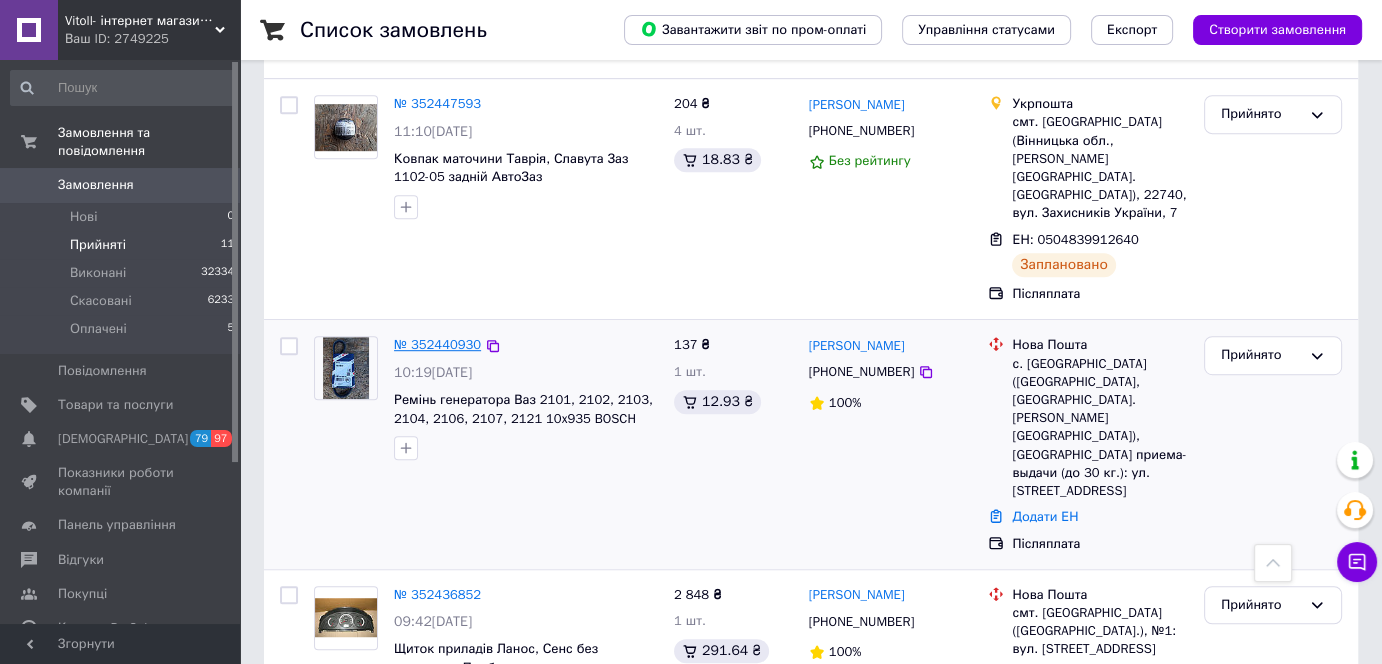 click on "№ 352440930" at bounding box center (437, 344) 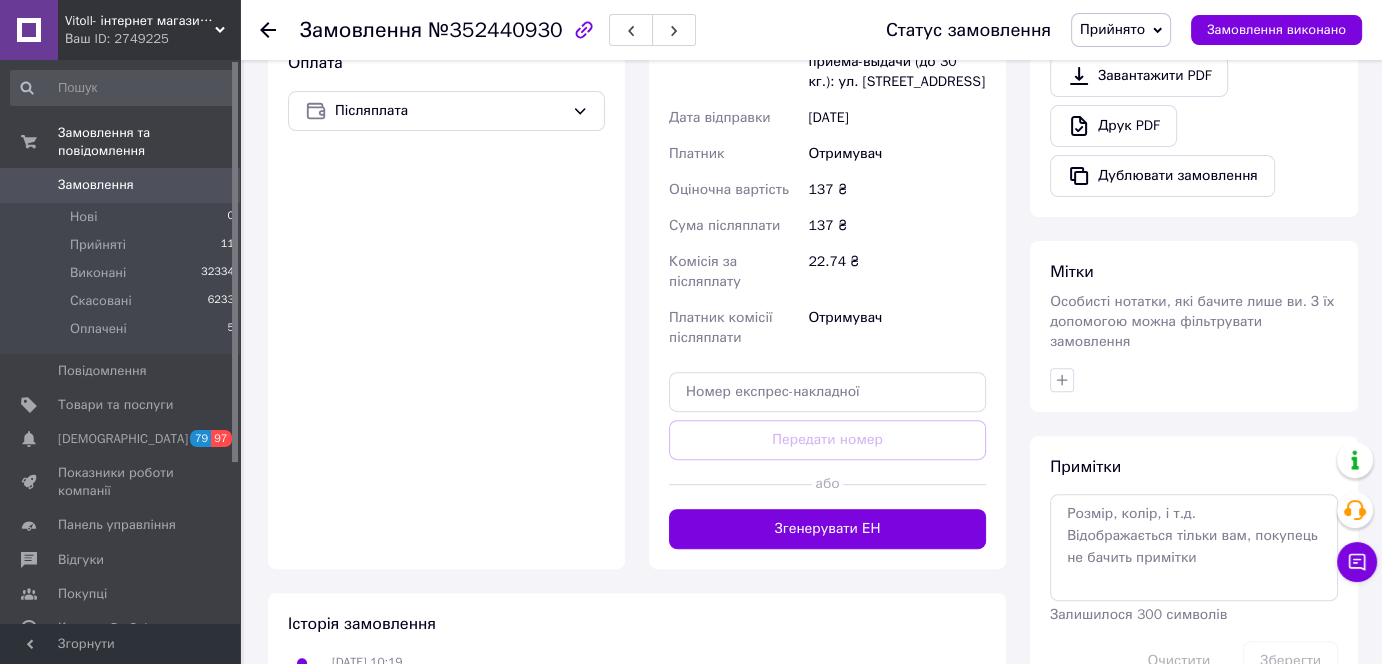 scroll, scrollTop: 748, scrollLeft: 0, axis: vertical 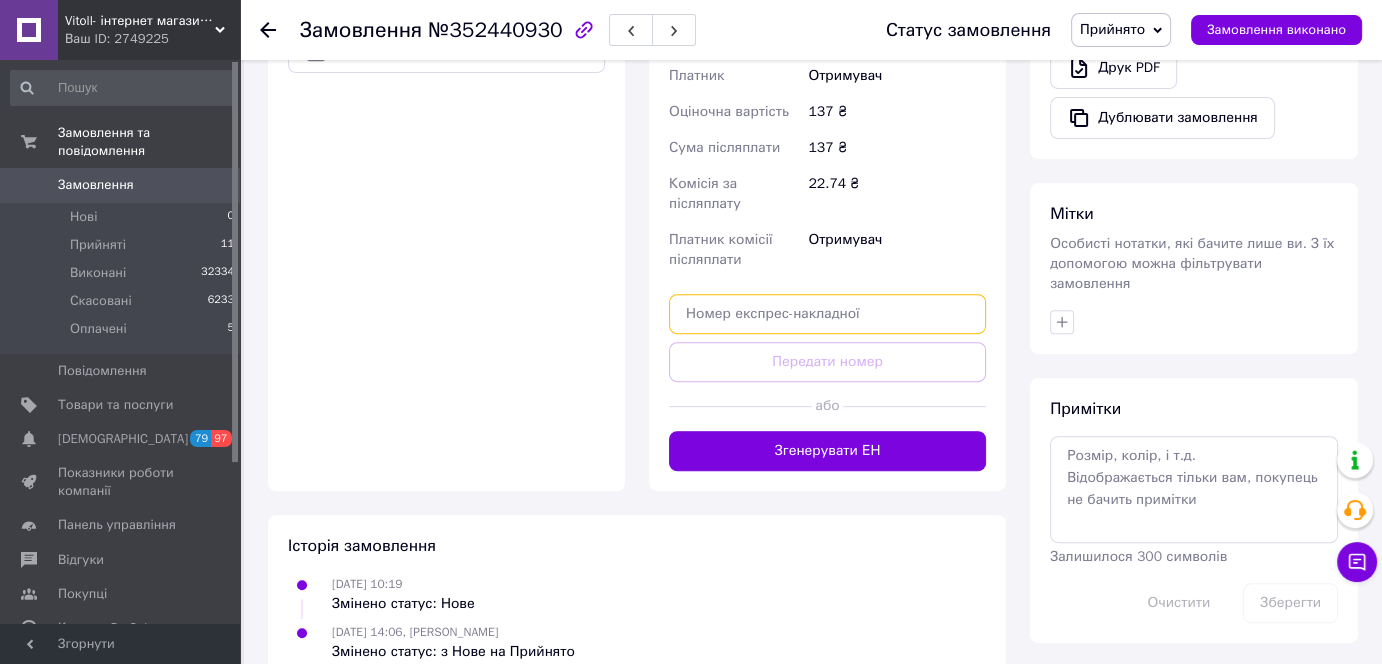paste on "20451204944647" 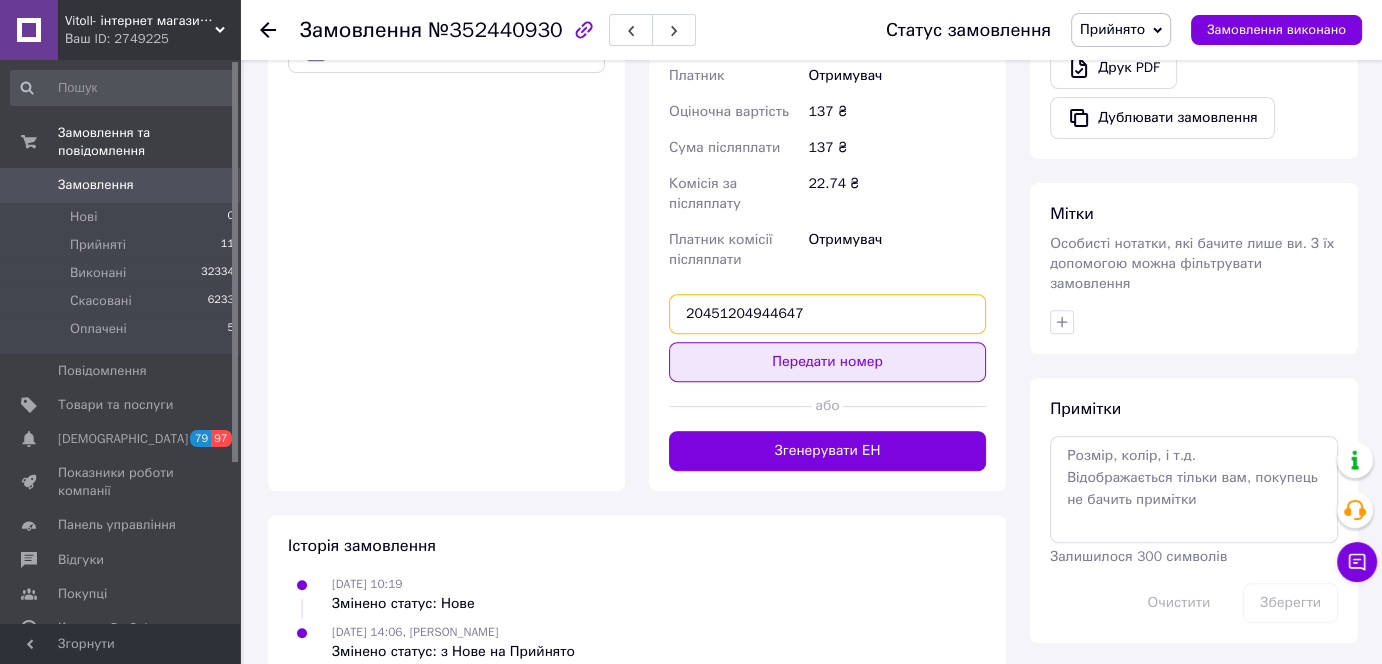 type on "20451204944647" 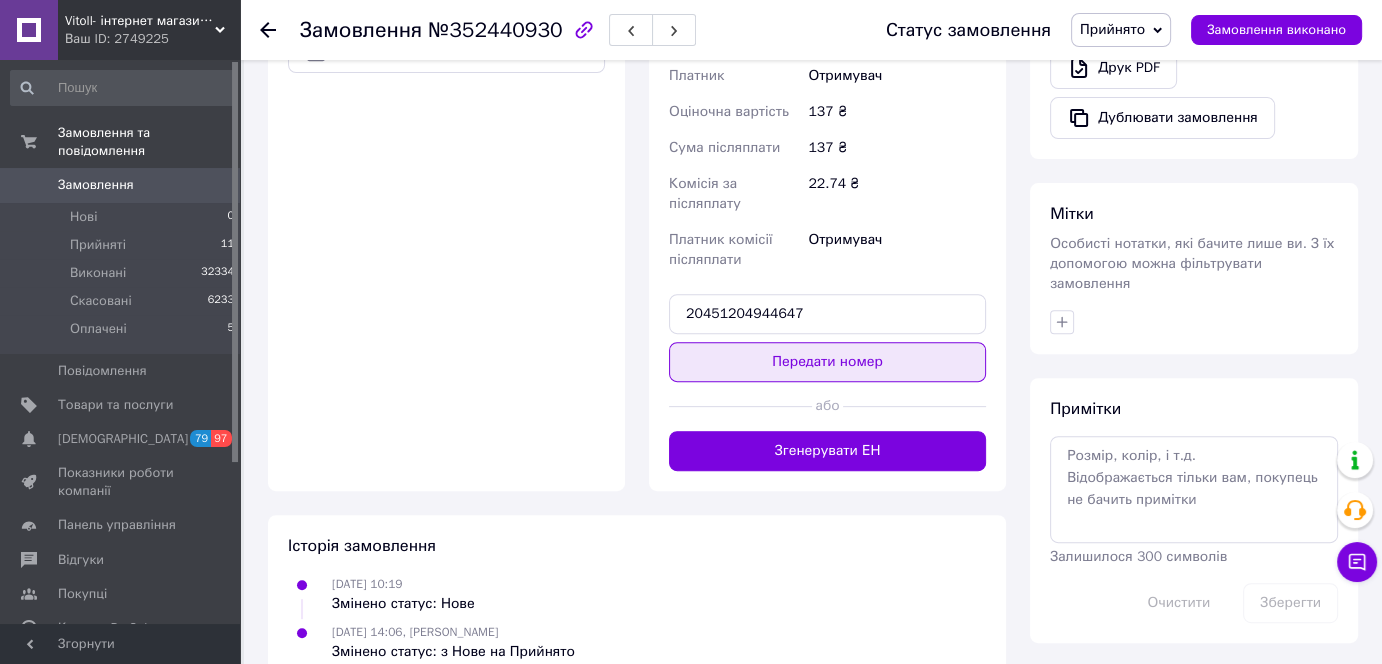 click on "Передати номер" at bounding box center (827, 362) 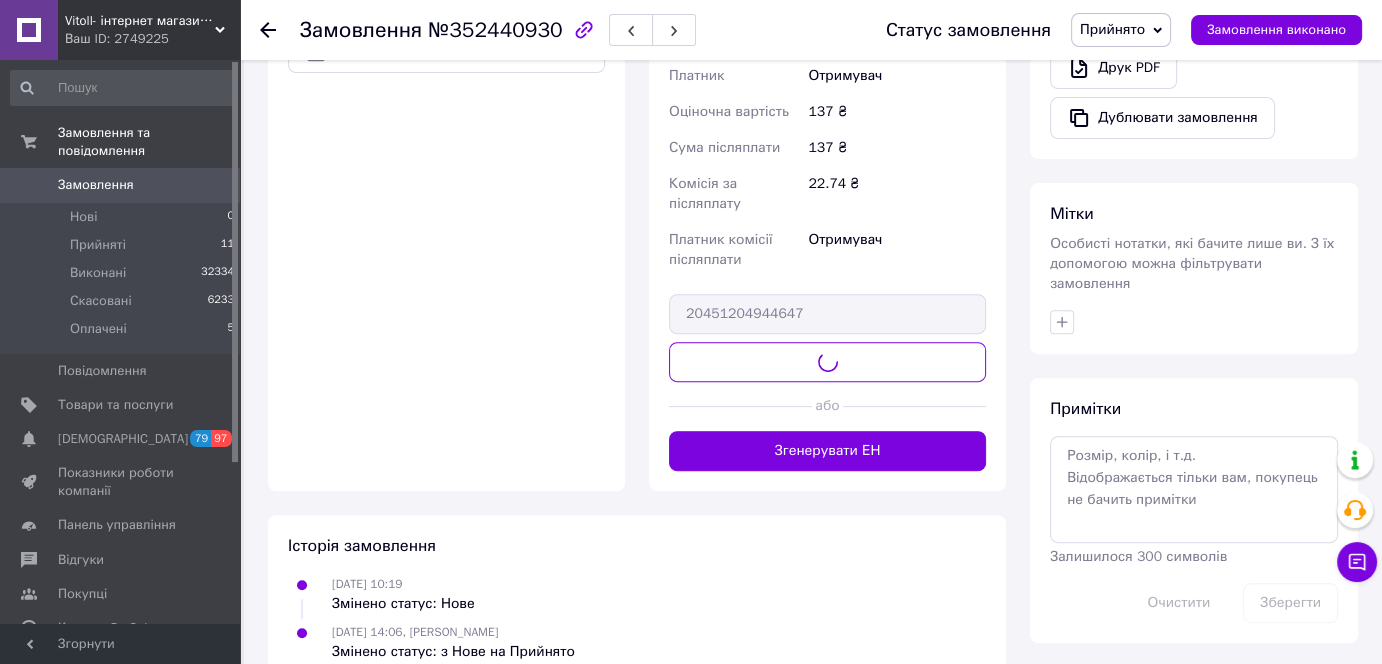 scroll, scrollTop: 727, scrollLeft: 0, axis: vertical 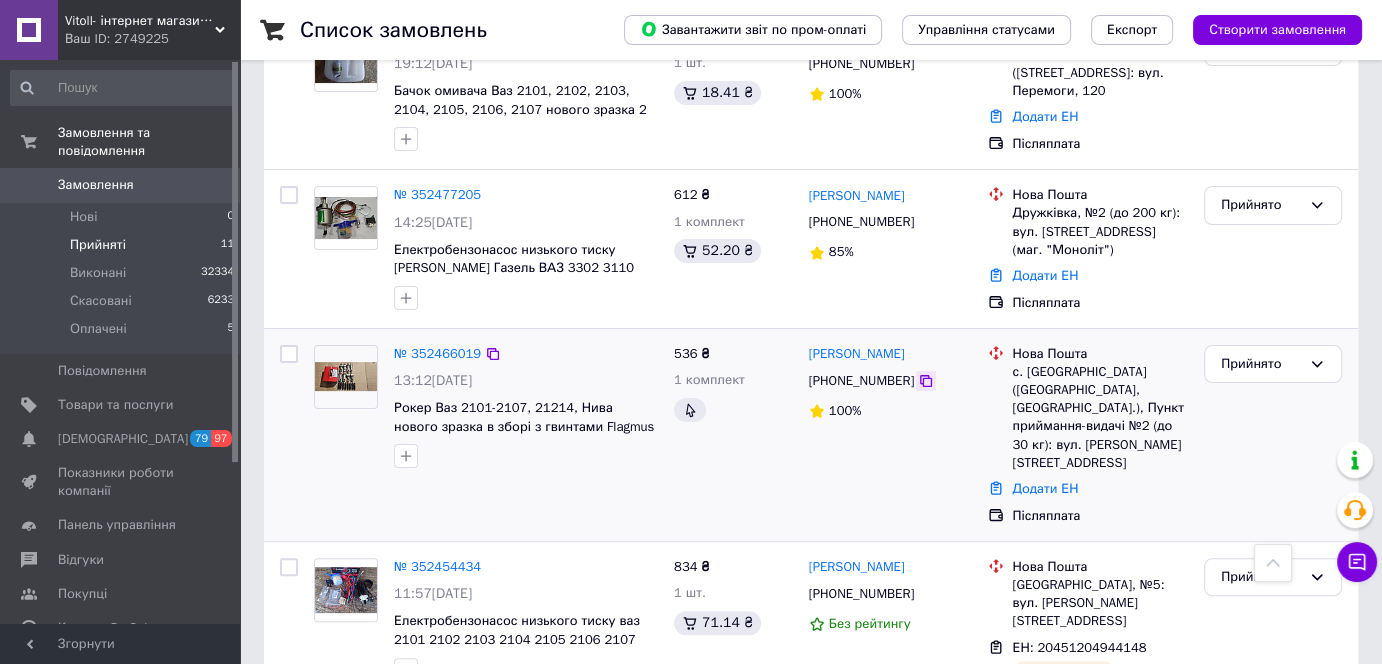 click 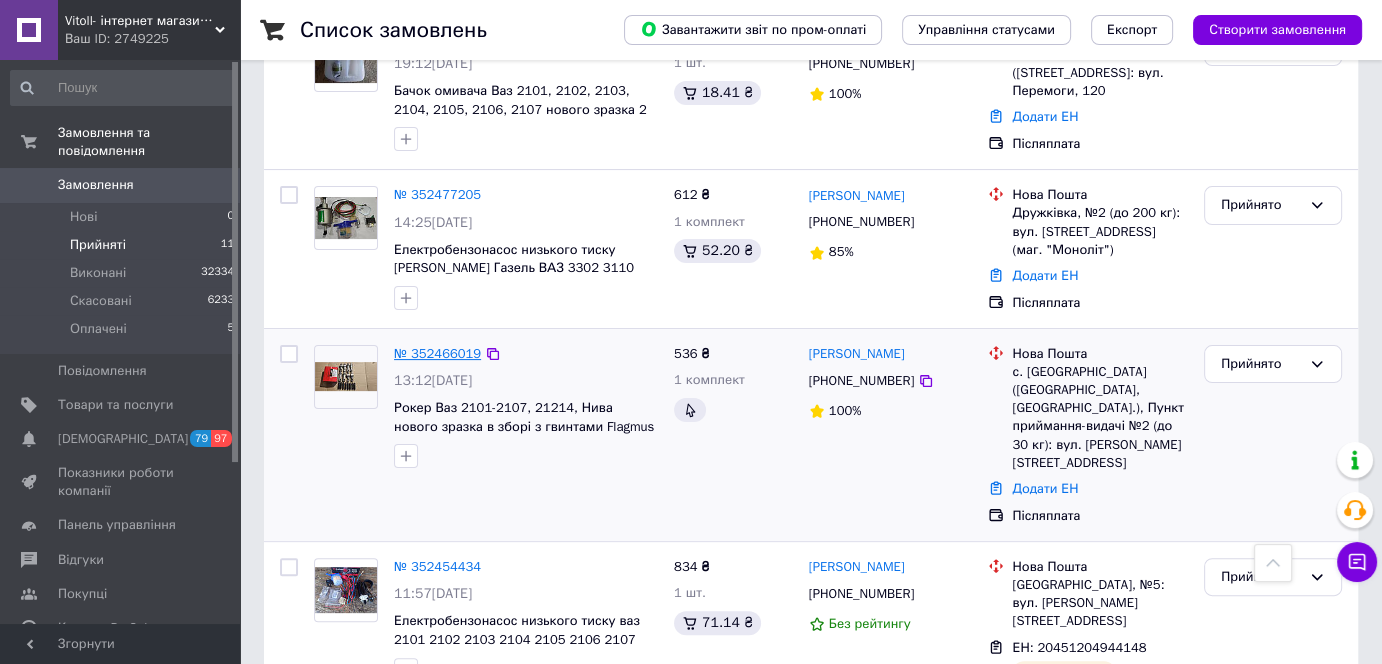 click on "№ 352466019" at bounding box center [437, 353] 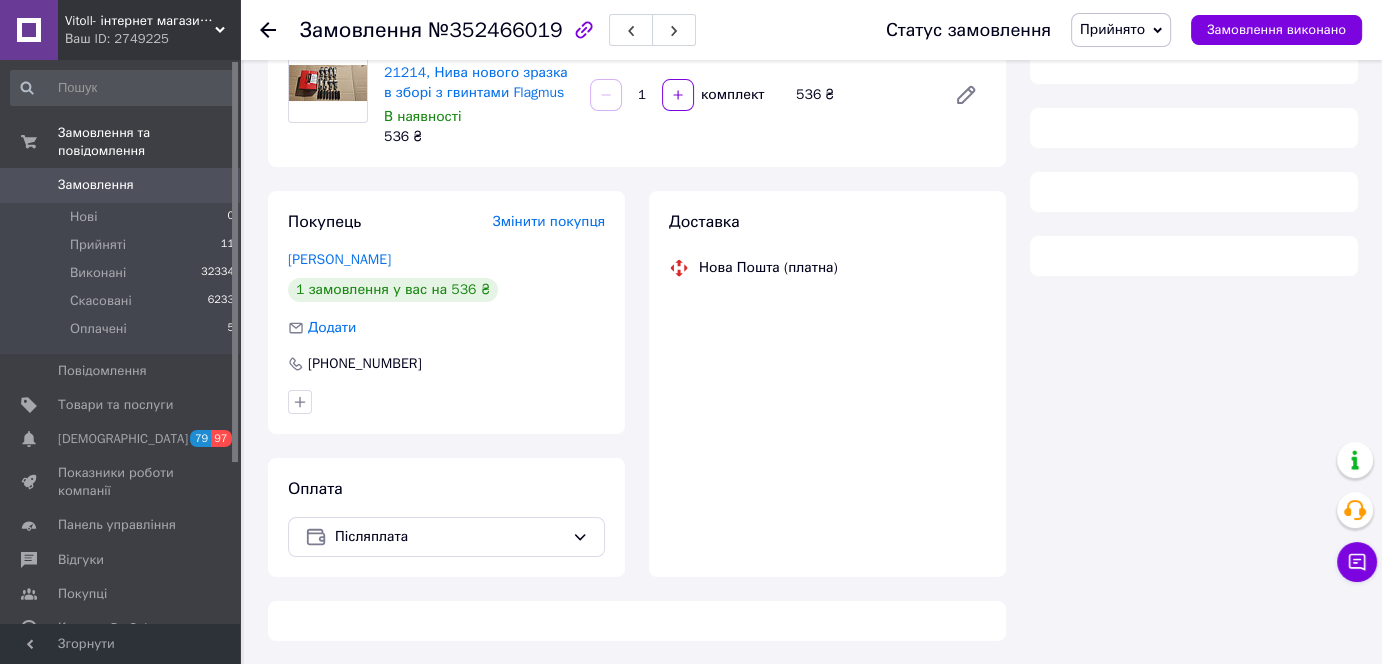 scroll, scrollTop: 434, scrollLeft: 0, axis: vertical 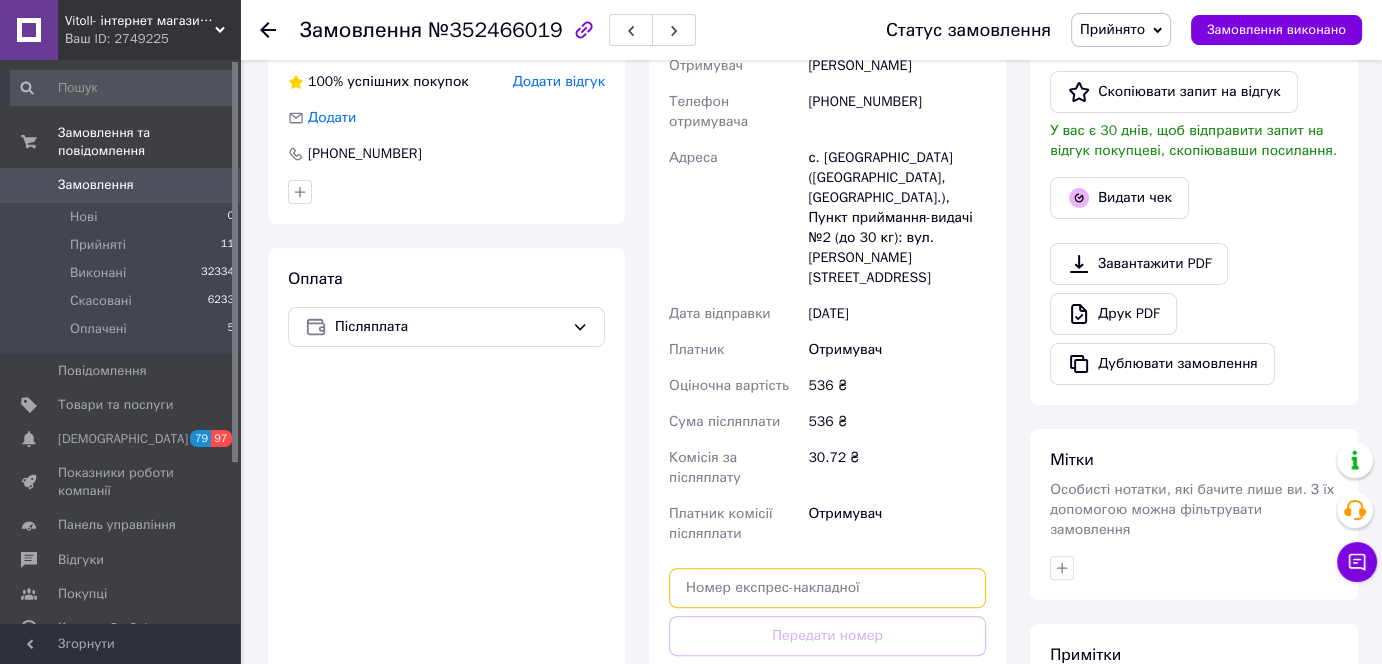 paste on "20451204944991" 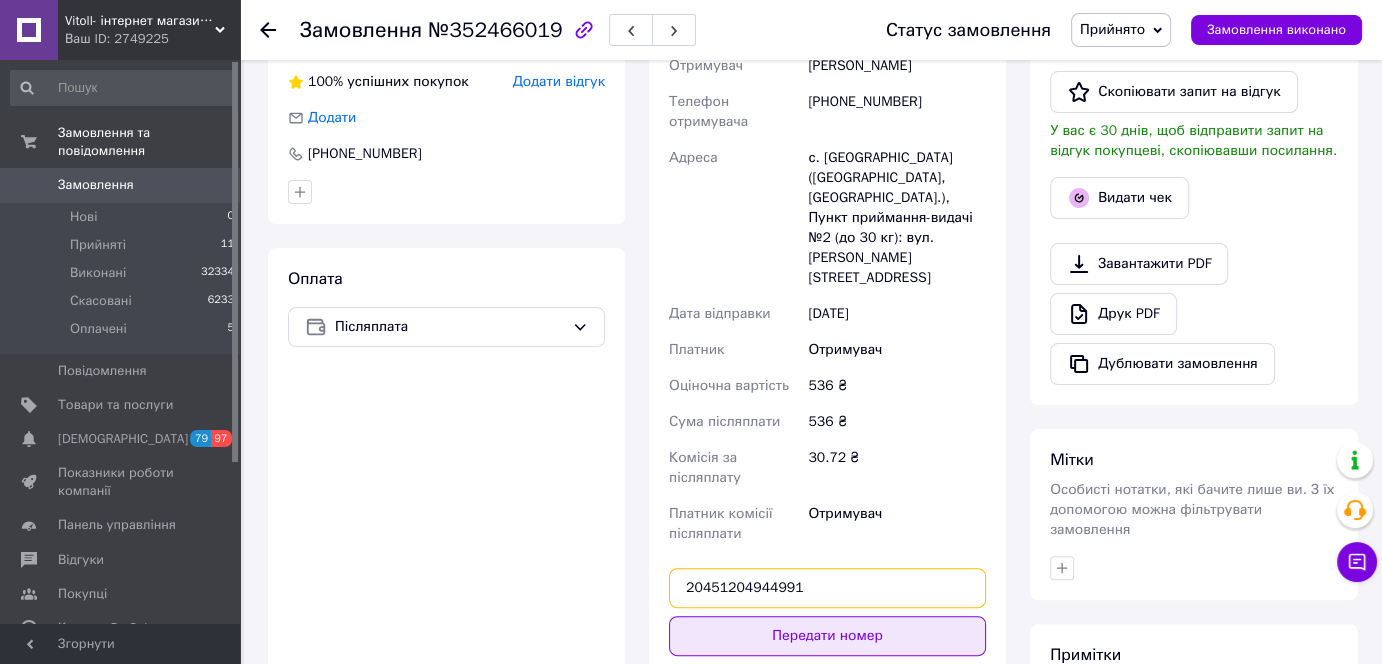 type on "20451204944991" 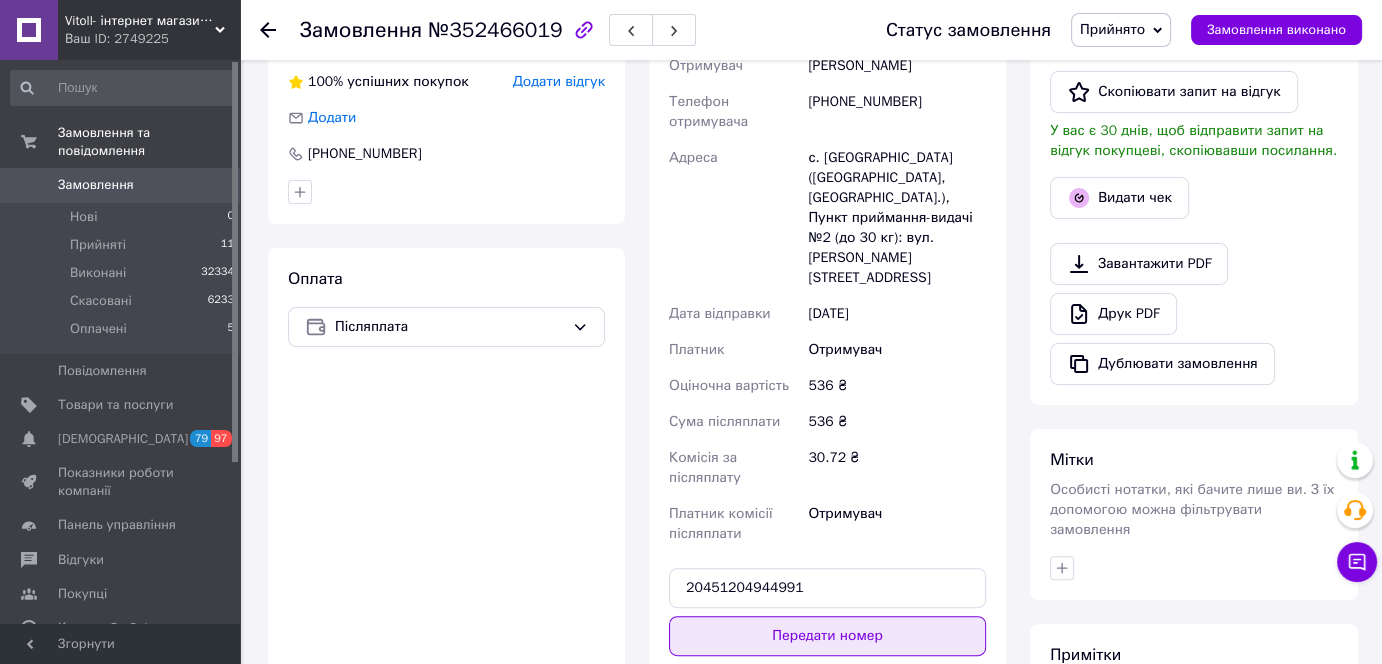 click on "Передати номер" at bounding box center [827, 636] 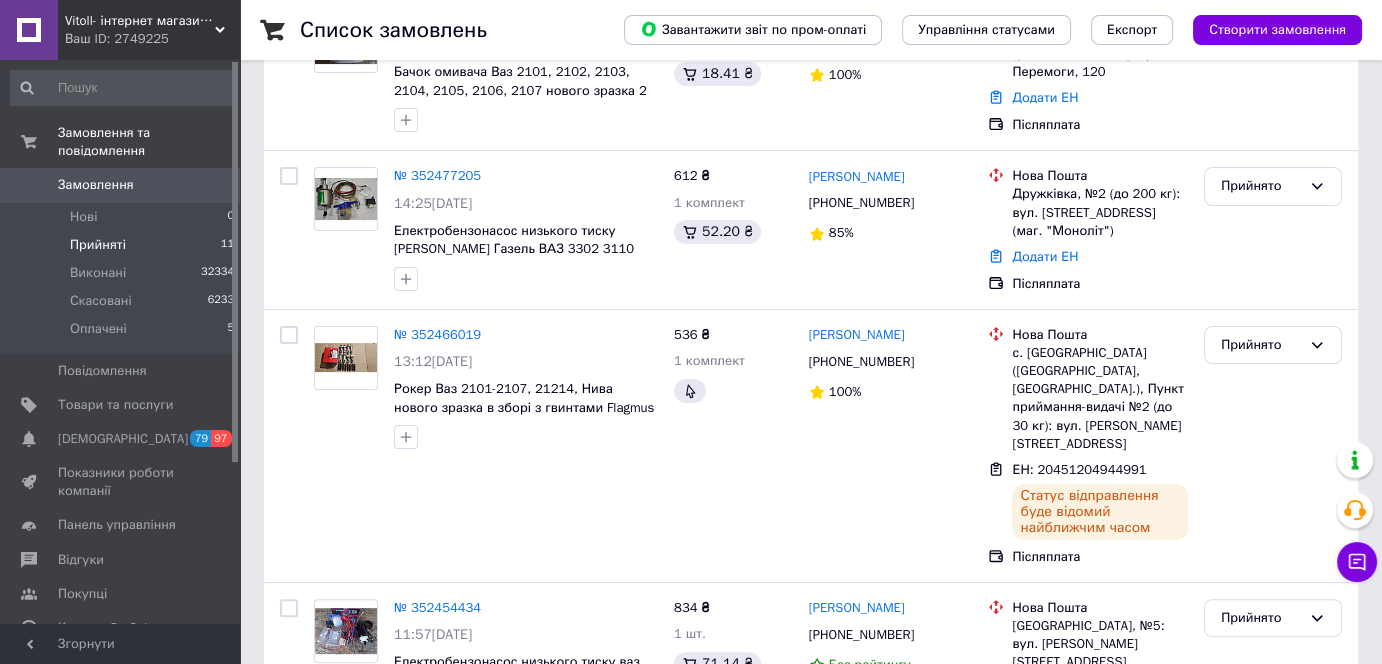 scroll, scrollTop: 454, scrollLeft: 0, axis: vertical 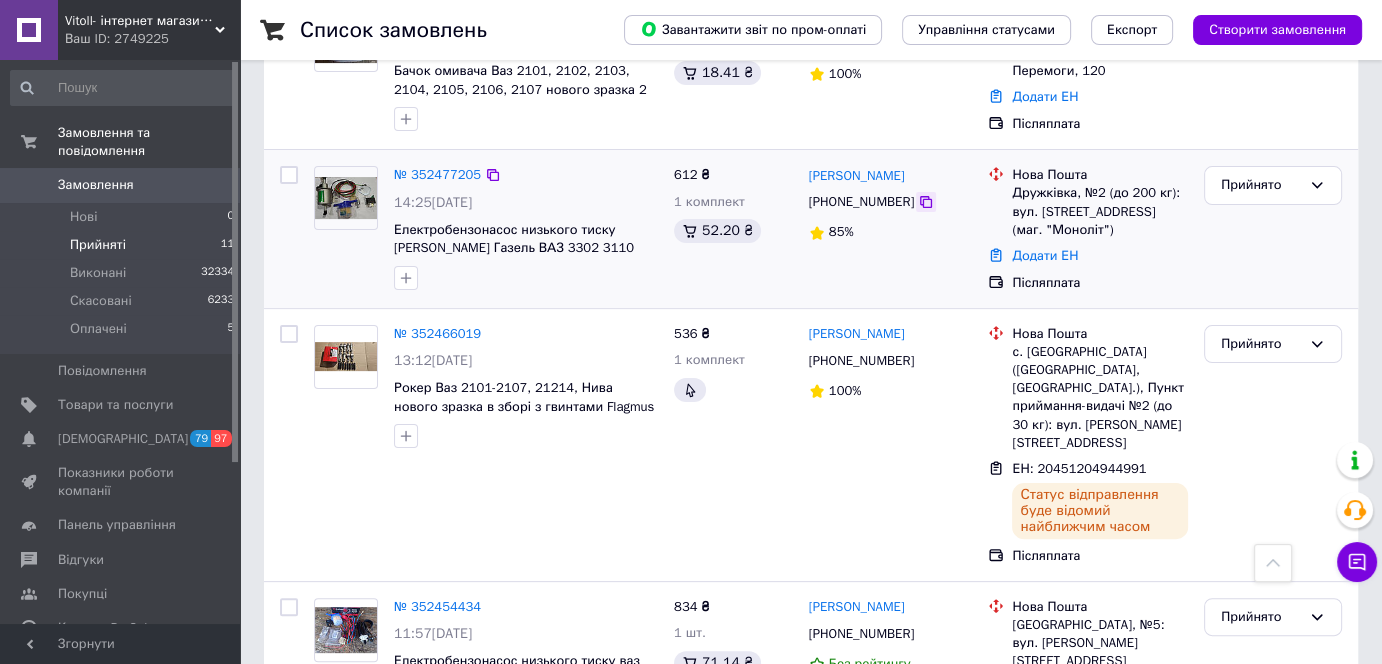 click 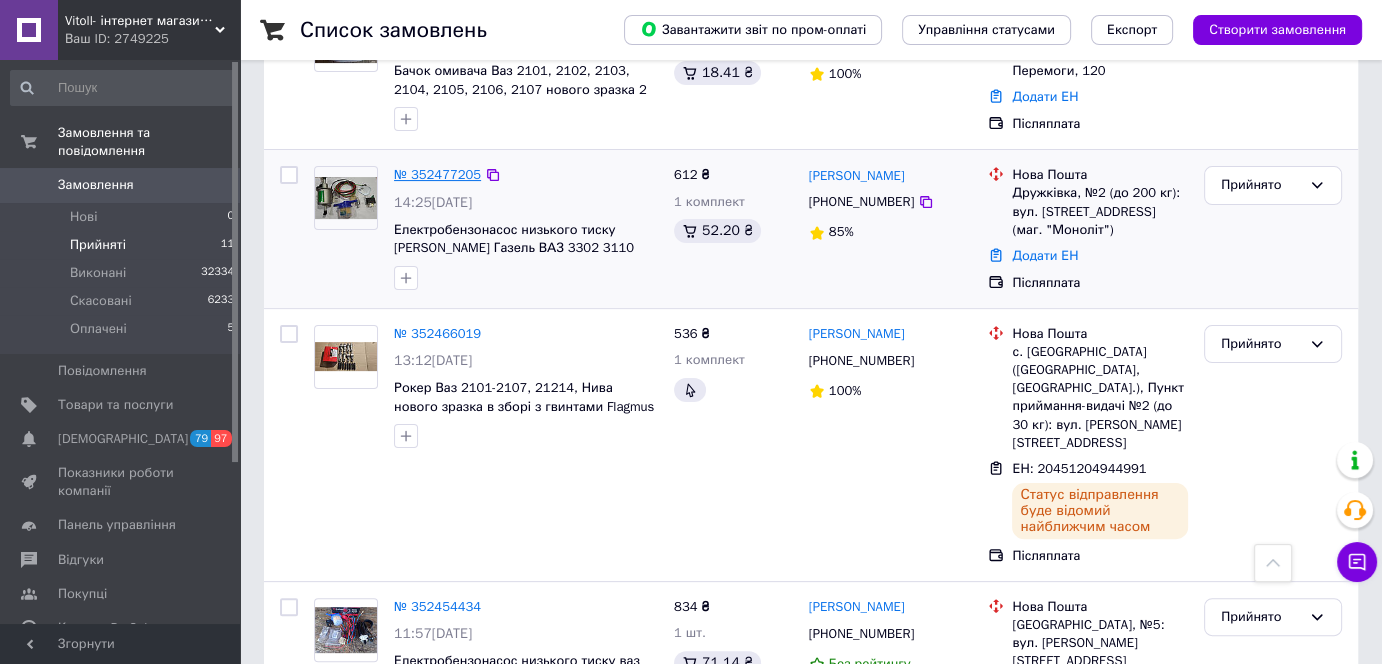 click on "№ 352477205" at bounding box center [437, 174] 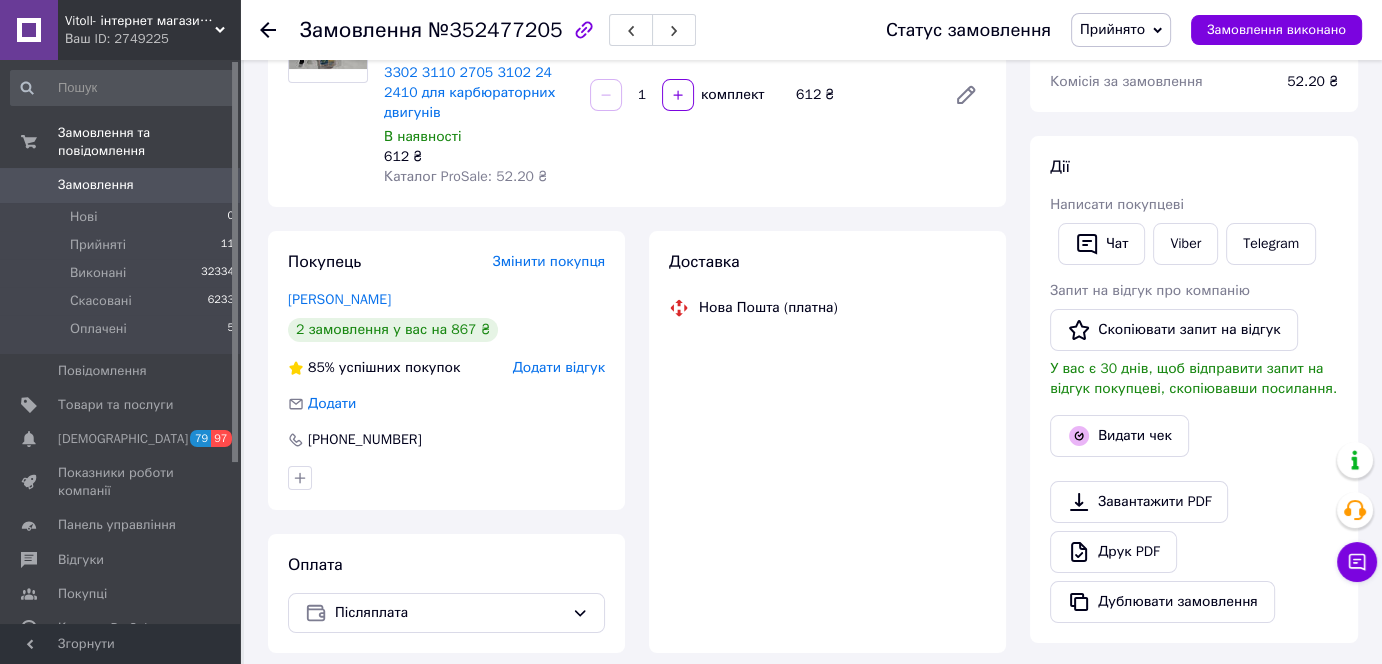 scroll, scrollTop: 454, scrollLeft: 0, axis: vertical 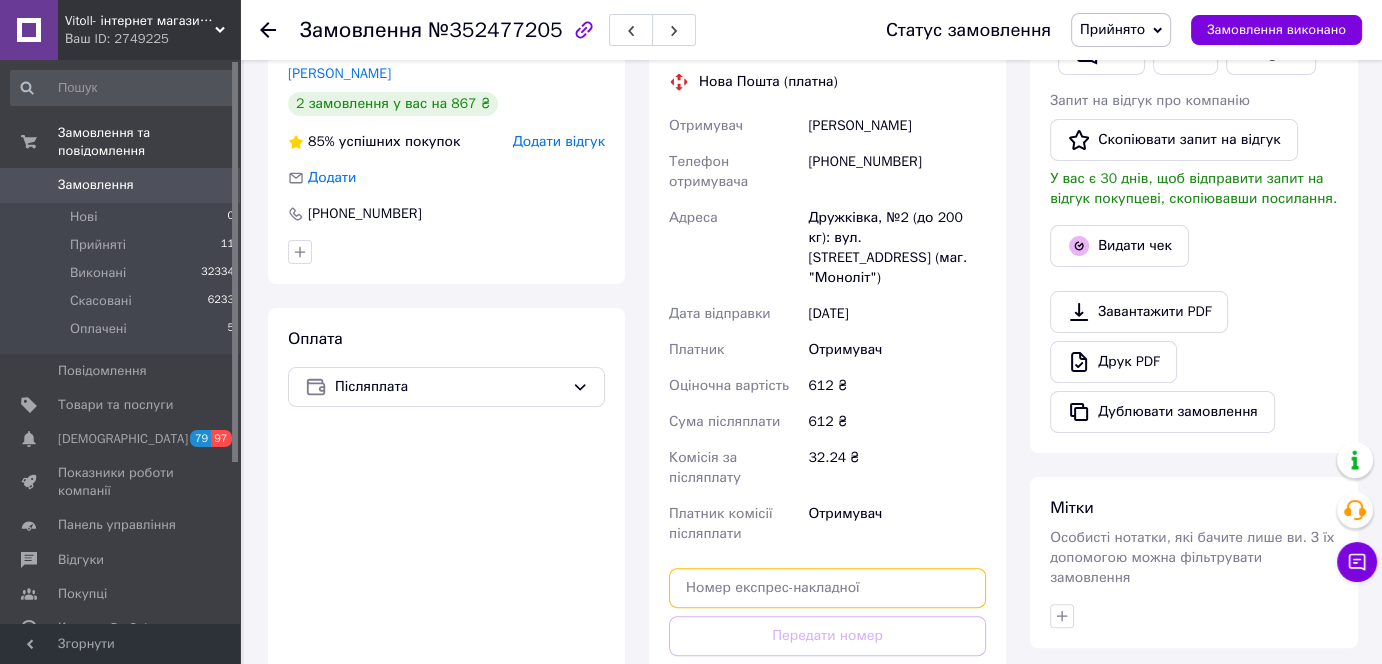 paste on "20451204945281" 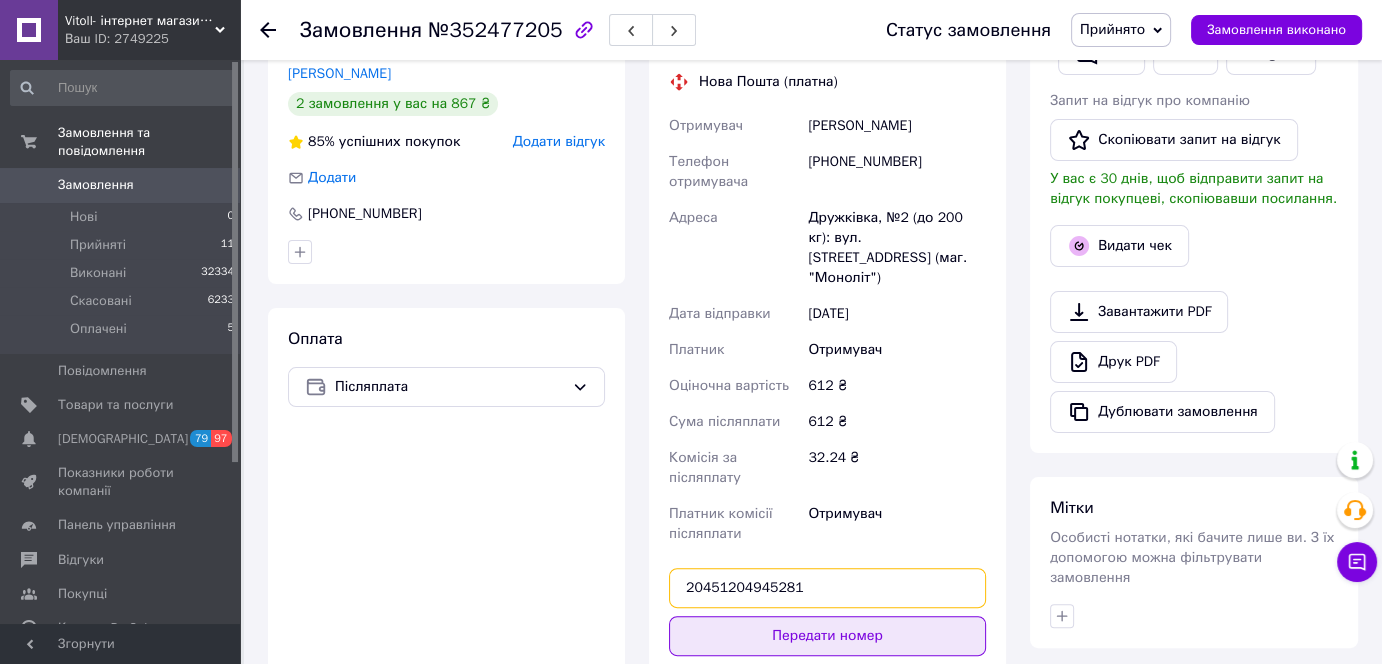 type on "20451204945281" 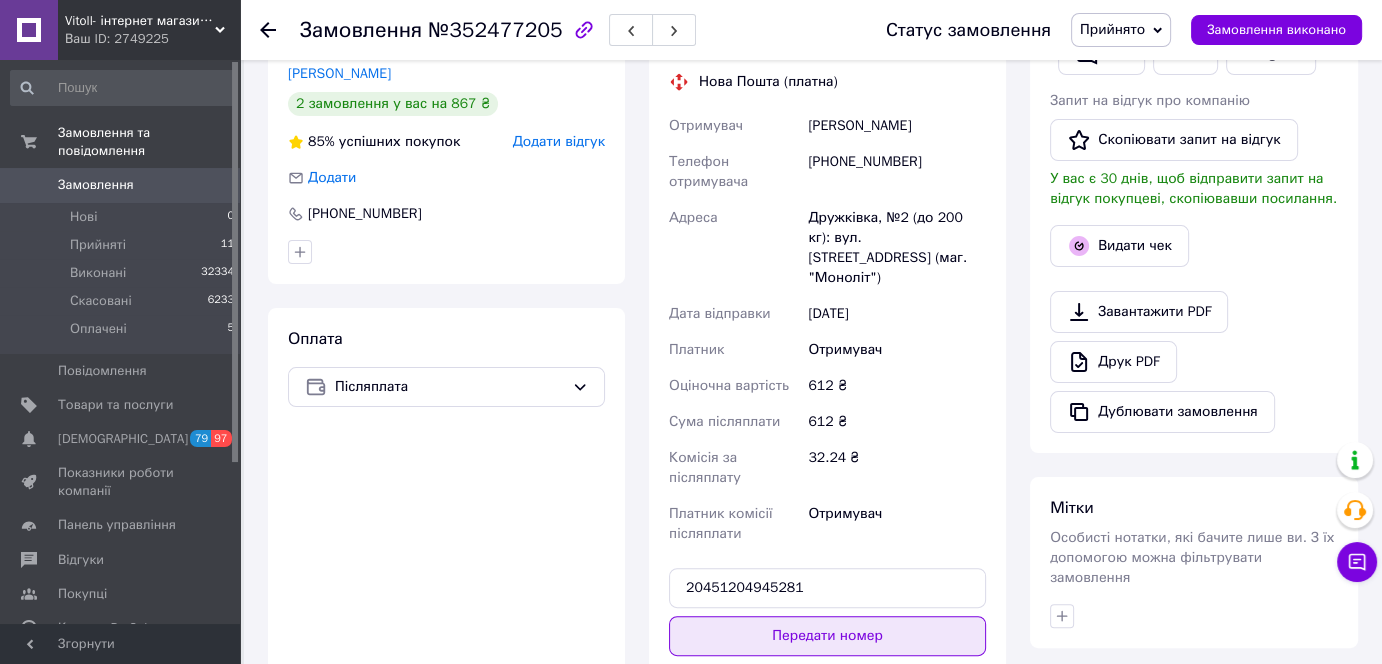 click on "Передати номер" at bounding box center [827, 636] 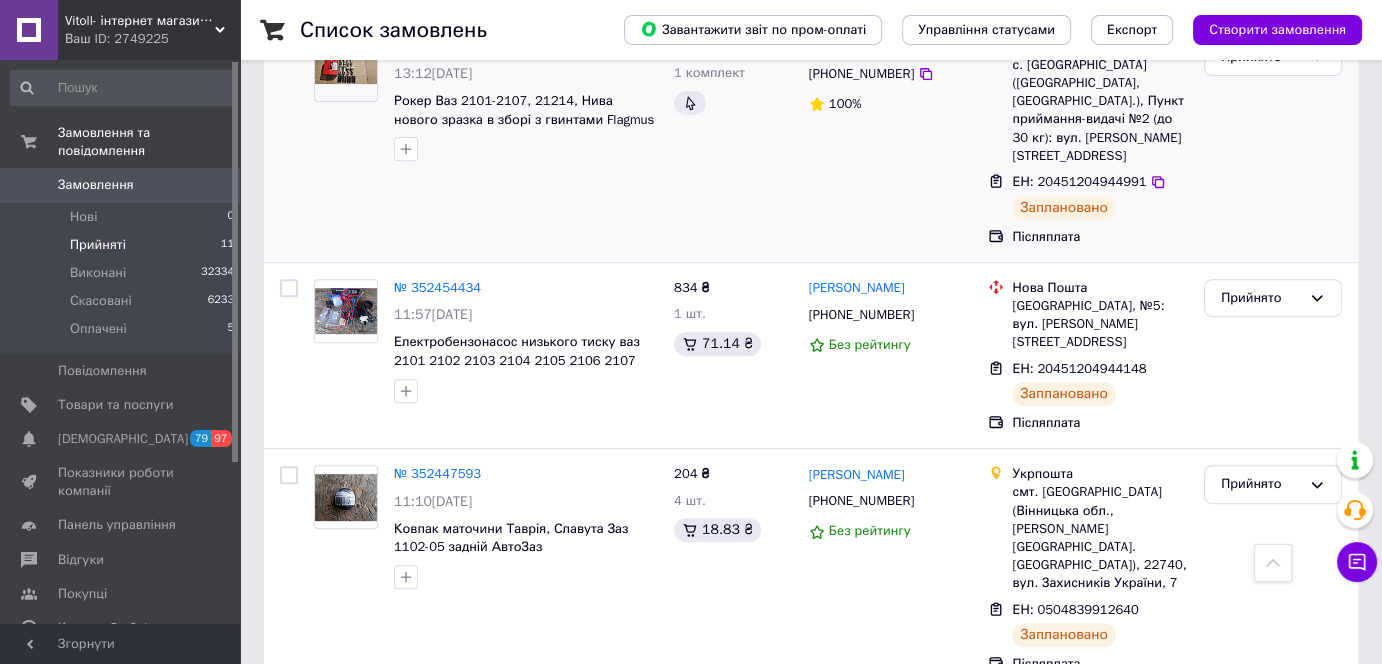 scroll, scrollTop: 909, scrollLeft: 0, axis: vertical 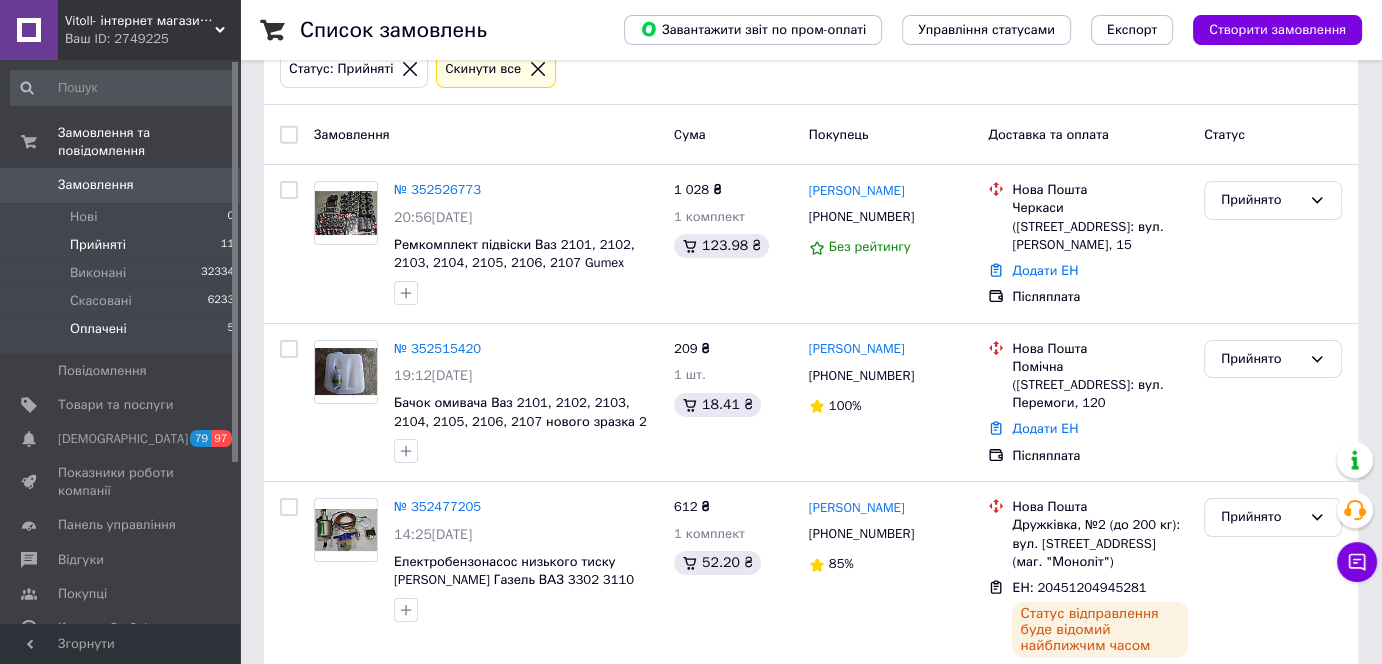 click on "Оплачені 5" at bounding box center [123, 334] 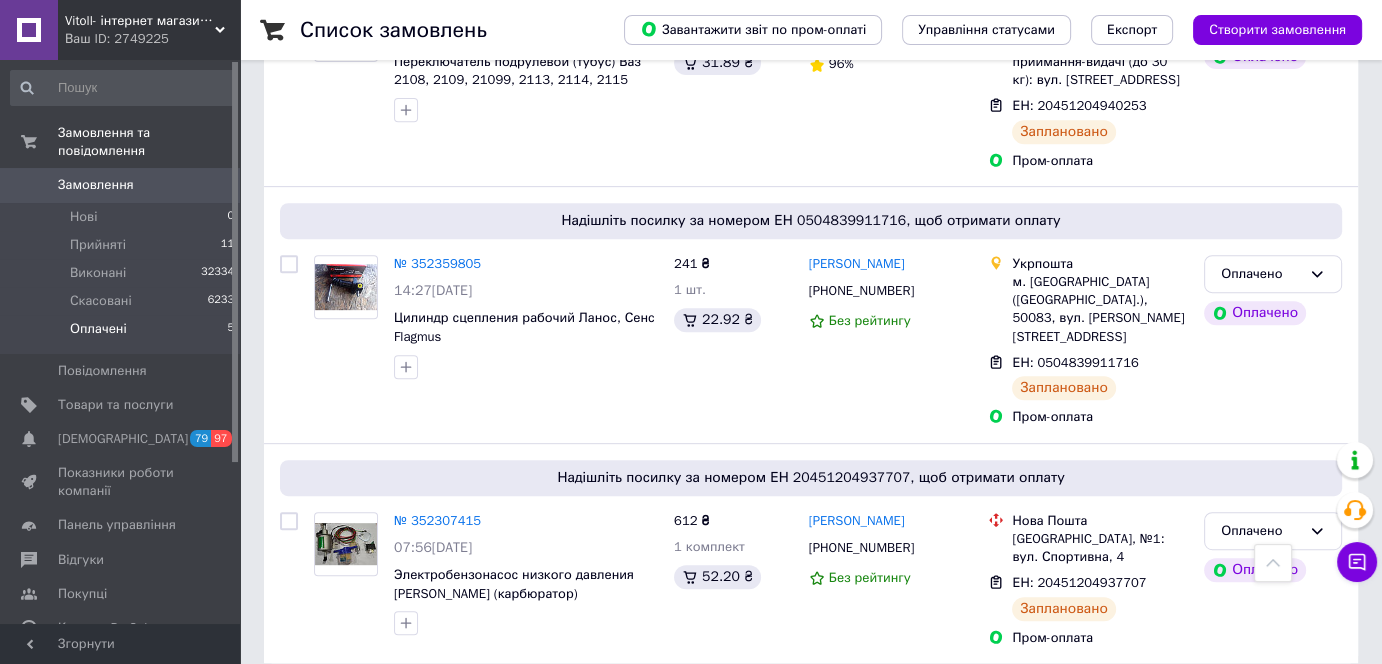 scroll, scrollTop: 836, scrollLeft: 0, axis: vertical 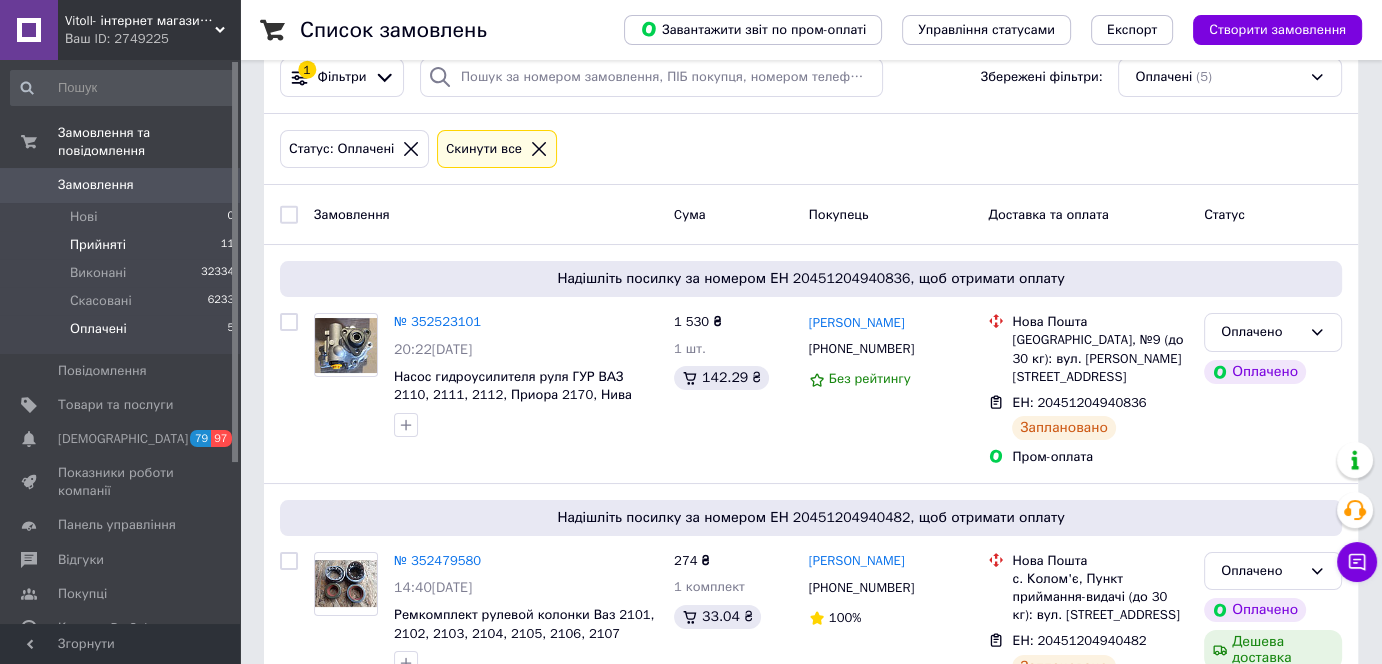 click on "Прийняті" at bounding box center [98, 245] 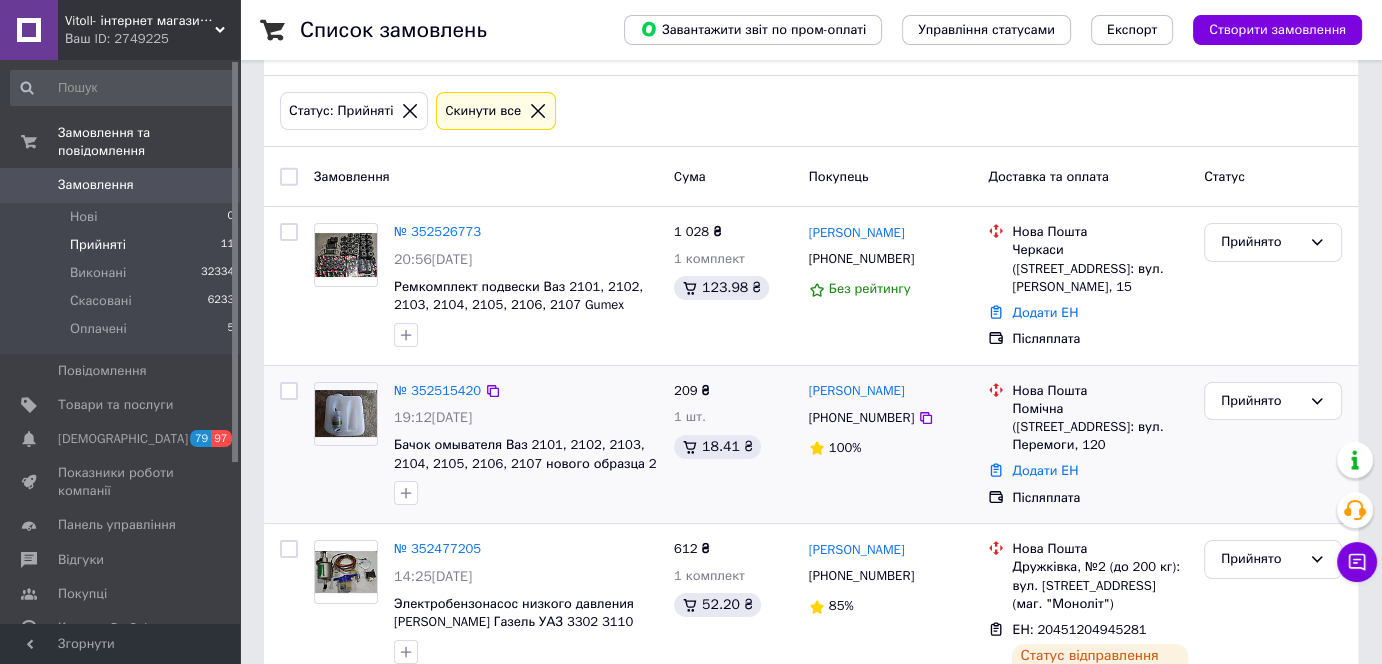 scroll, scrollTop: 0, scrollLeft: 0, axis: both 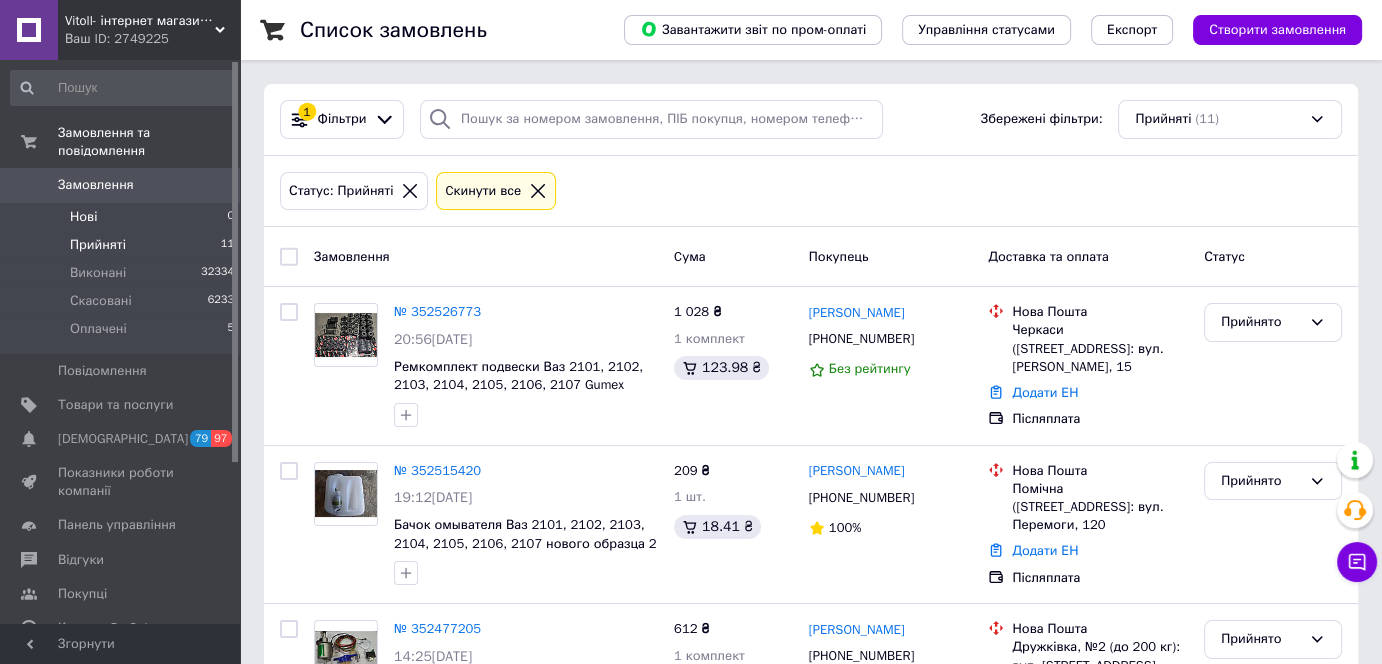 click on "Нові 0" at bounding box center (123, 217) 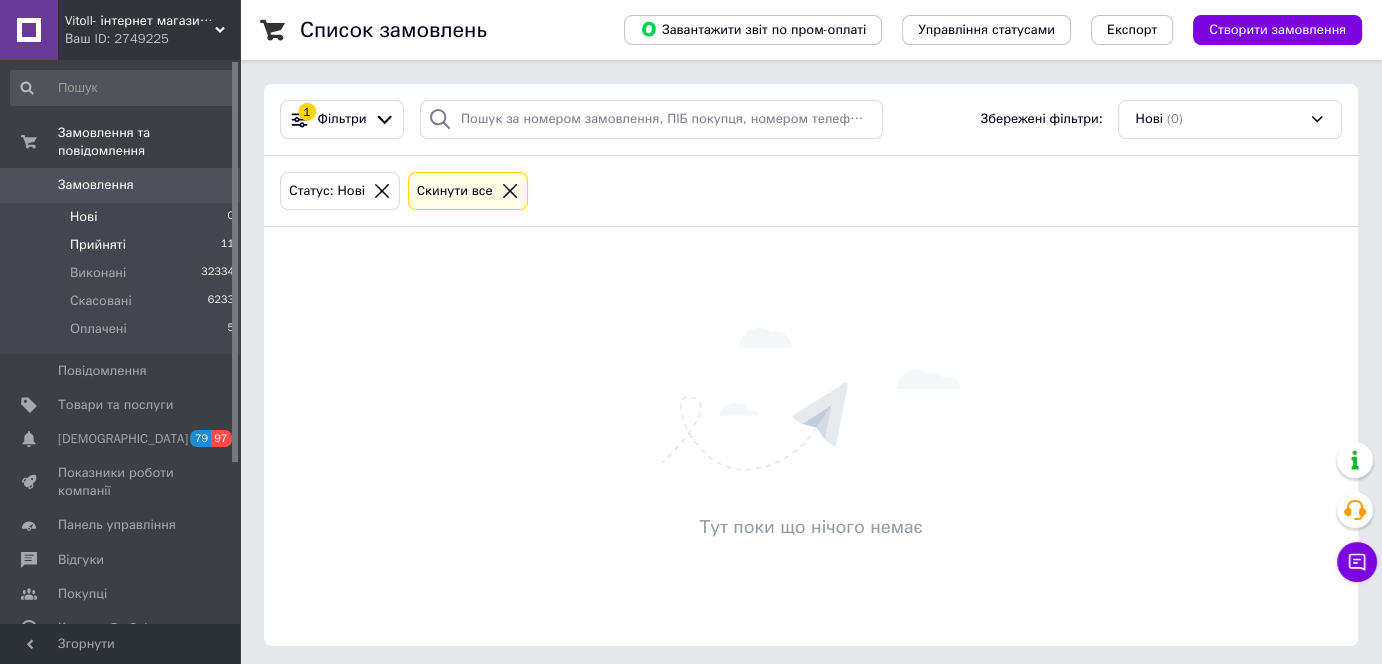 click on "Прийняті 11" at bounding box center [123, 245] 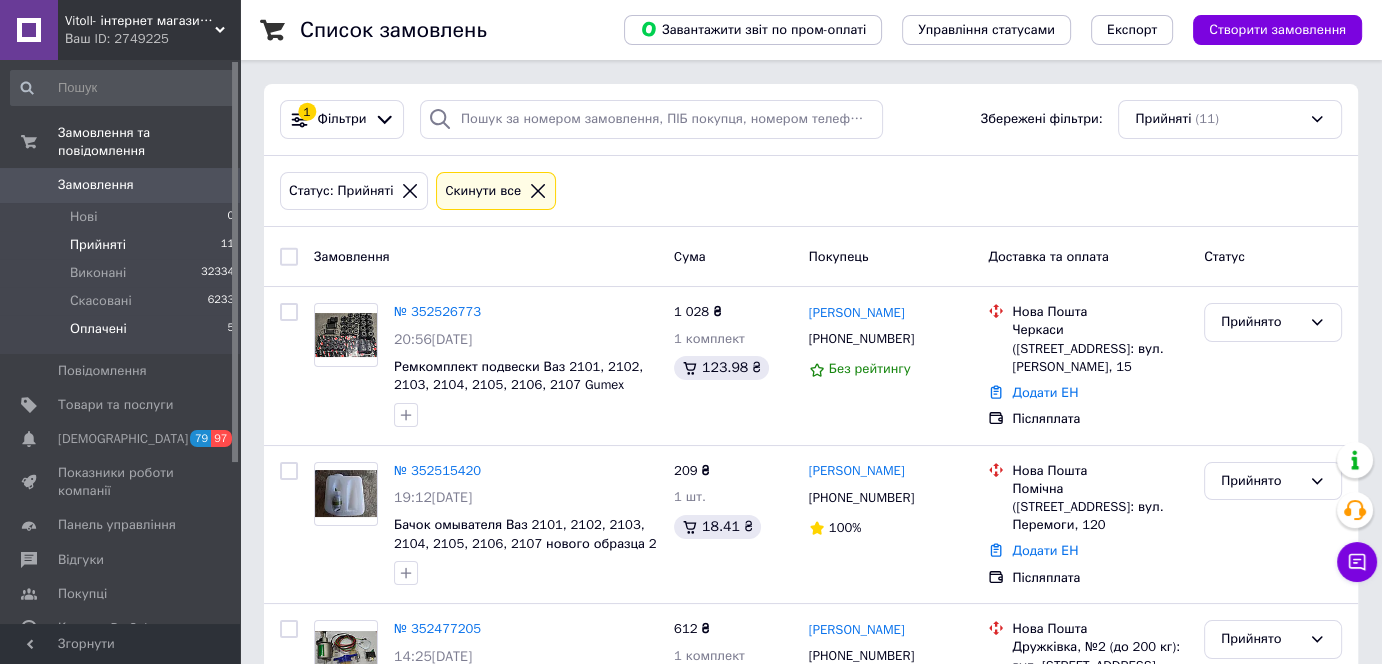 click on "Оплачені" at bounding box center (98, 329) 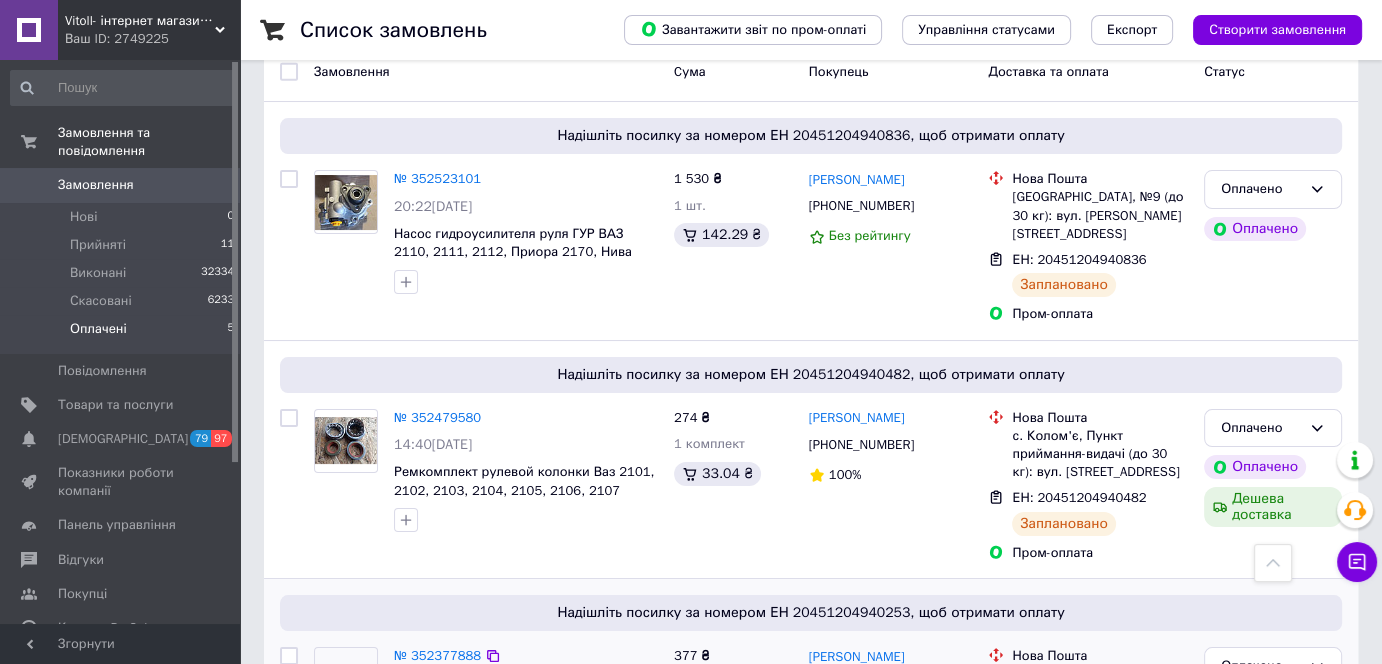 scroll, scrollTop: 181, scrollLeft: 0, axis: vertical 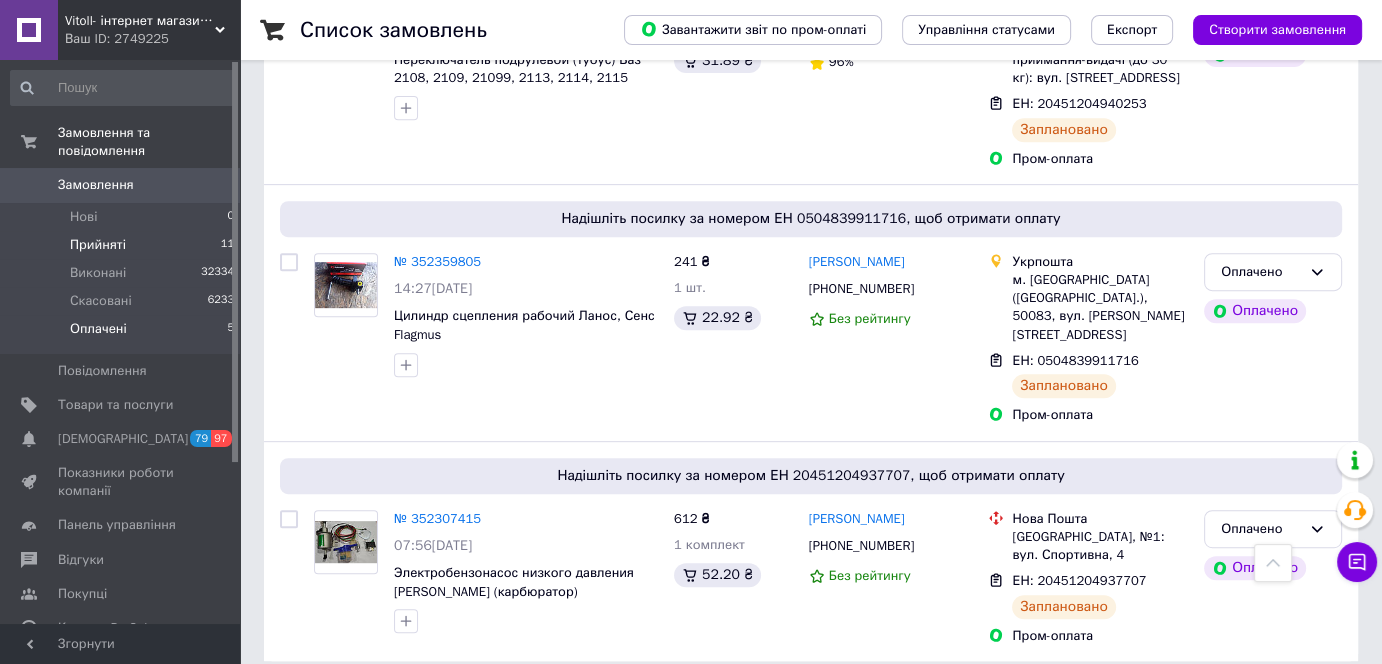 click on "Прийняті 11" at bounding box center (123, 245) 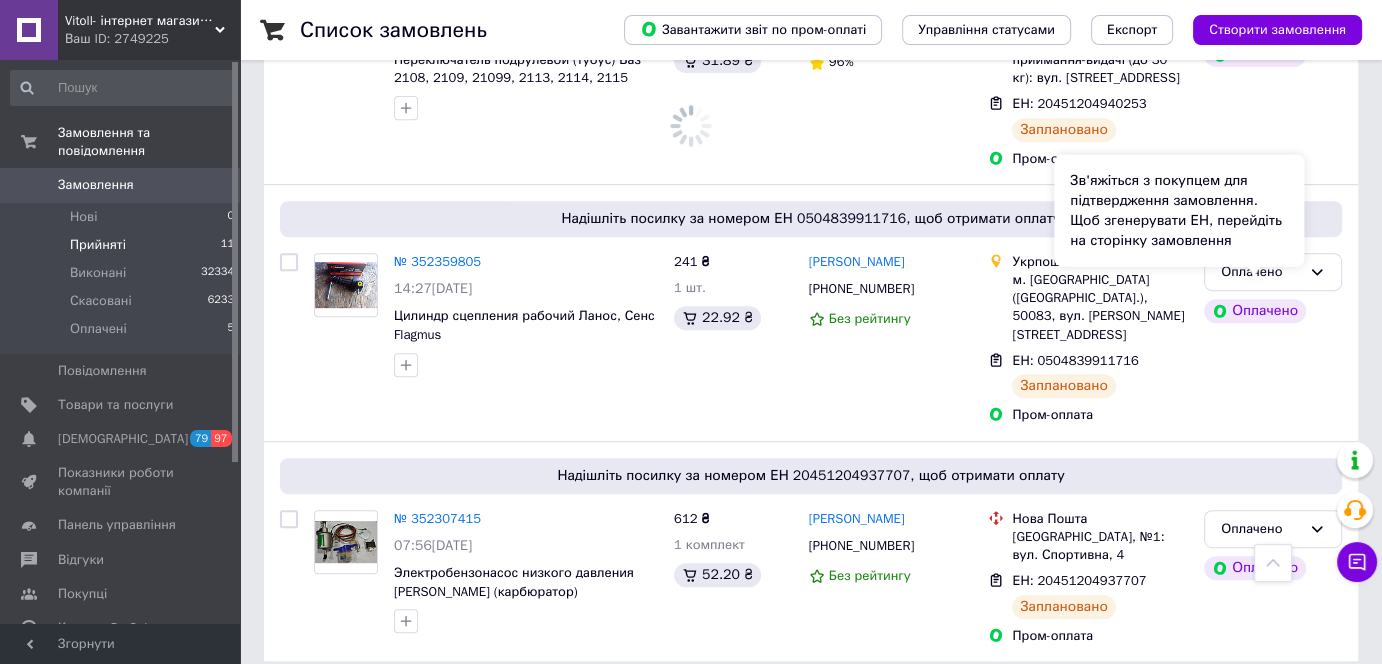 scroll, scrollTop: 0, scrollLeft: 0, axis: both 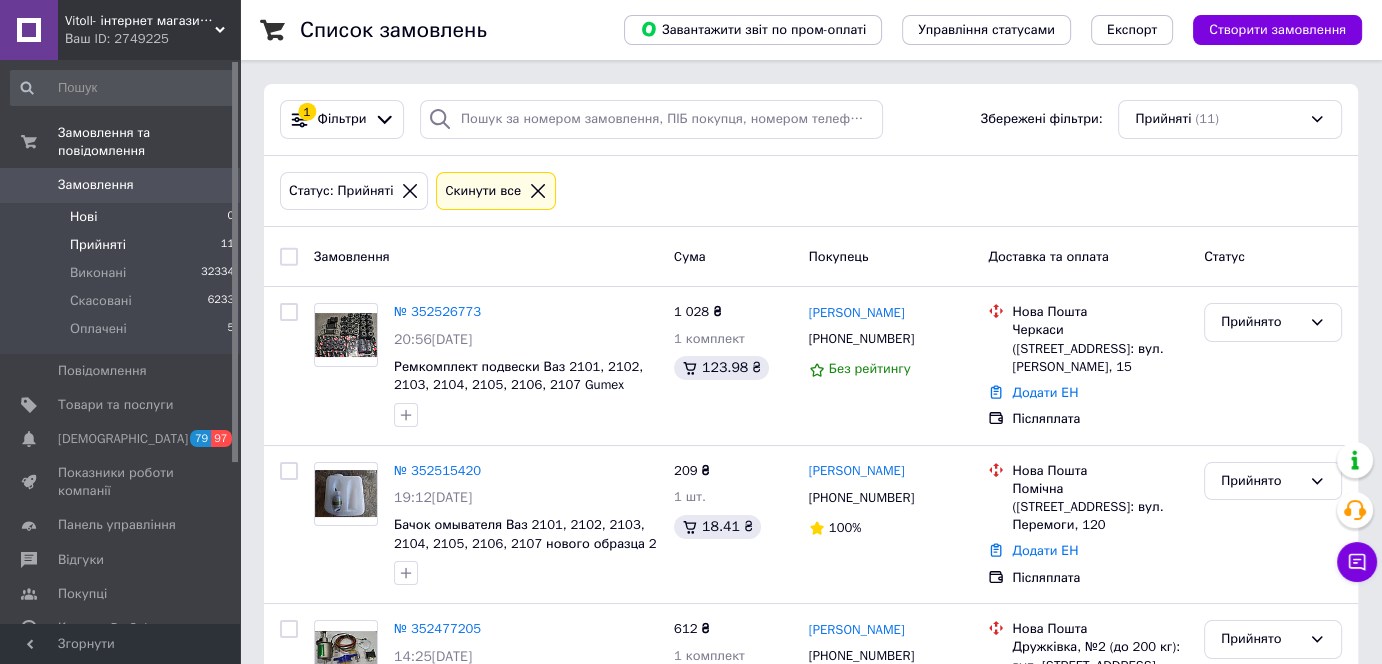 click on "Нові 0" at bounding box center [123, 217] 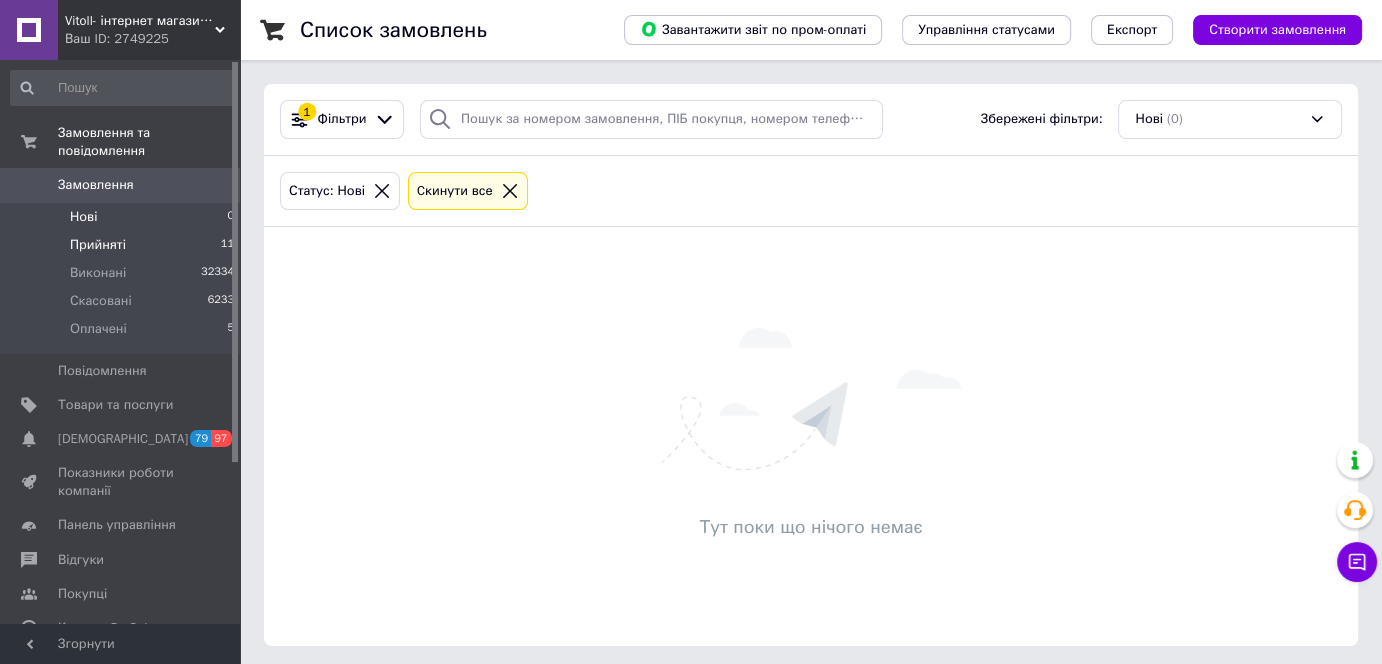 click on "Прийняті 11" at bounding box center (123, 245) 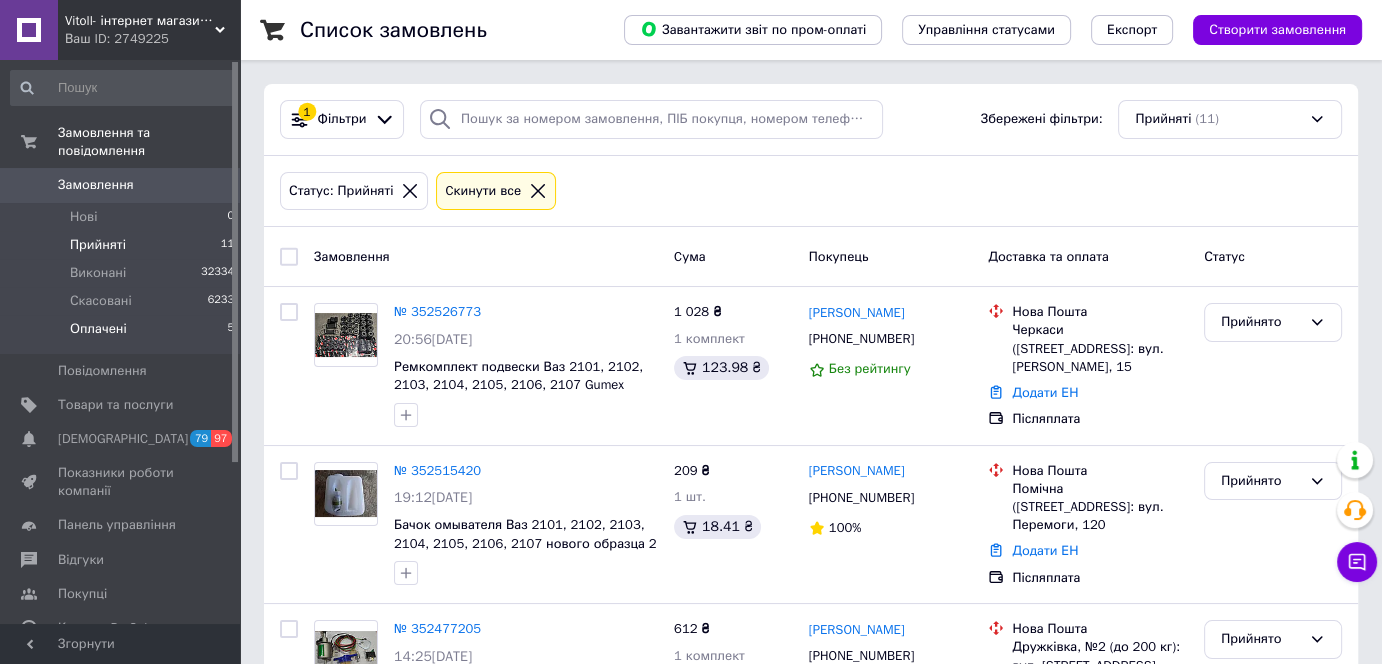click on "Оплачені" at bounding box center (98, 329) 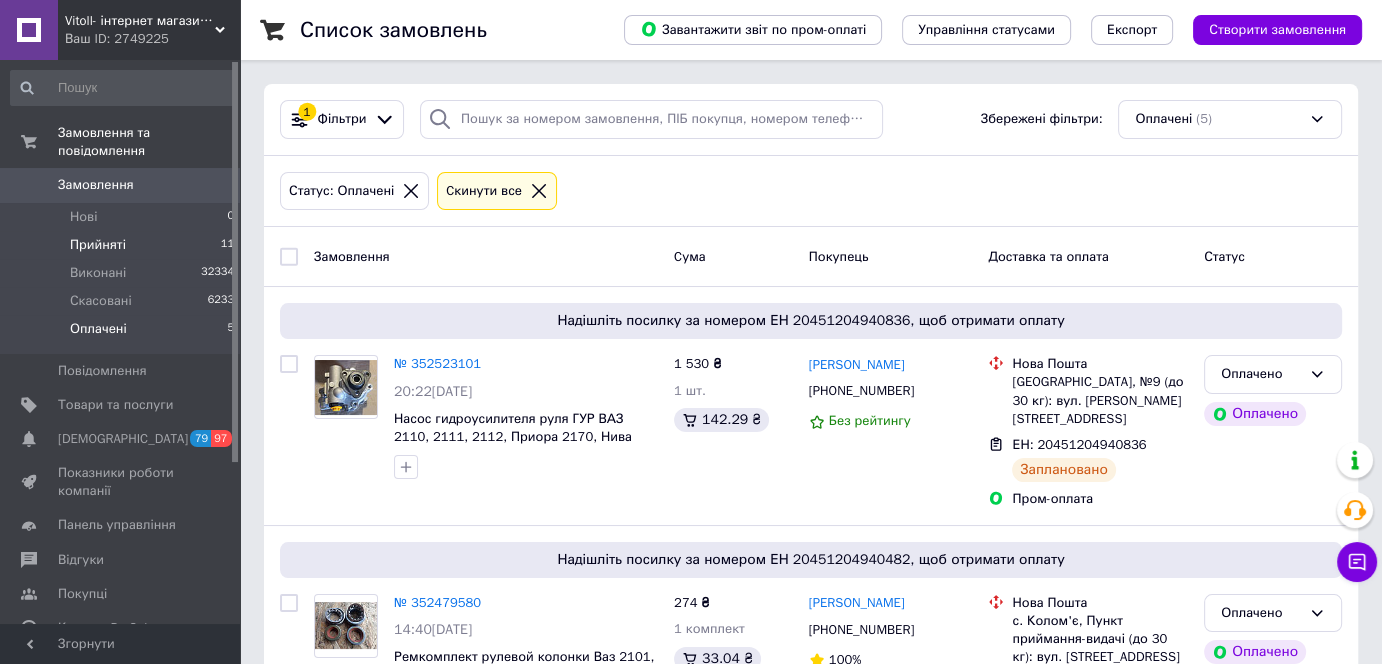 click on "Прийняті" at bounding box center [98, 245] 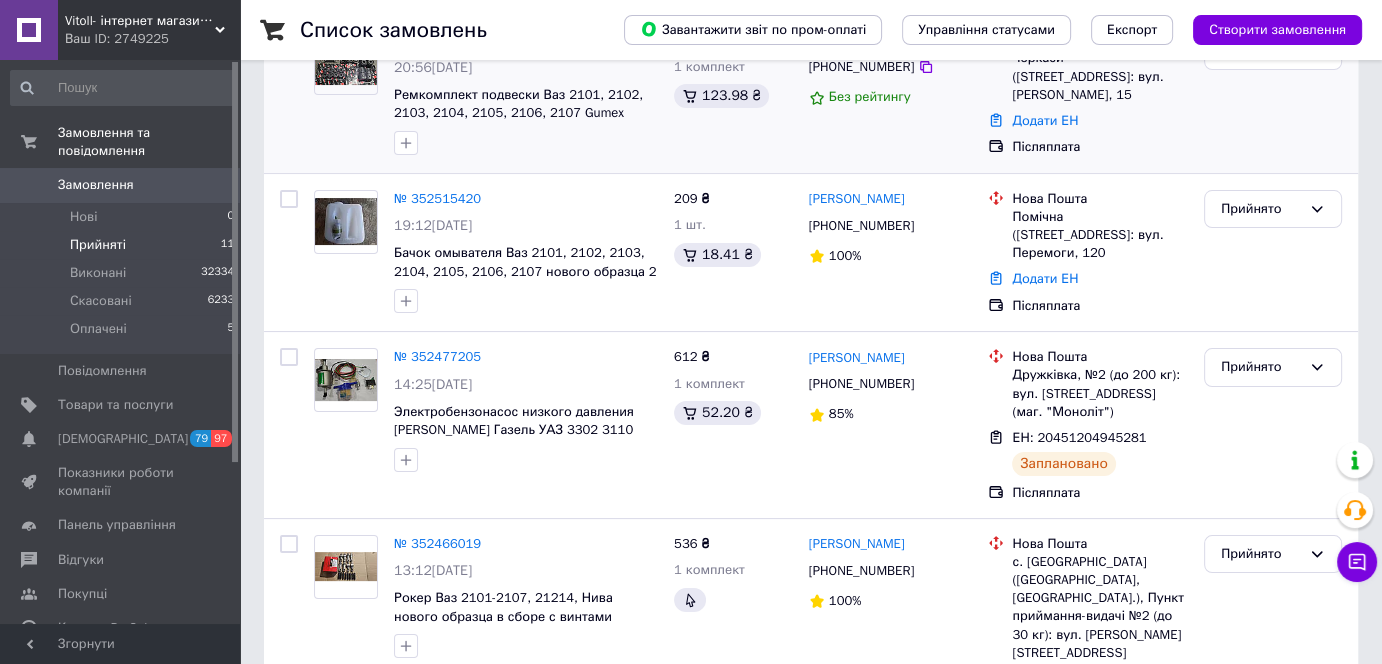 scroll, scrollTop: 0, scrollLeft: 0, axis: both 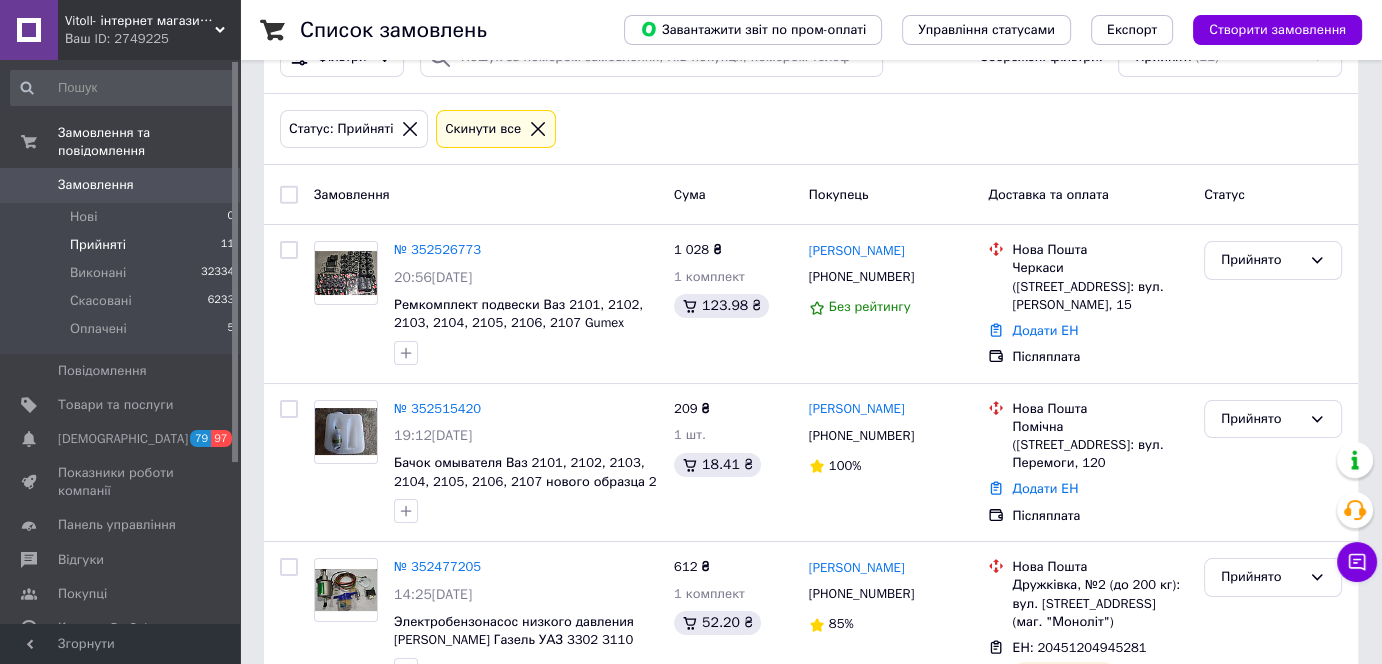 click on "Статус: Прийняті Cкинути все" at bounding box center (811, 129) 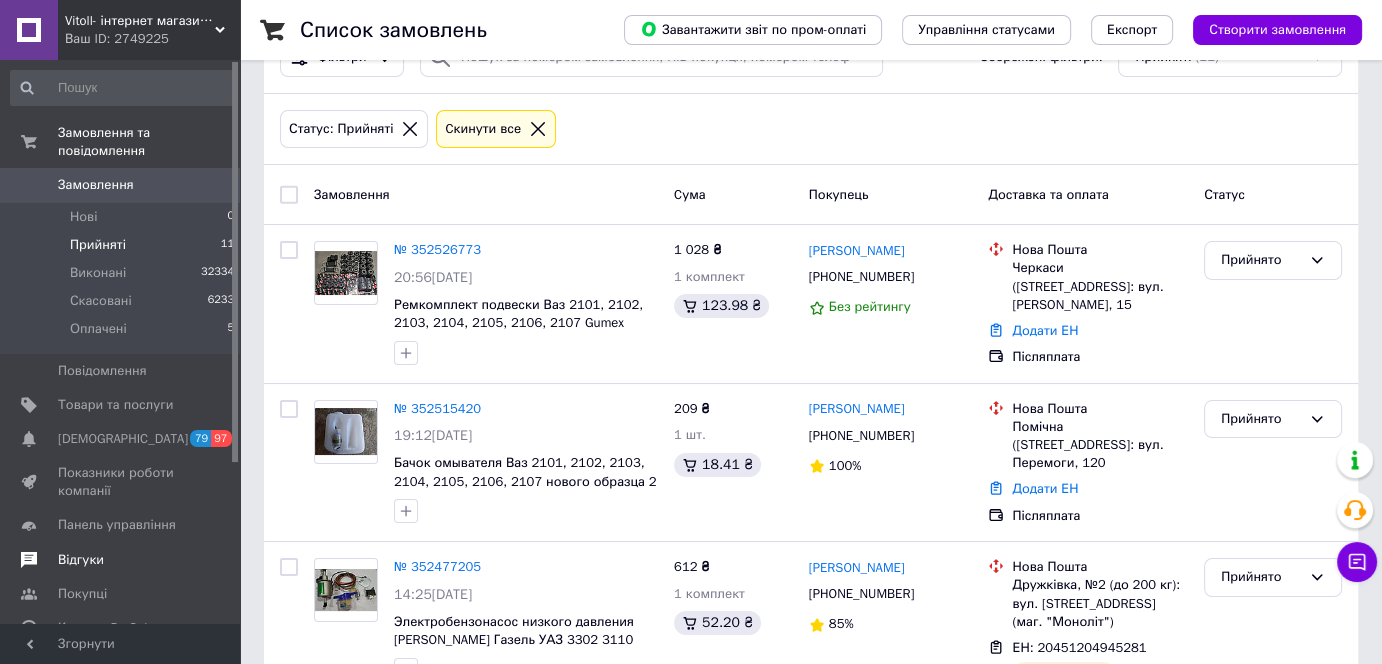 click on "Відгуки" at bounding box center (121, 560) 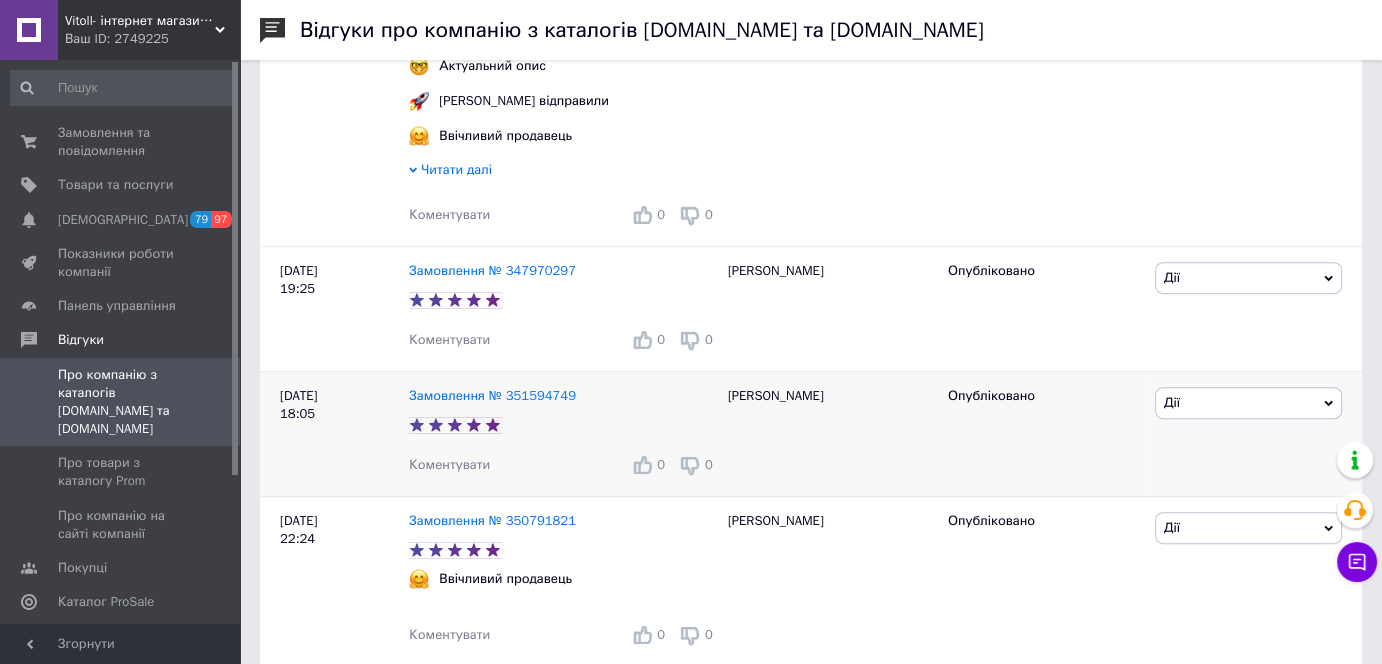 scroll, scrollTop: 727, scrollLeft: 0, axis: vertical 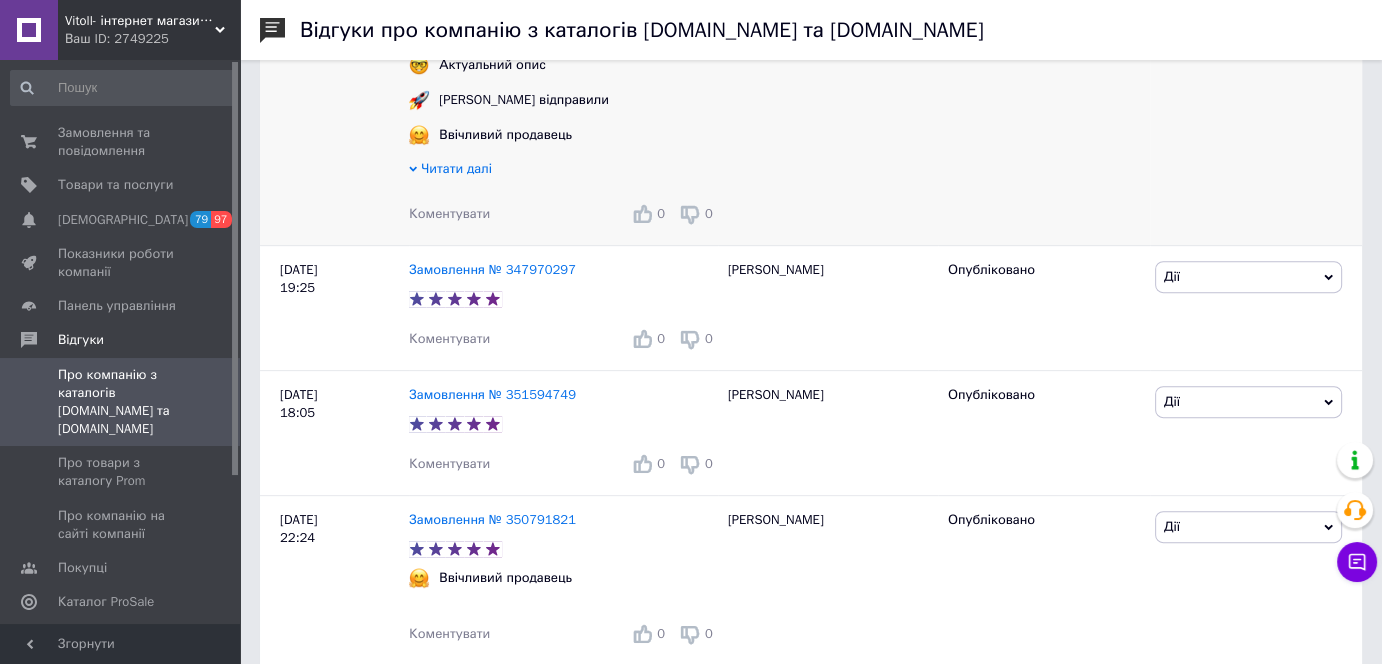click on "Читати далі" at bounding box center (456, 168) 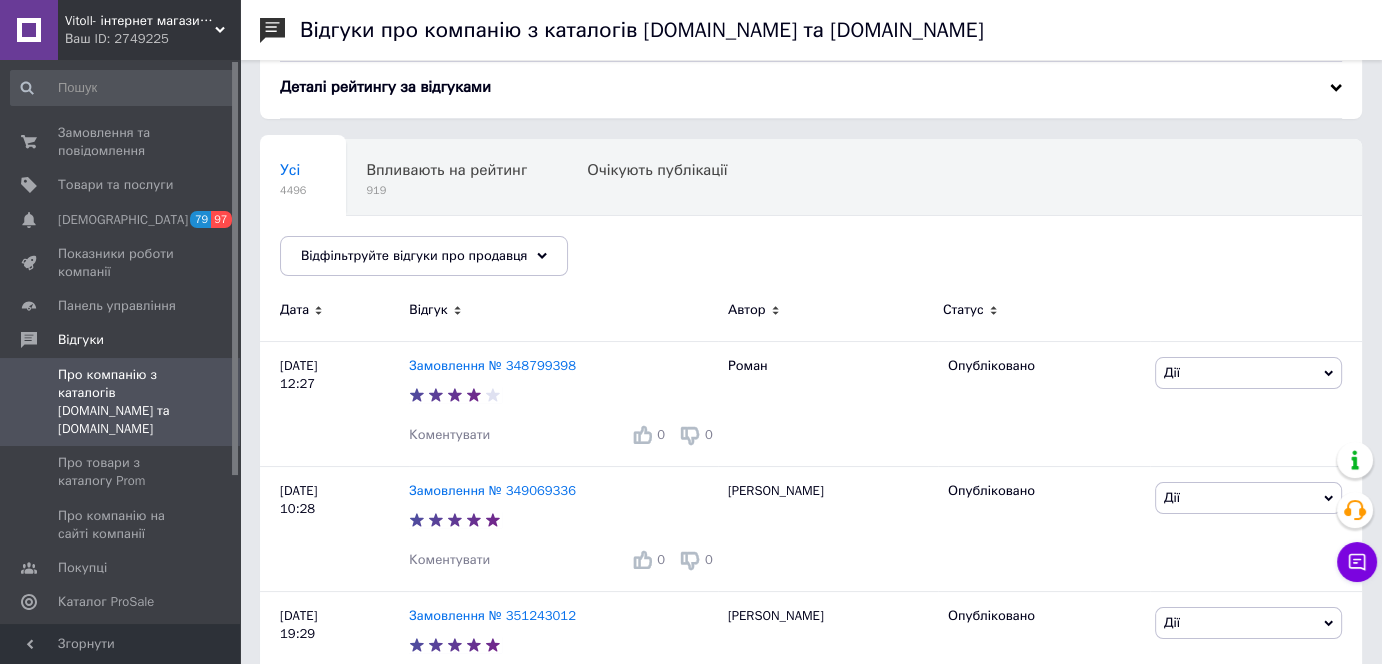 scroll, scrollTop: 0, scrollLeft: 0, axis: both 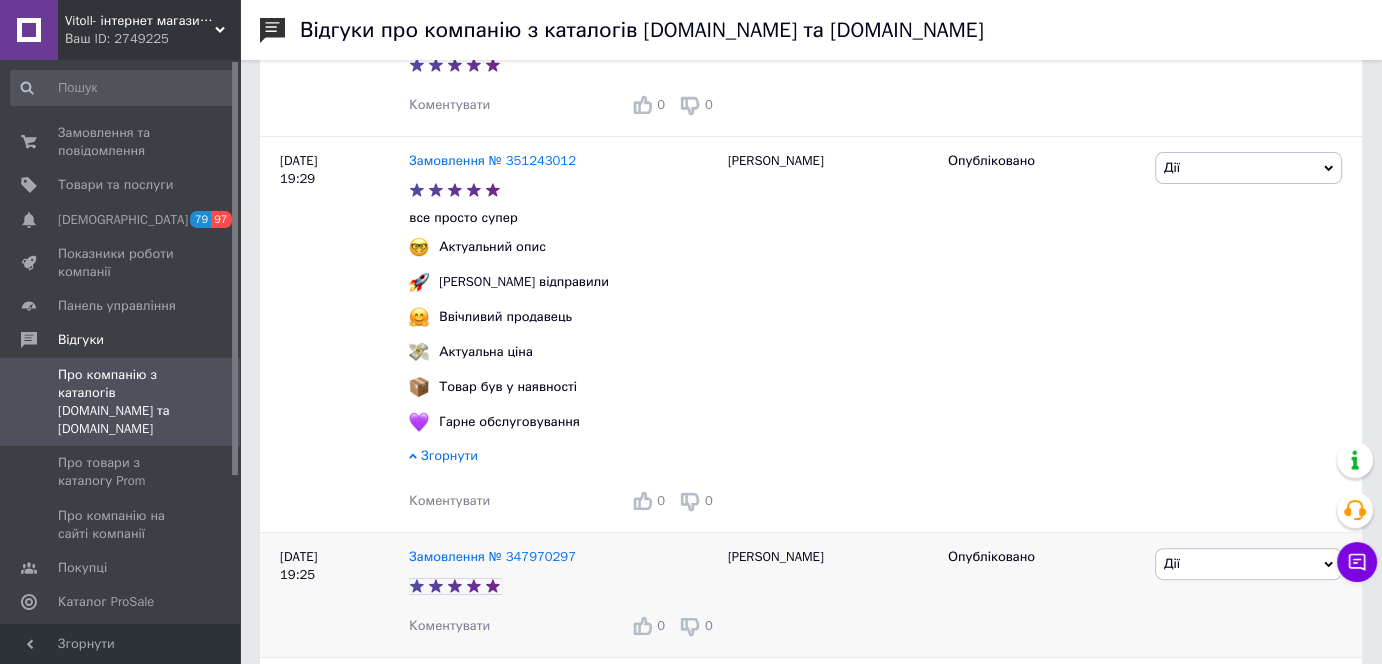 click on "Згорнути" at bounding box center [449, 455] 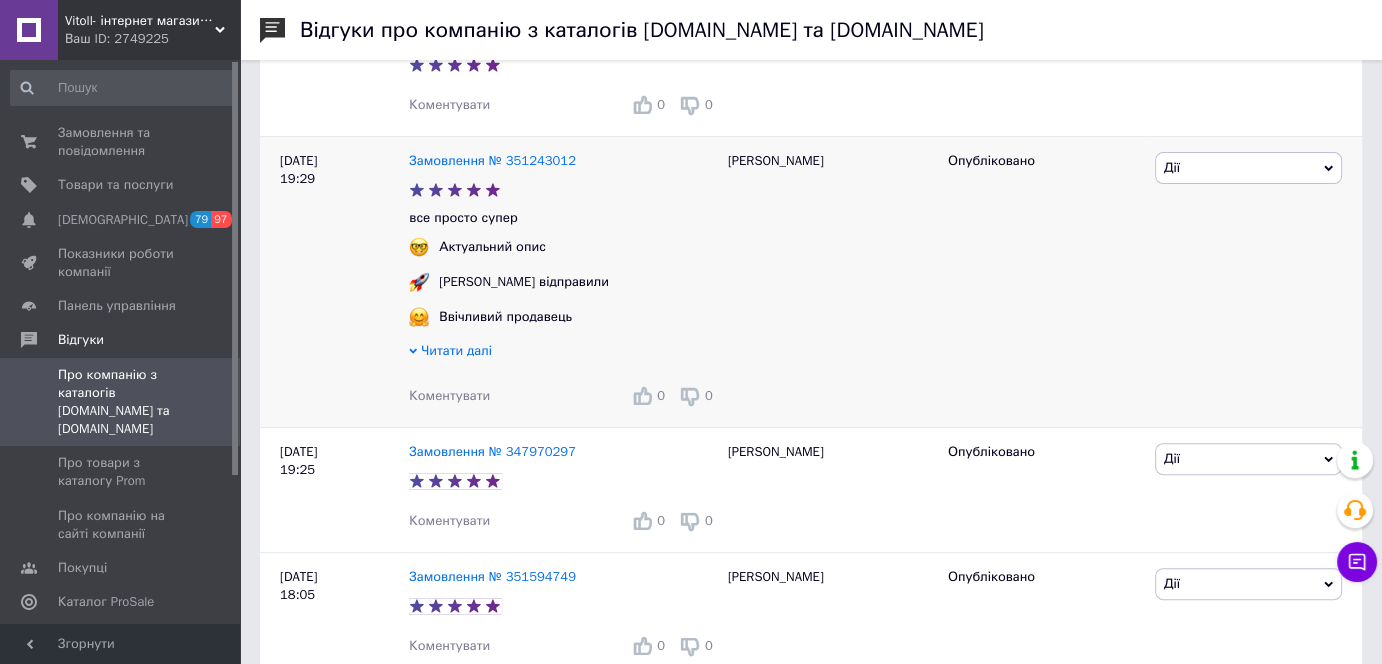 click on "Читати далі" at bounding box center (456, 350) 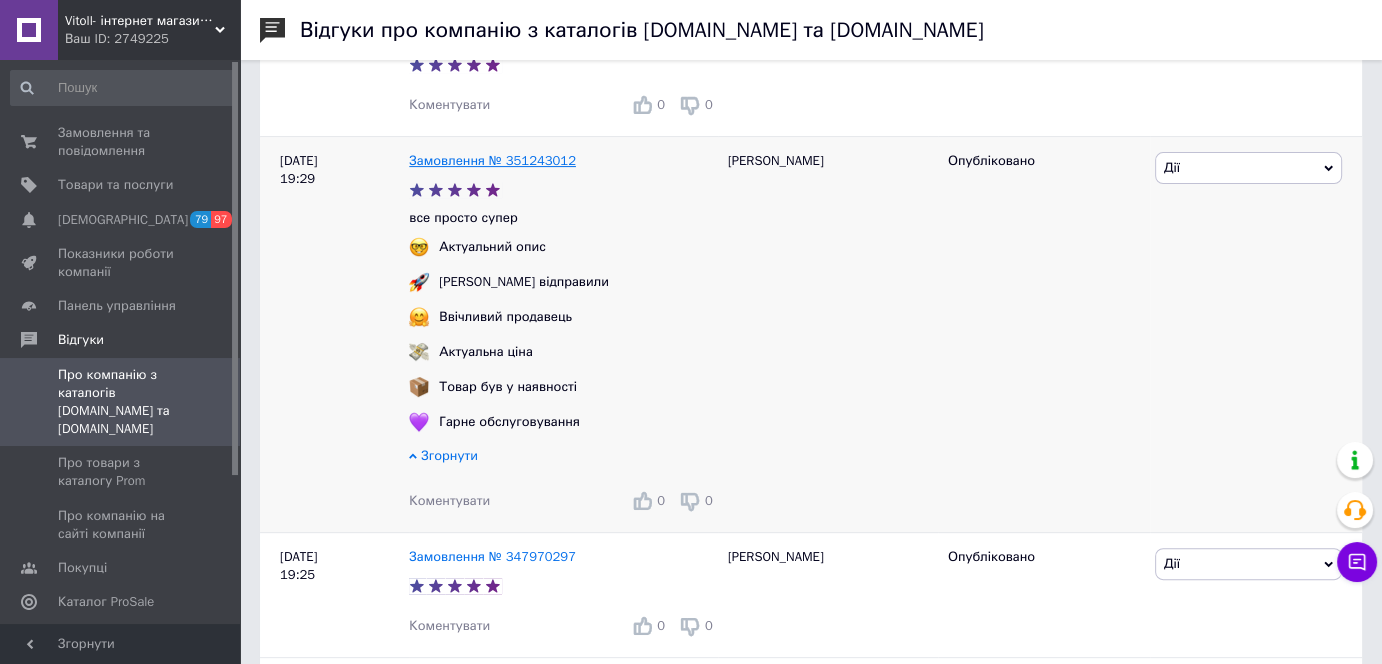 click on "Замовлення № 351243012" at bounding box center [492, 160] 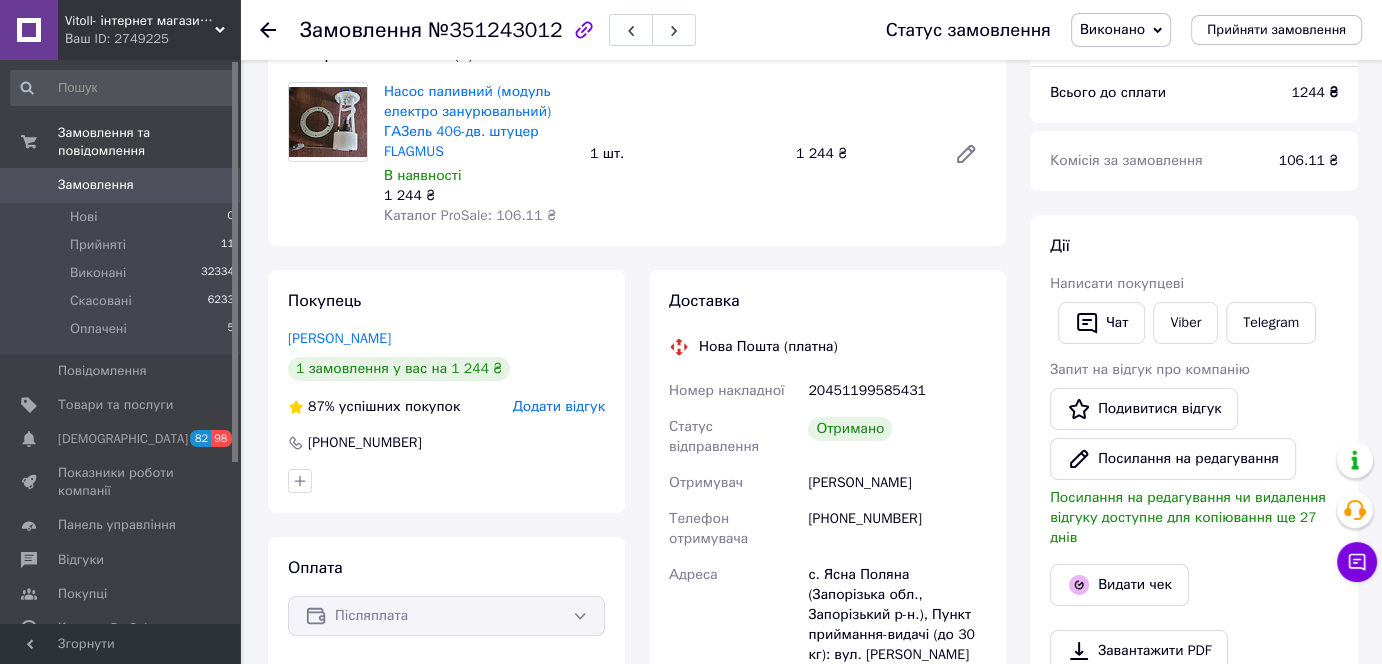 scroll, scrollTop: 0, scrollLeft: 0, axis: both 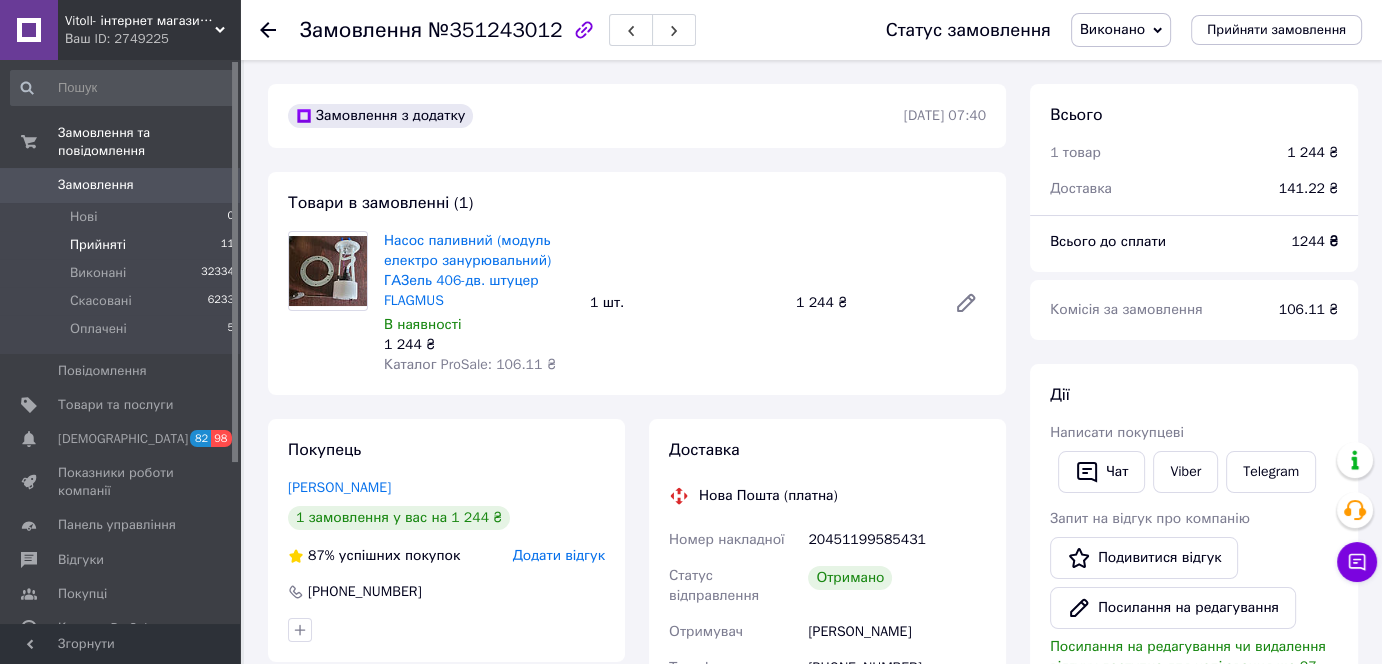 click on "Прийняті 11" at bounding box center [123, 245] 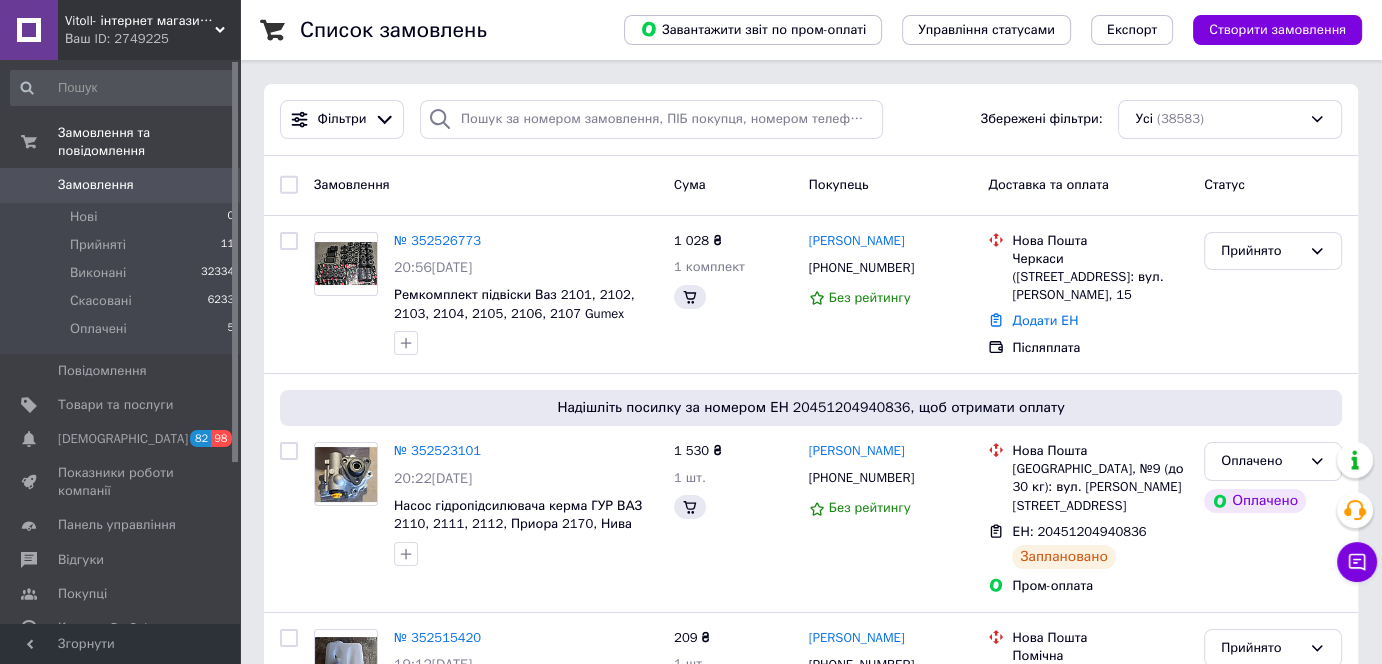 click on "Замовлення" at bounding box center (96, 185) 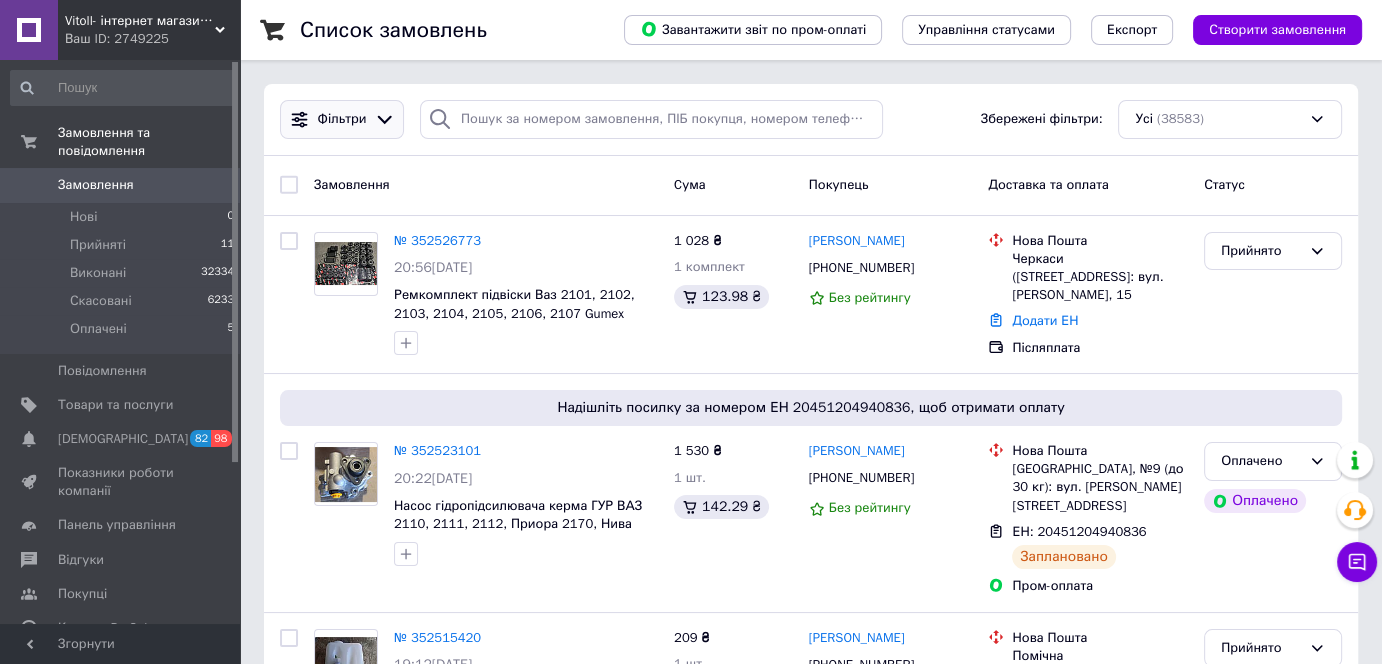 click on "Фільтри" at bounding box center (342, 119) 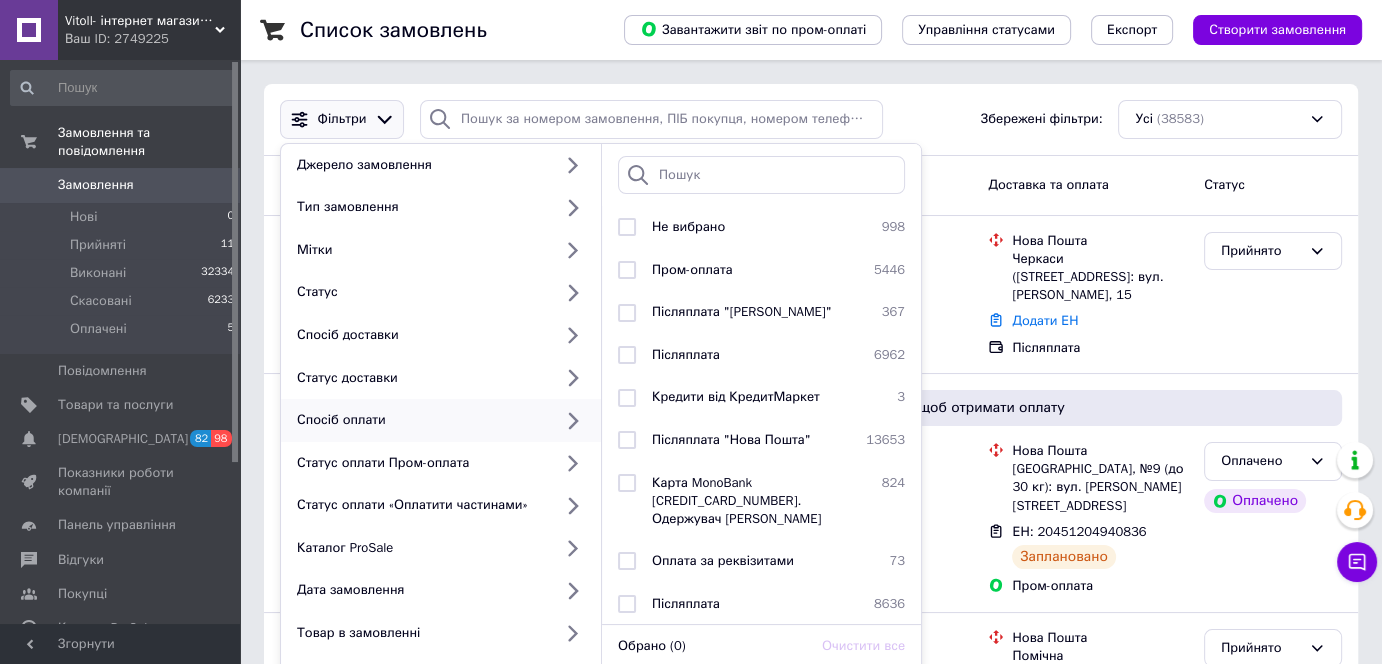 click on "Статус" at bounding box center (1273, 185) 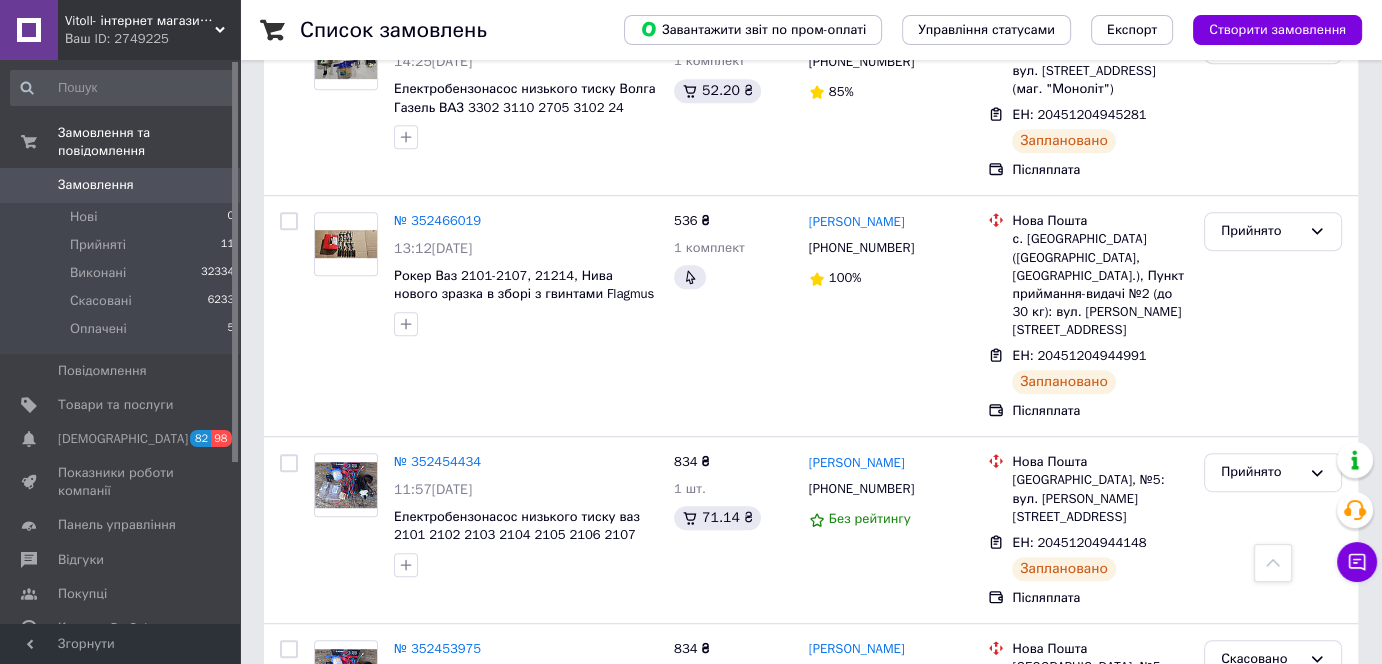 scroll, scrollTop: 1363, scrollLeft: 0, axis: vertical 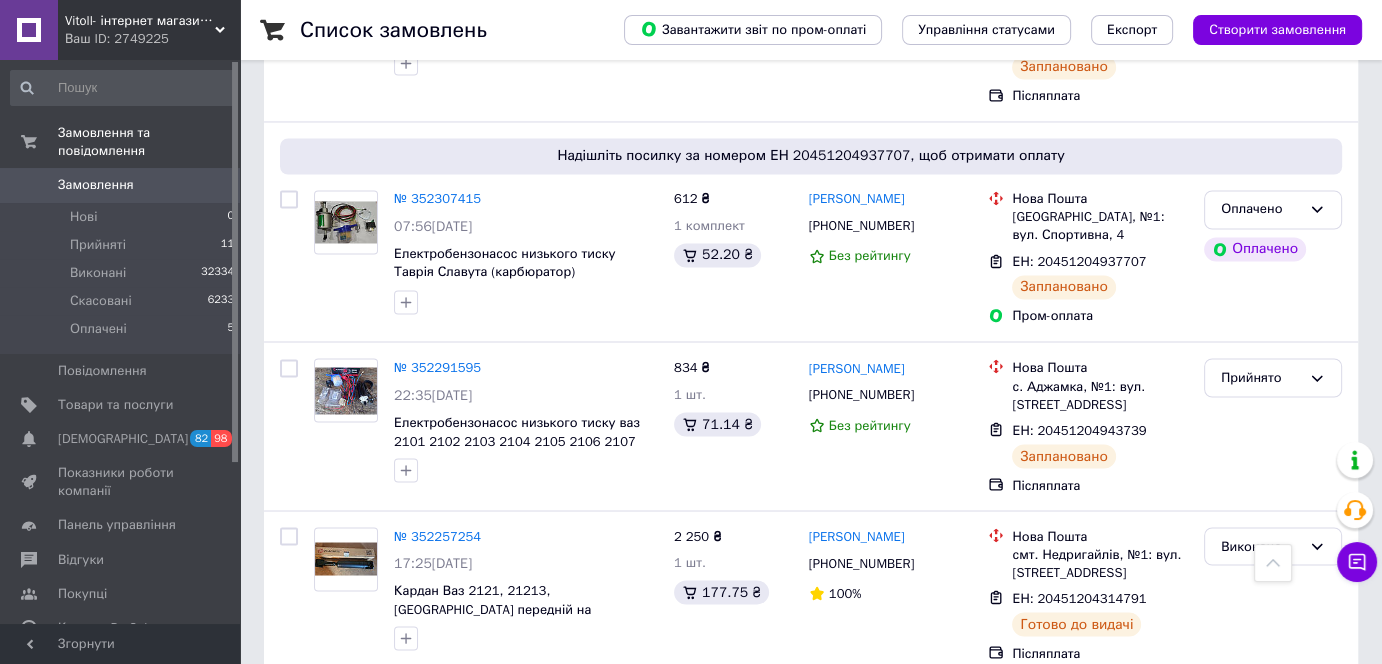 click on "2" at bounding box center [327, 723] 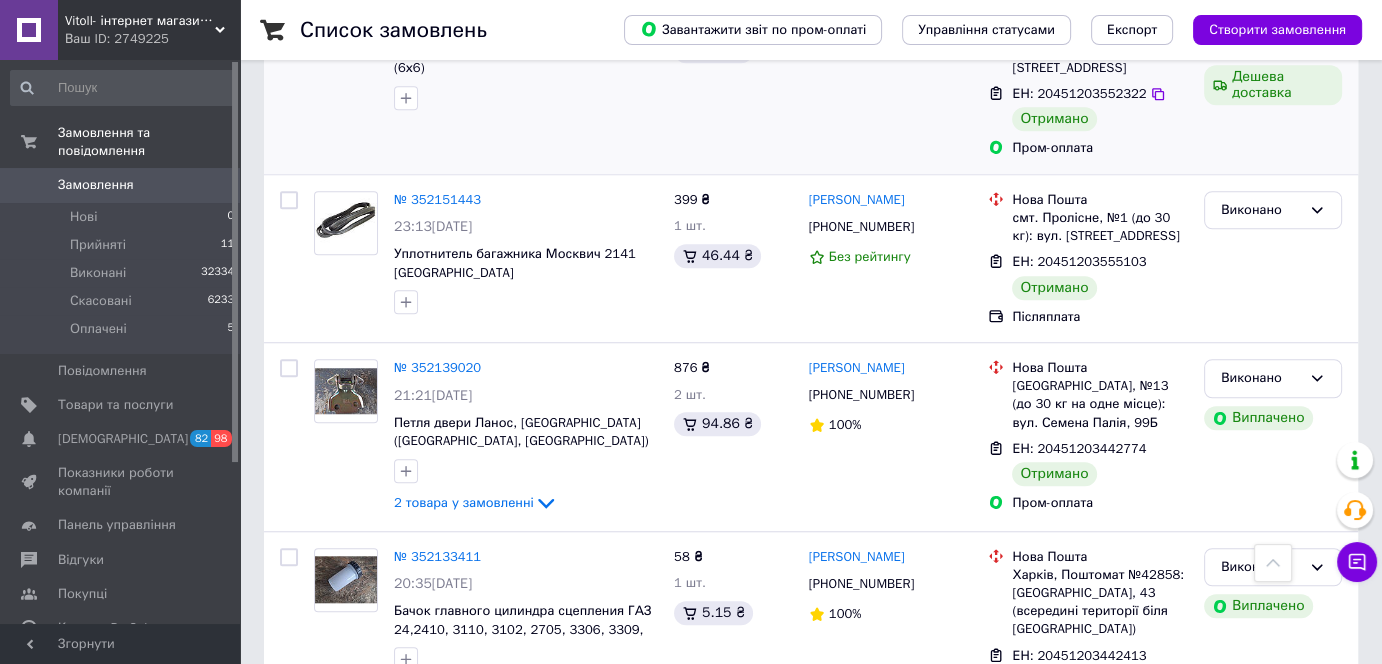 scroll, scrollTop: 1636, scrollLeft: 0, axis: vertical 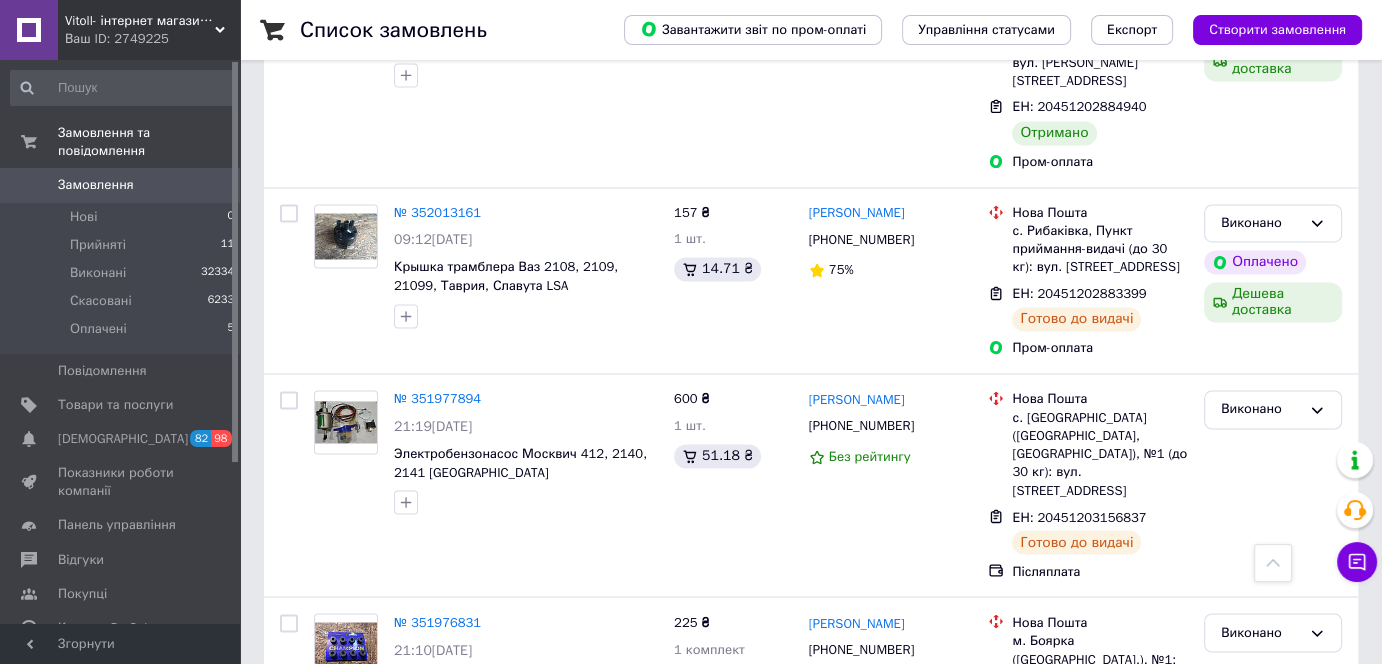 click on "3" at bounding box center (494, 828) 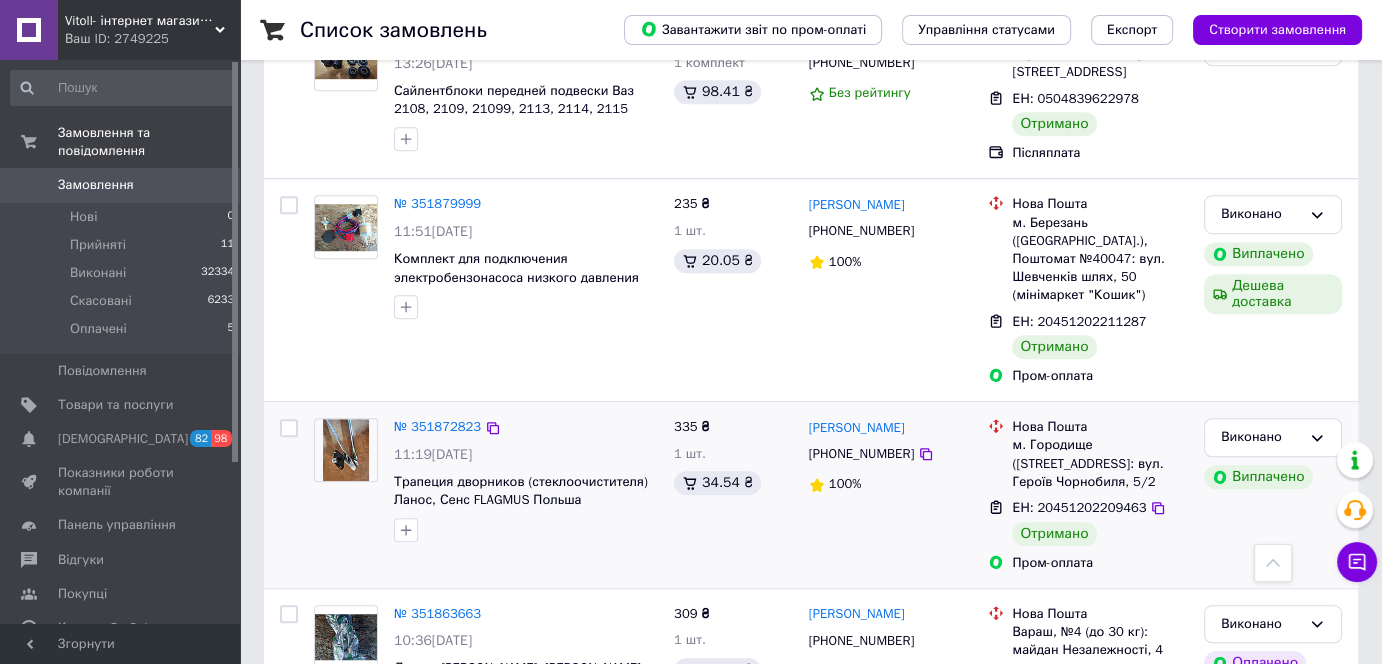 scroll, scrollTop: 1272, scrollLeft: 0, axis: vertical 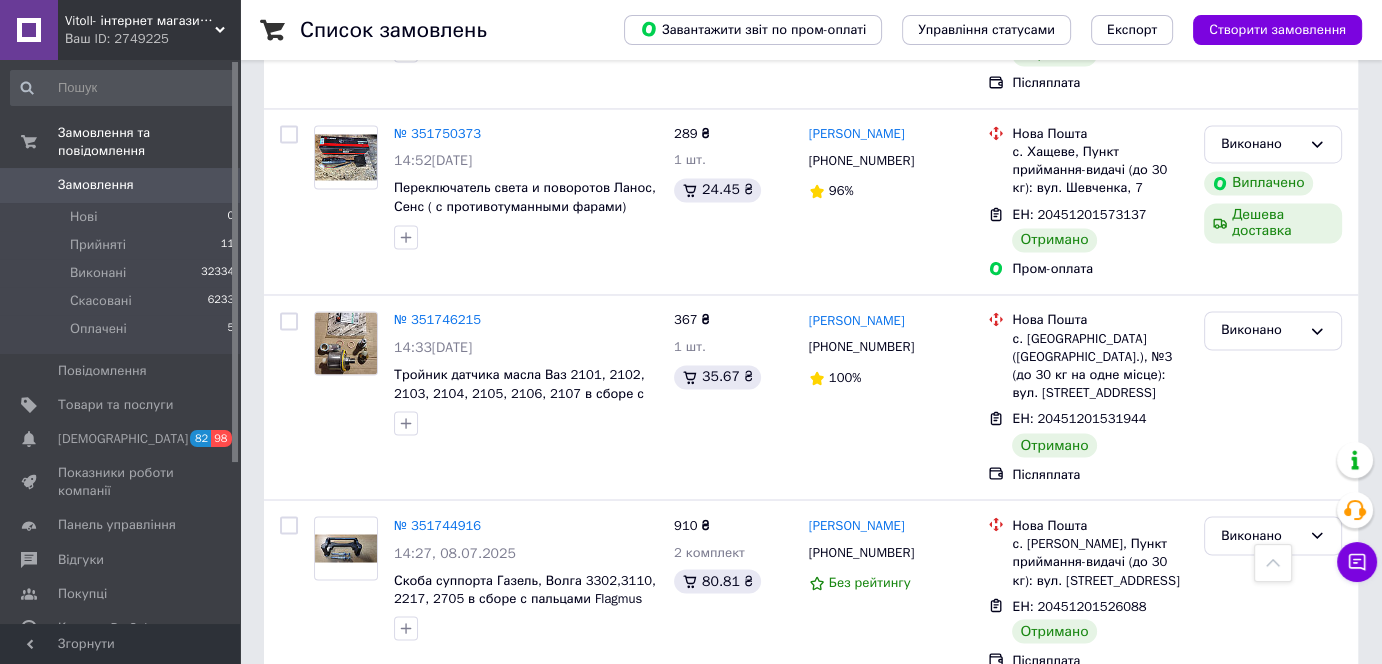 click on "4" at bounding box center (539, 731) 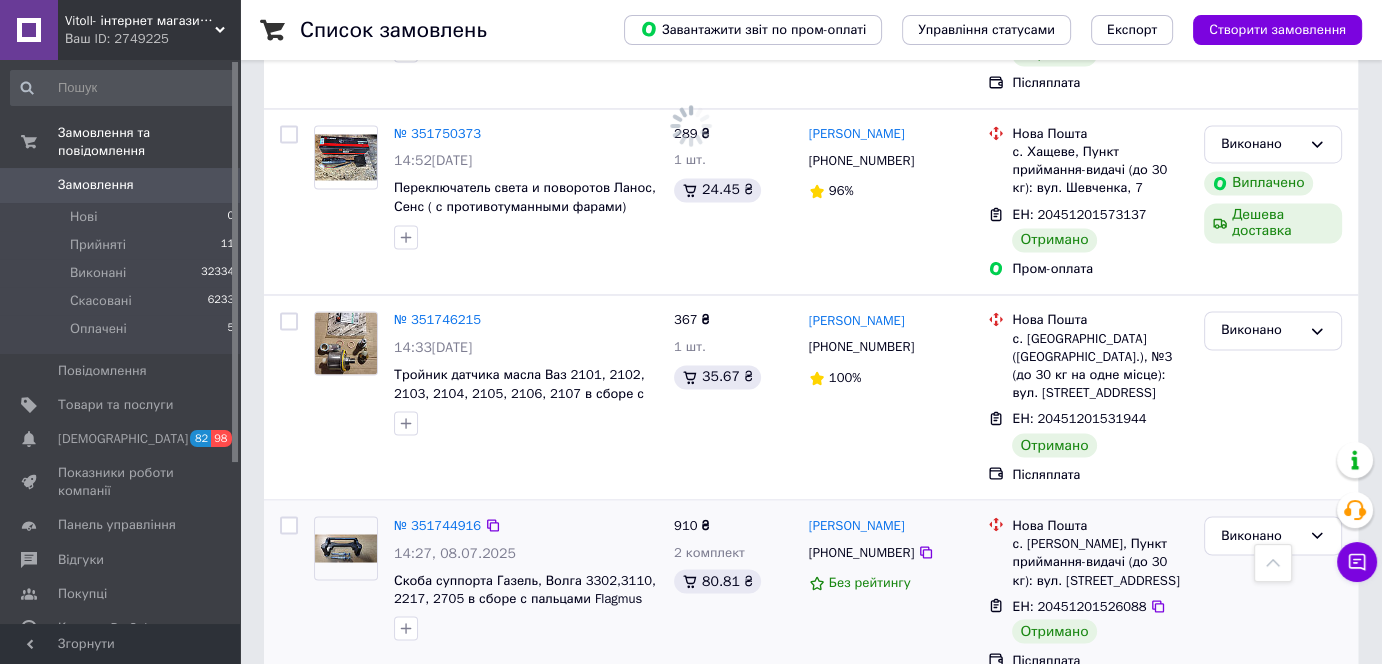 scroll, scrollTop: 0, scrollLeft: 0, axis: both 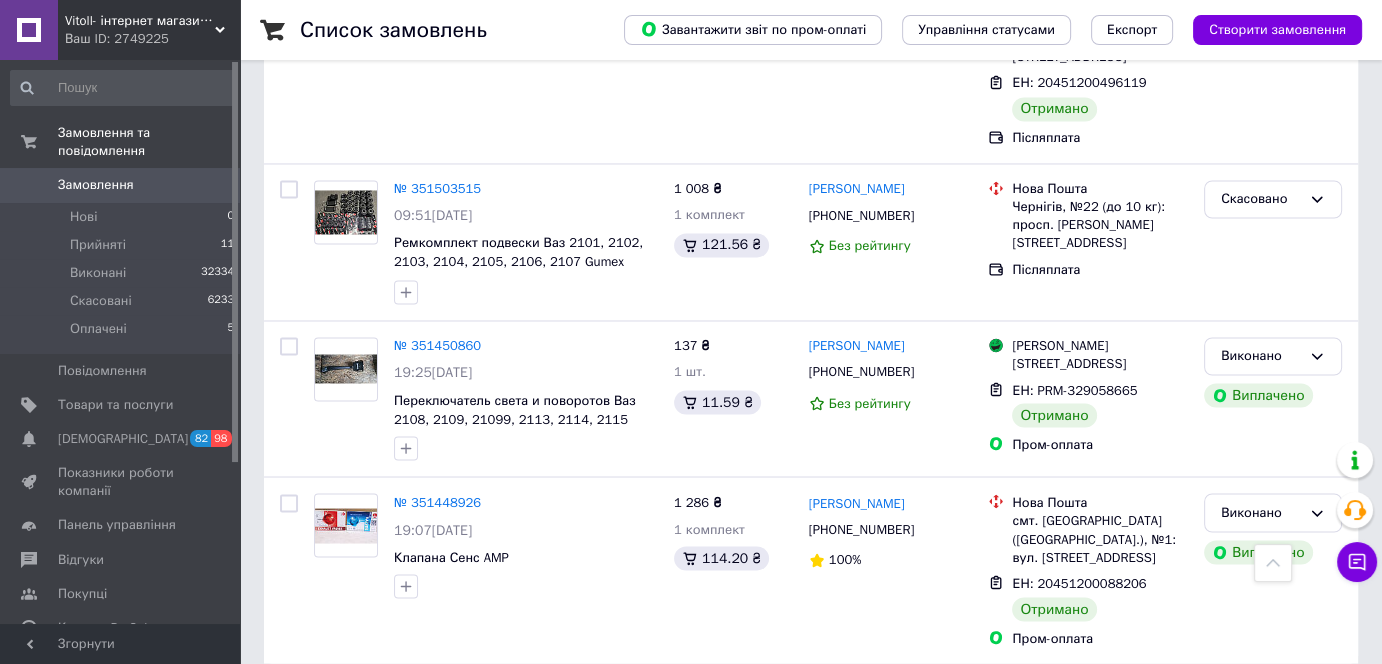 click on "5" at bounding box center (584, 708) 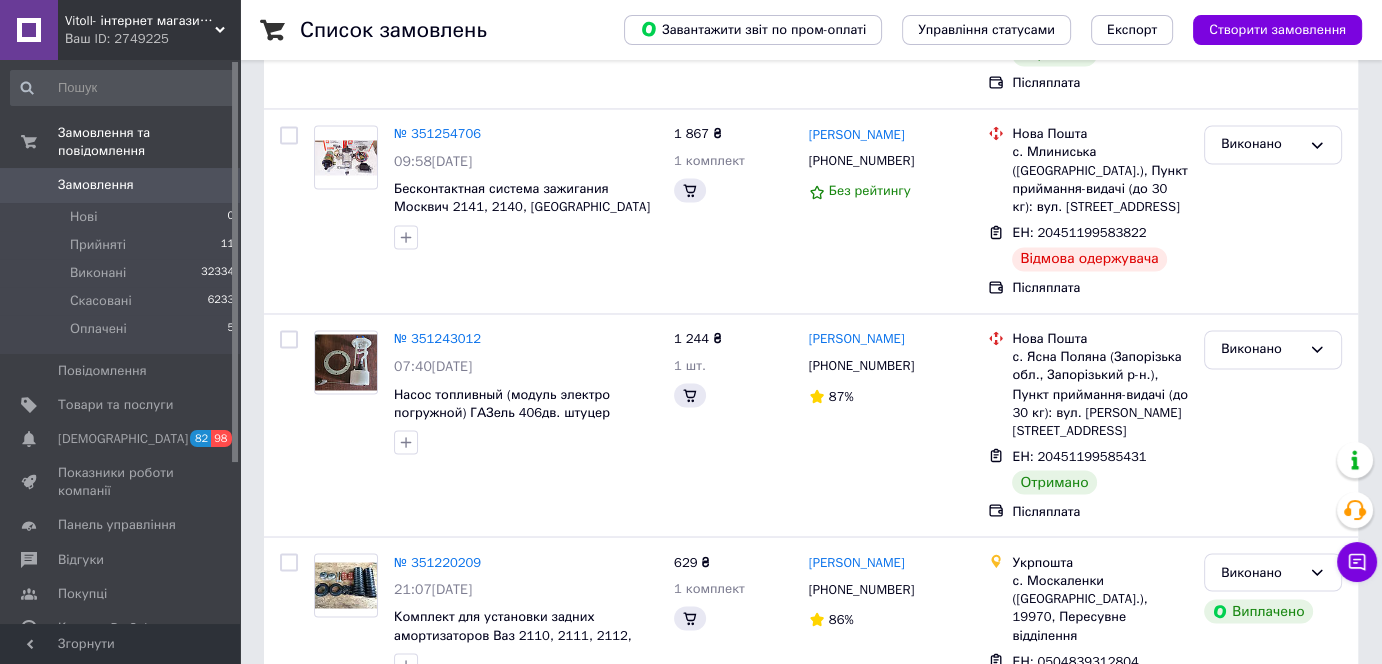scroll, scrollTop: 0, scrollLeft: 0, axis: both 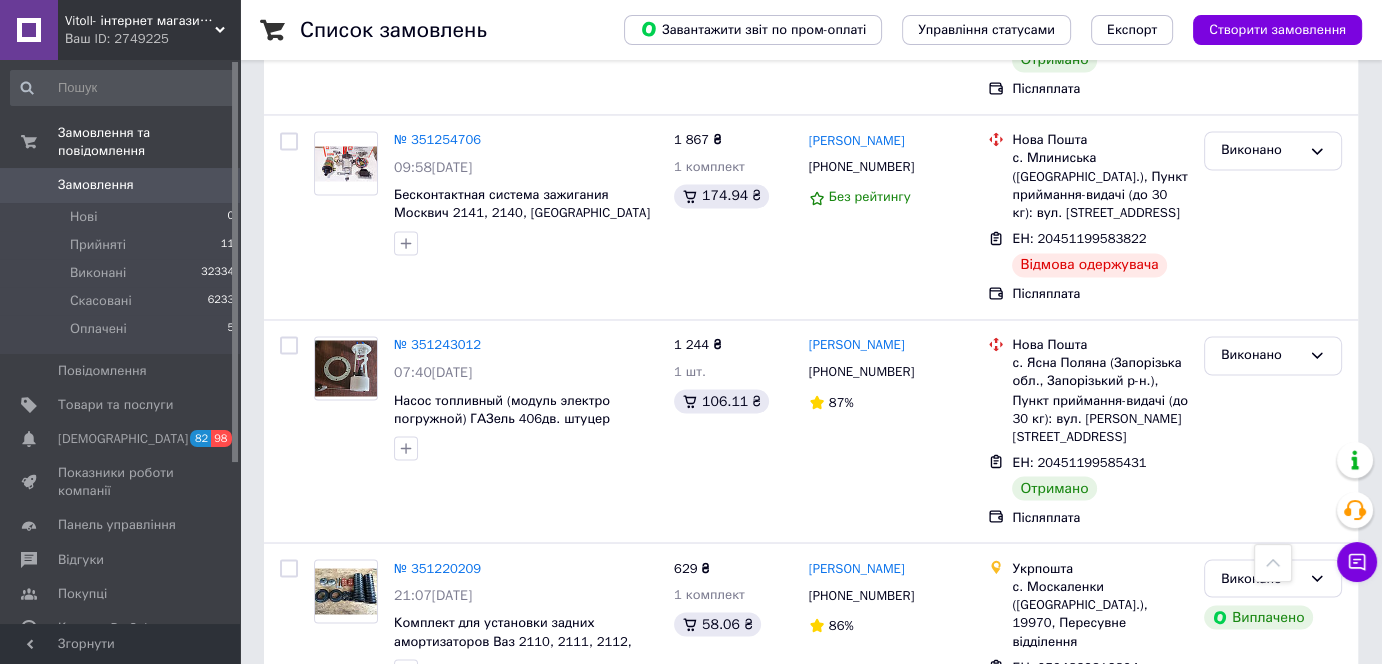 click on "6" at bounding box center [629, 792] 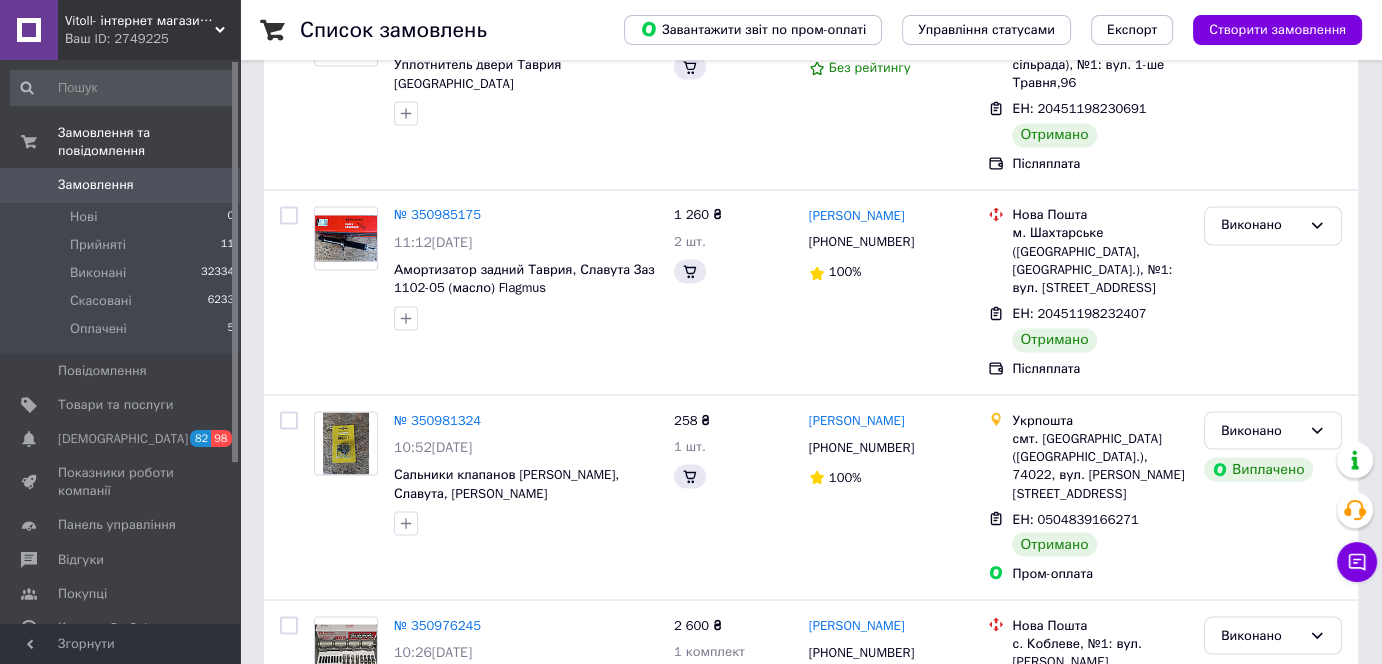 scroll, scrollTop: 0, scrollLeft: 0, axis: both 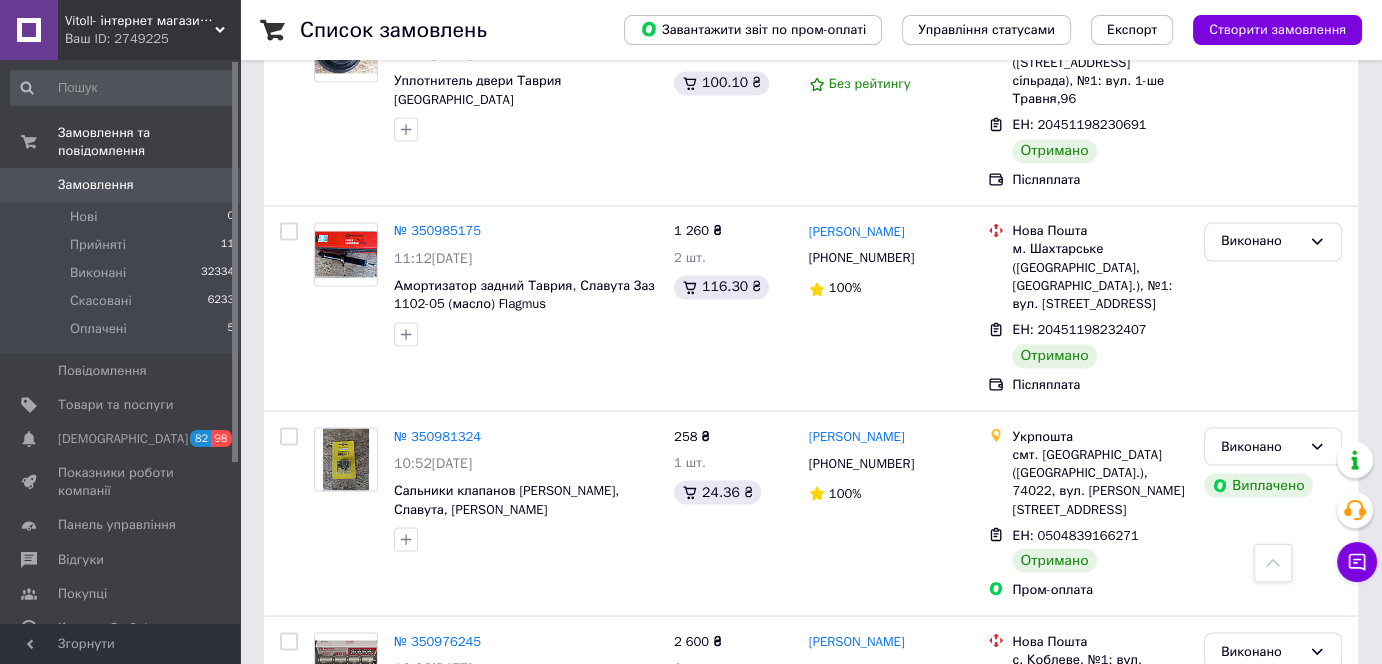 click on "7" at bounding box center (629, 846) 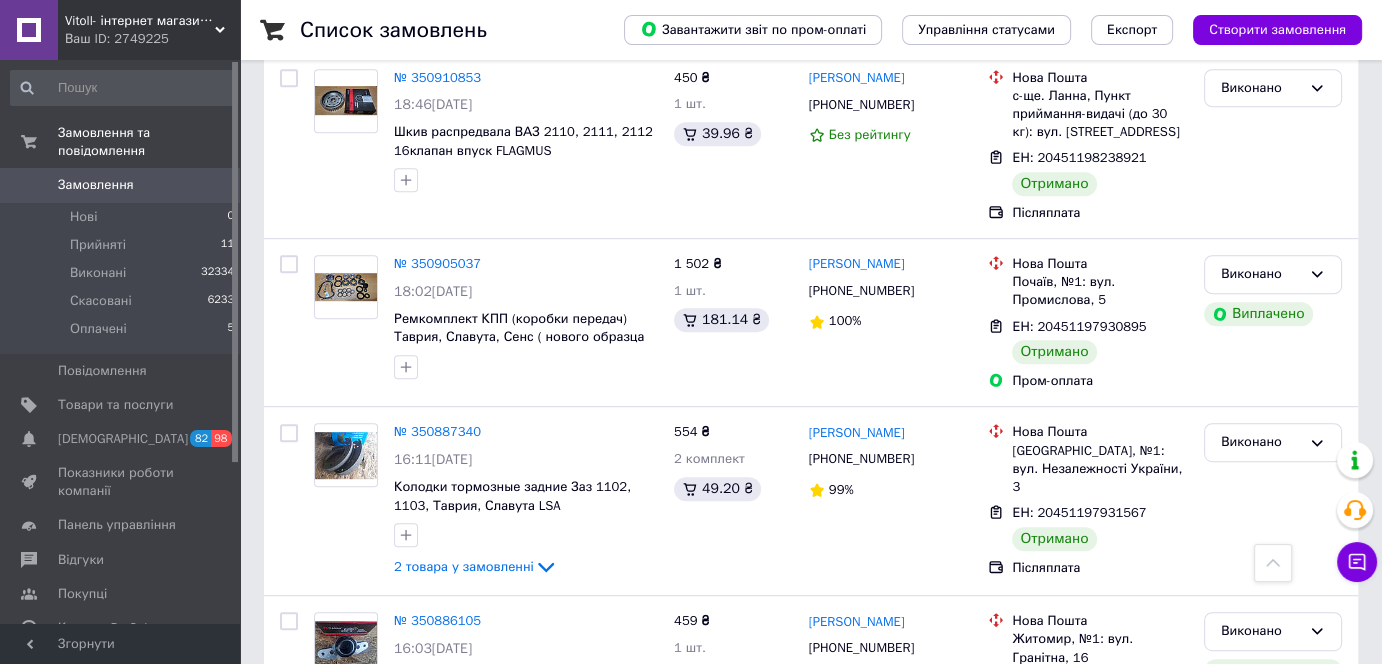 scroll, scrollTop: 1000, scrollLeft: 0, axis: vertical 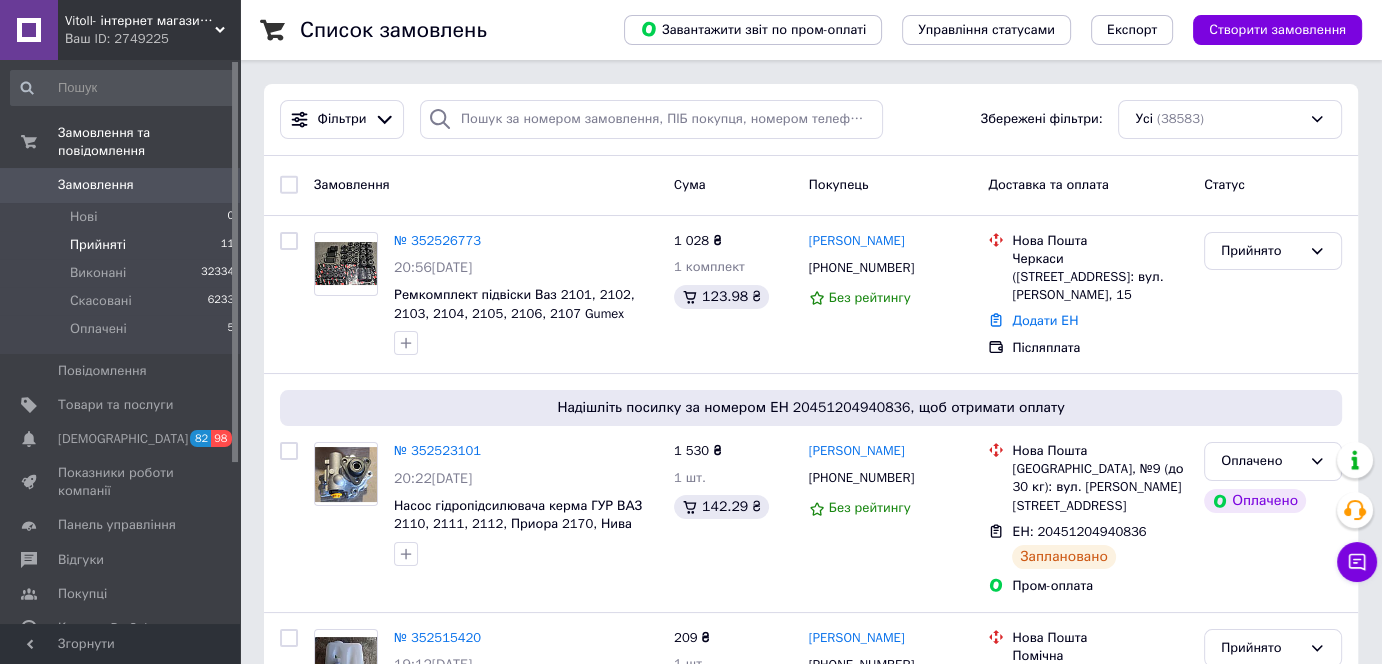 click on "Прийняті" at bounding box center [98, 245] 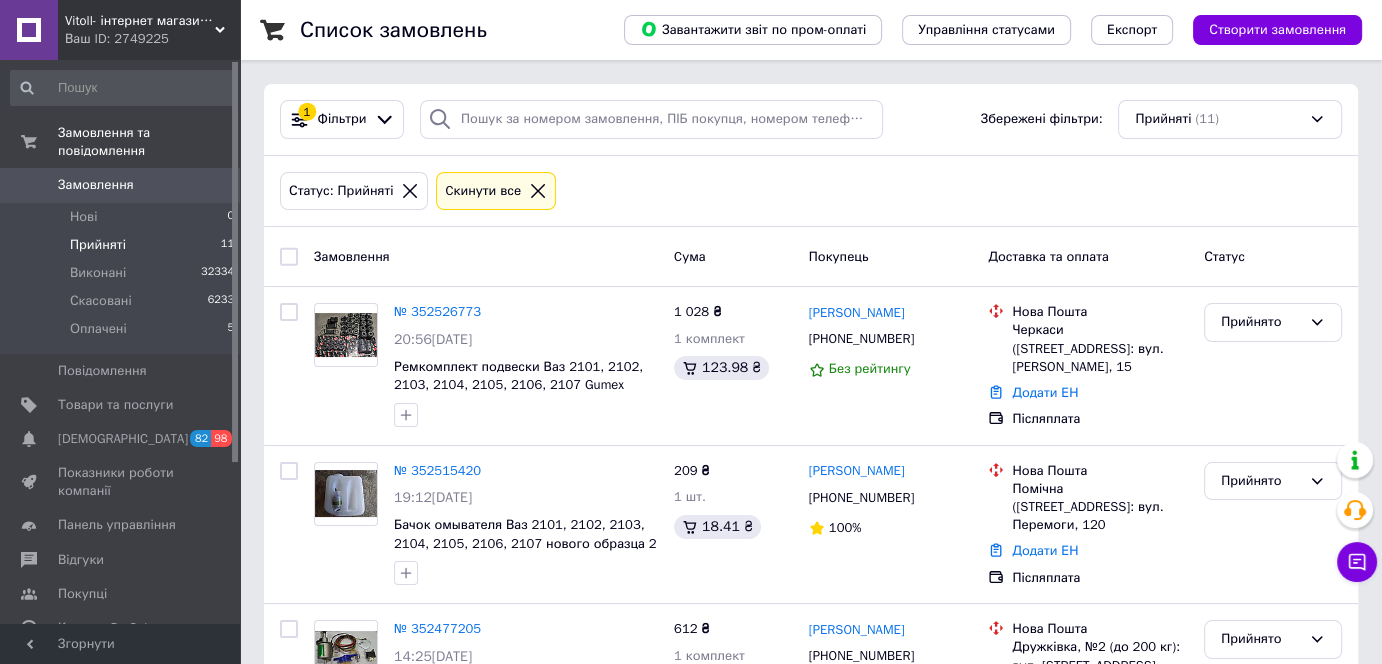 click on "Замовлення" at bounding box center [96, 185] 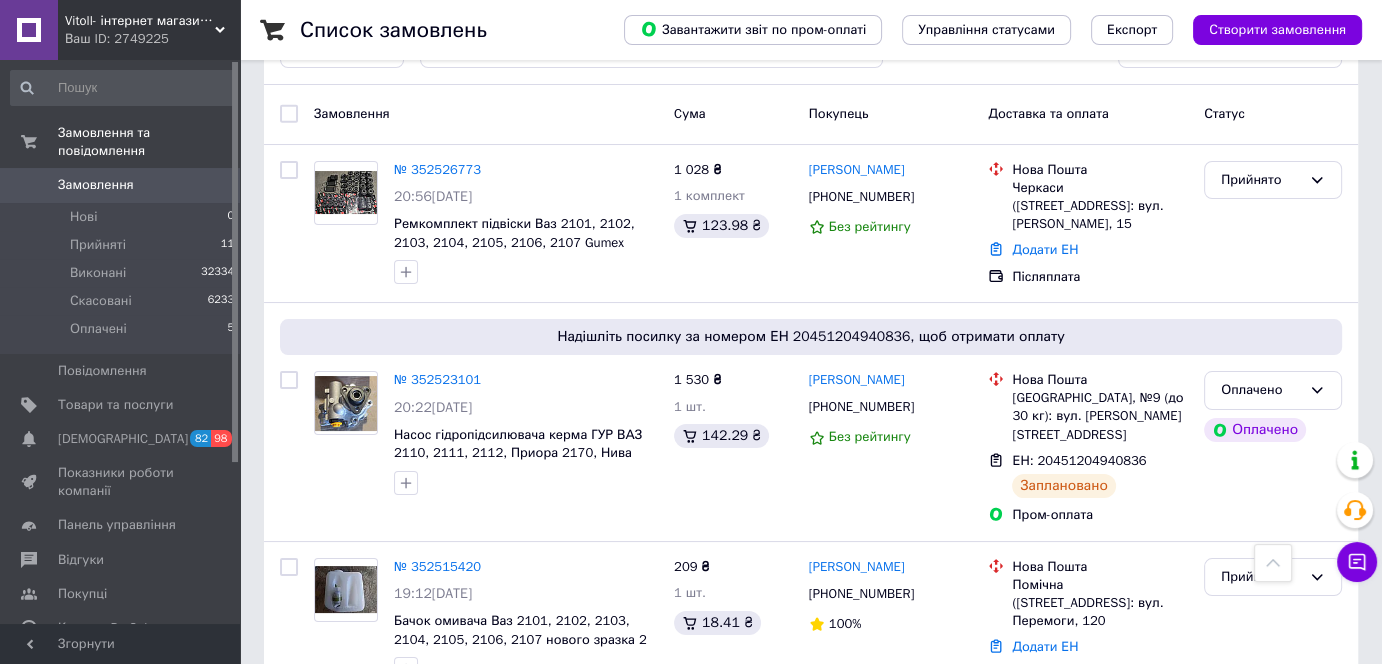 scroll, scrollTop: 0, scrollLeft: 0, axis: both 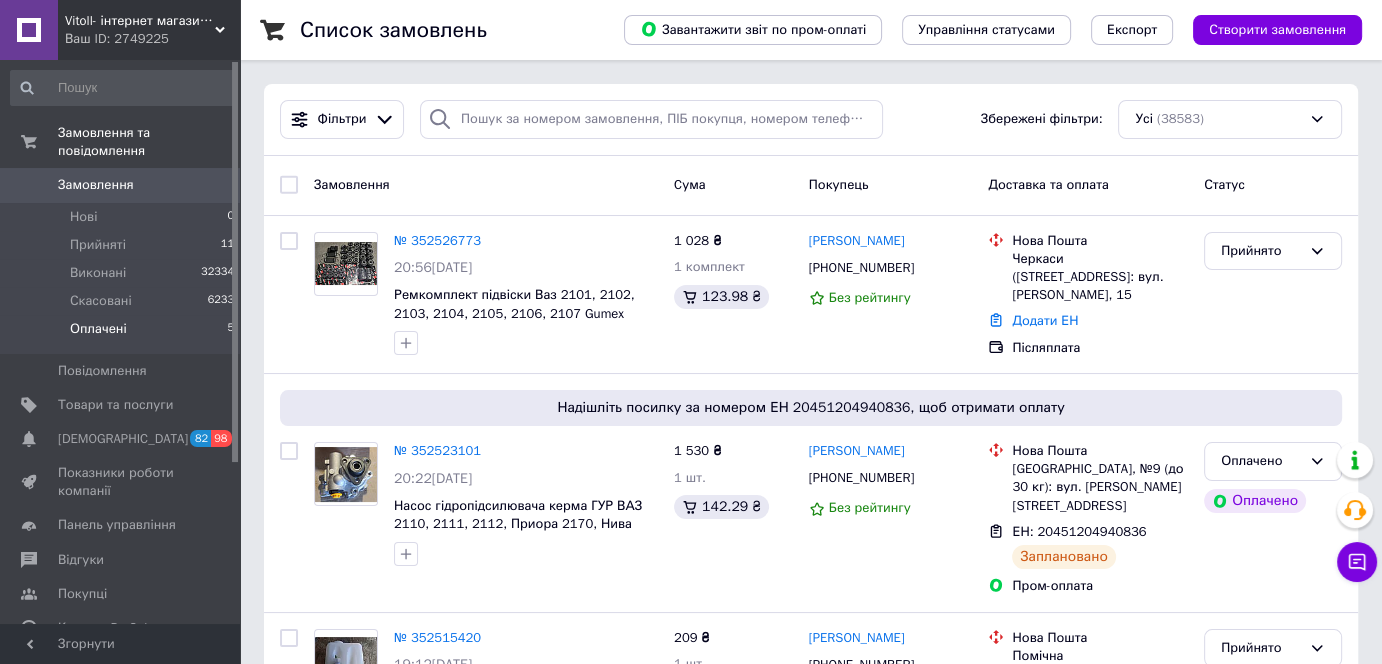 click on "Оплачені 5" at bounding box center (123, 334) 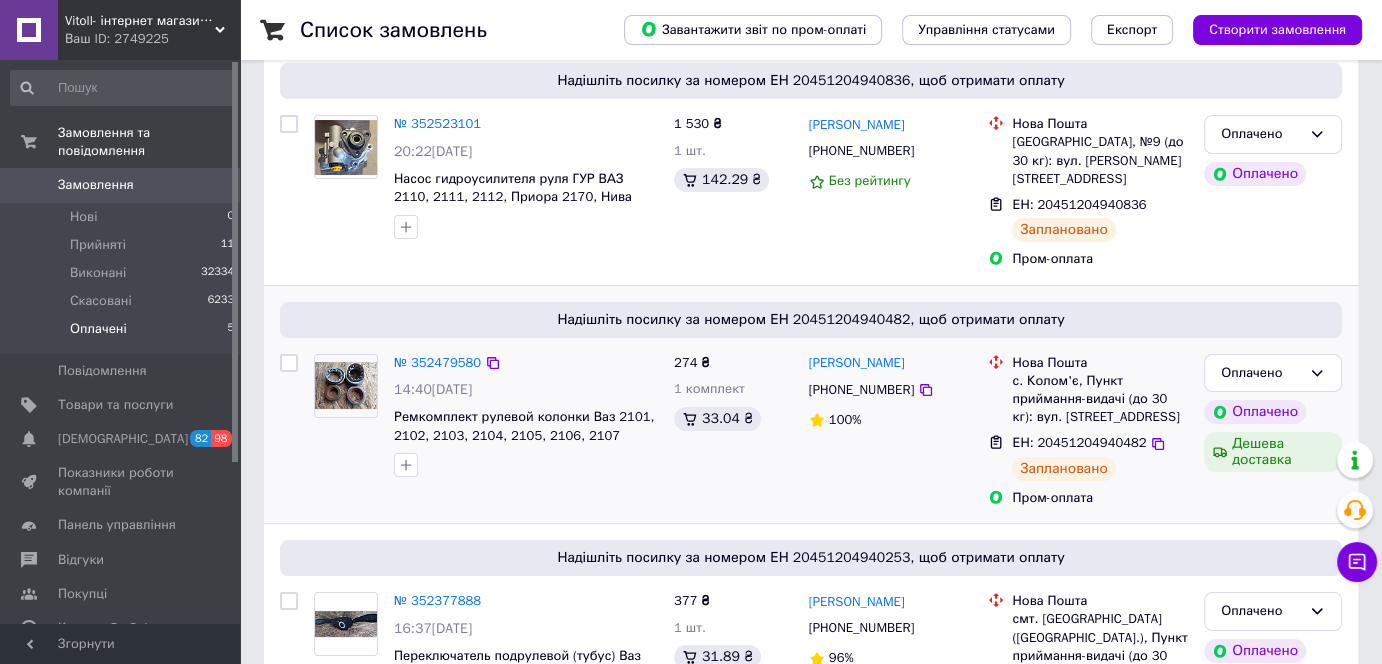 scroll, scrollTop: 272, scrollLeft: 0, axis: vertical 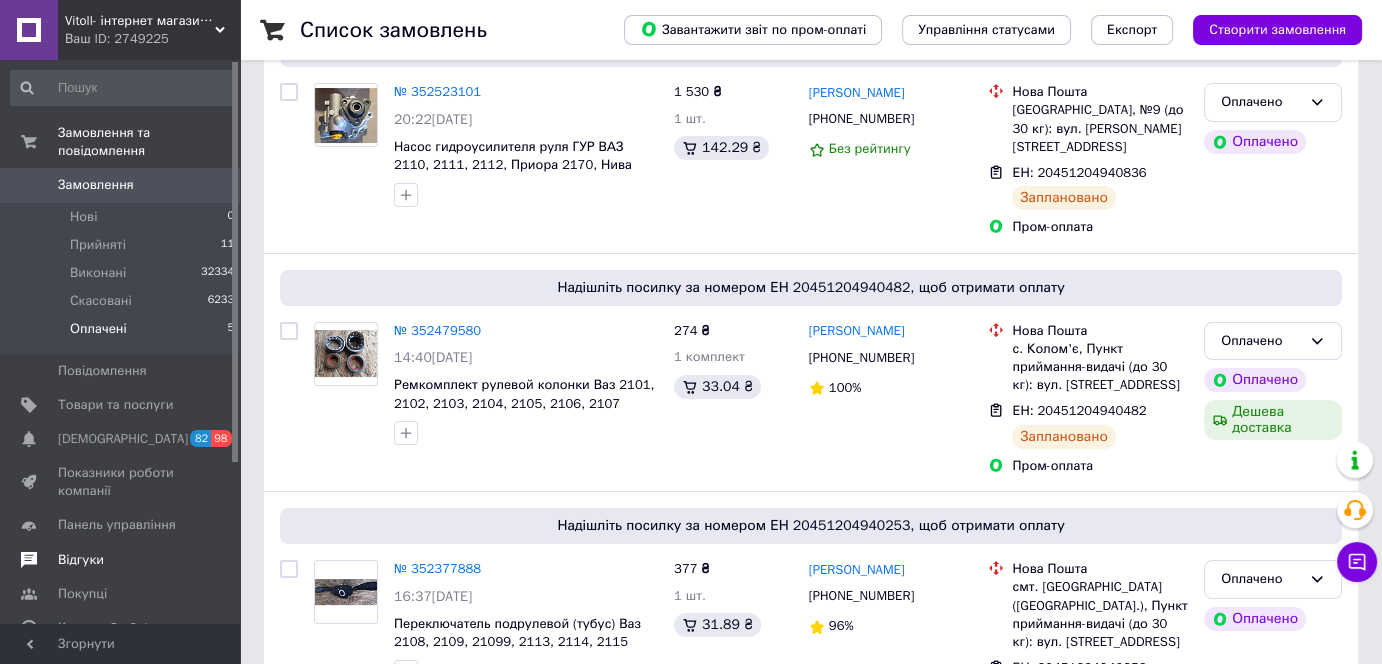click on "Відгуки" at bounding box center (121, 560) 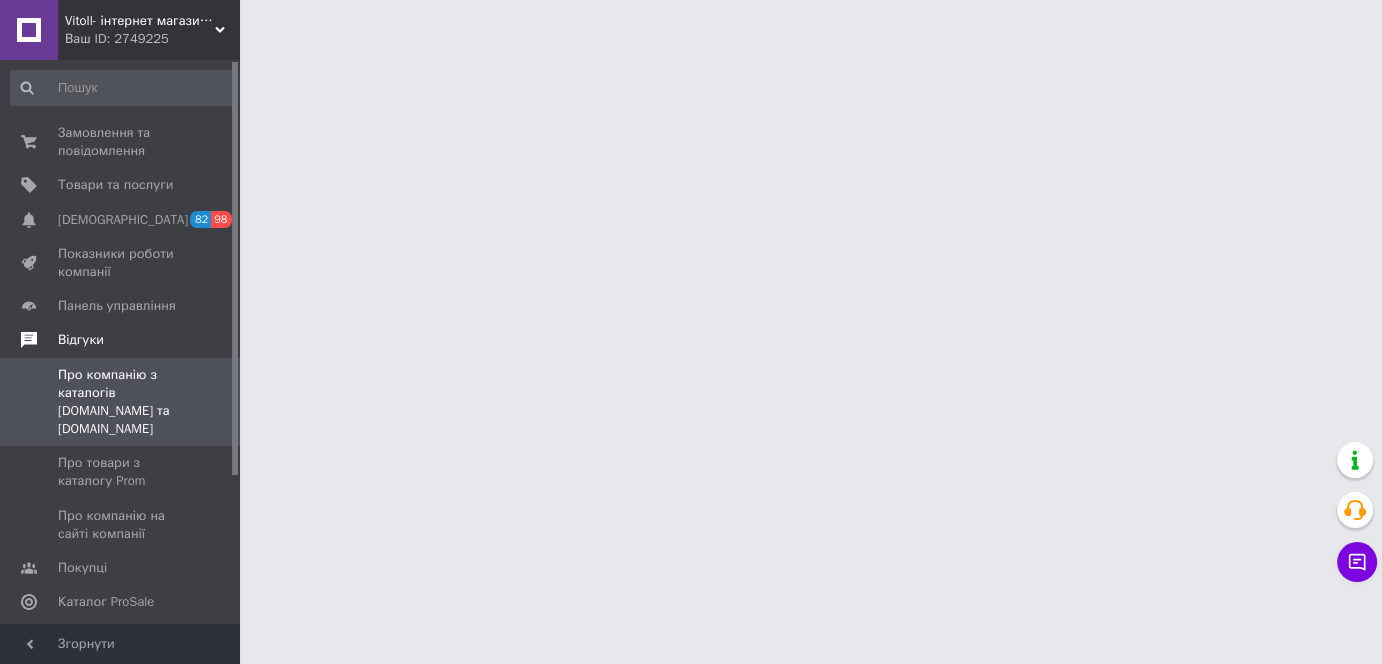 scroll, scrollTop: 0, scrollLeft: 0, axis: both 